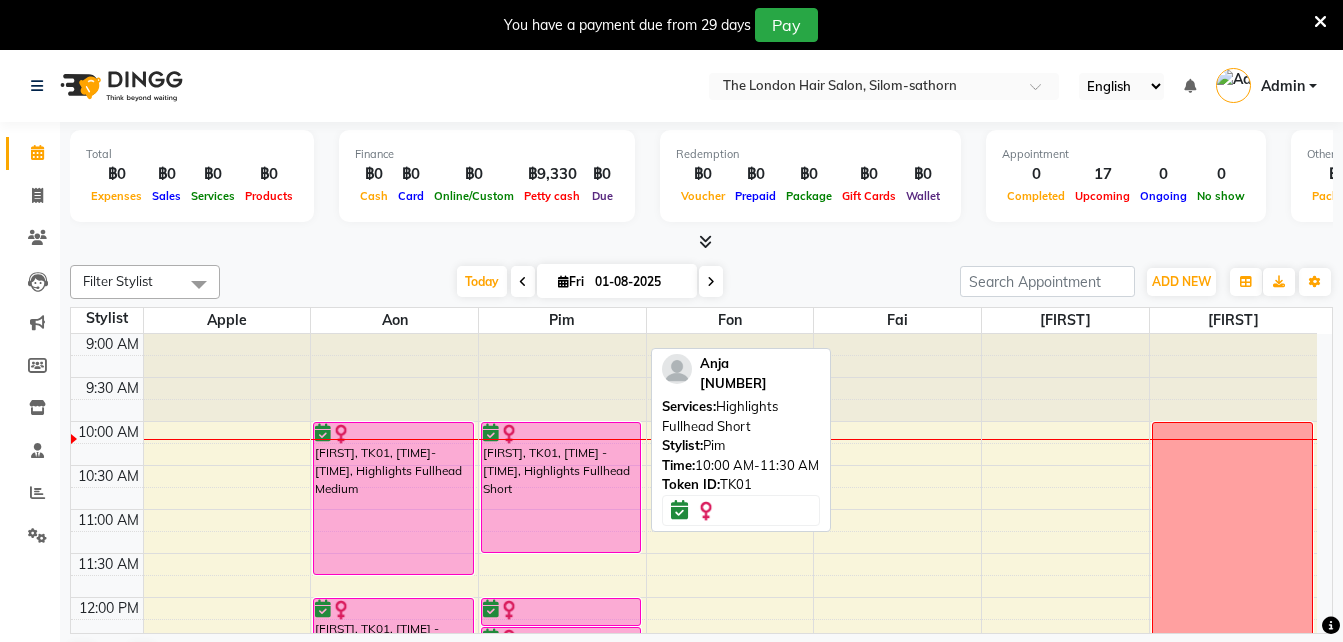 scroll, scrollTop: 0, scrollLeft: 0, axis: both 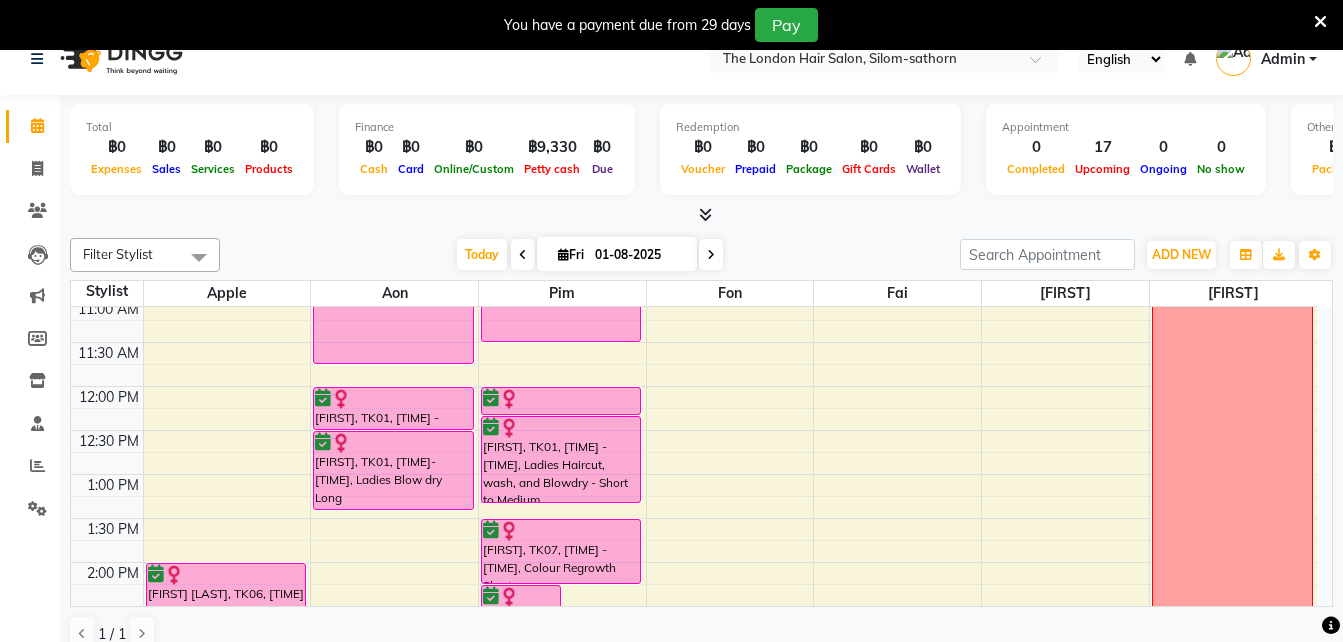 click at bounding box center [711, 255] 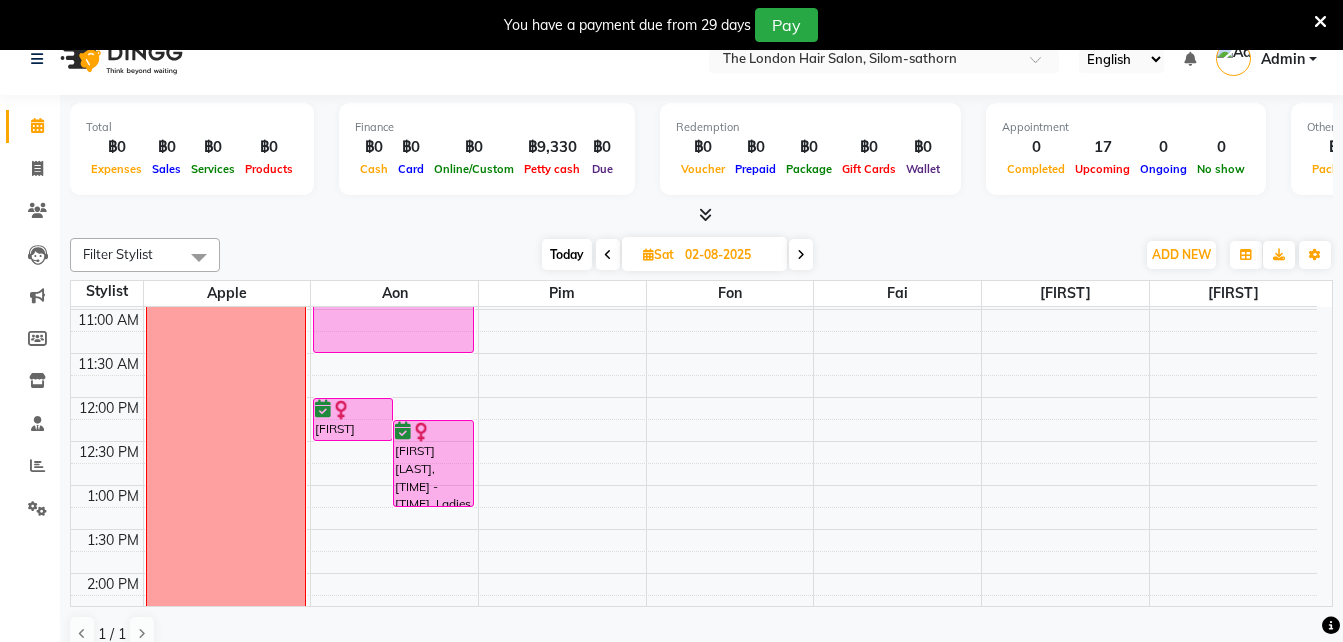 scroll, scrollTop: 171, scrollLeft: 0, axis: vertical 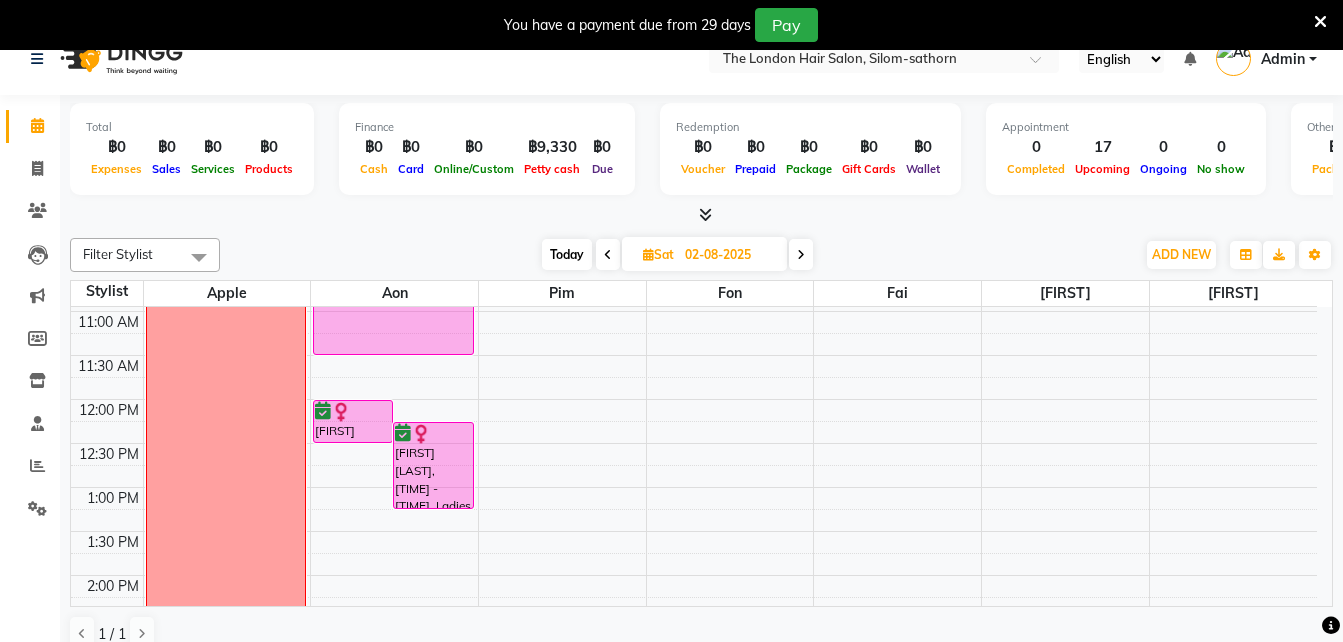 click at bounding box center (801, 254) 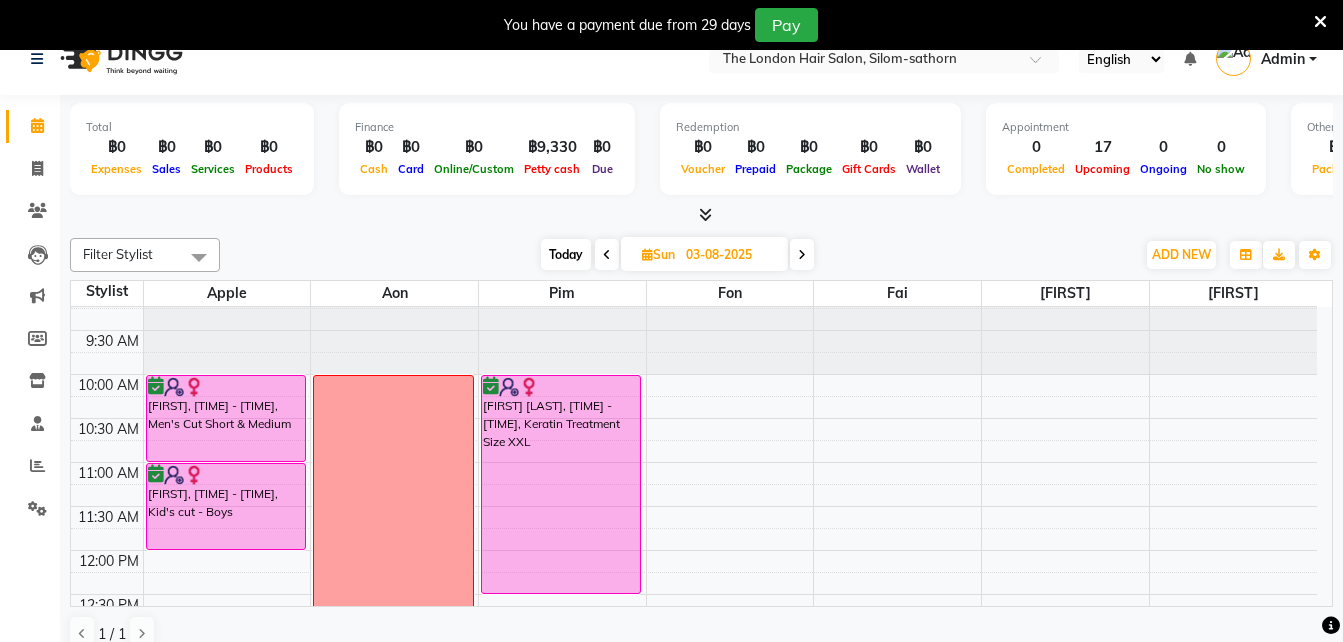 scroll, scrollTop: 19, scrollLeft: 0, axis: vertical 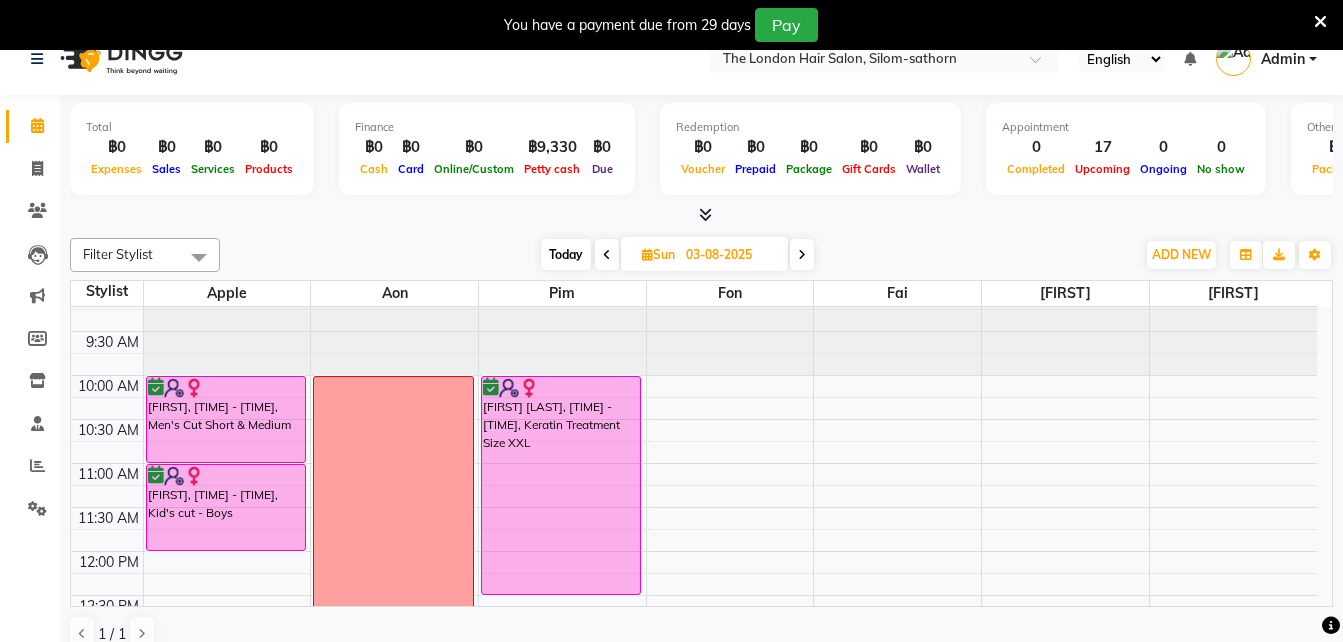 click on "Today" at bounding box center [566, 254] 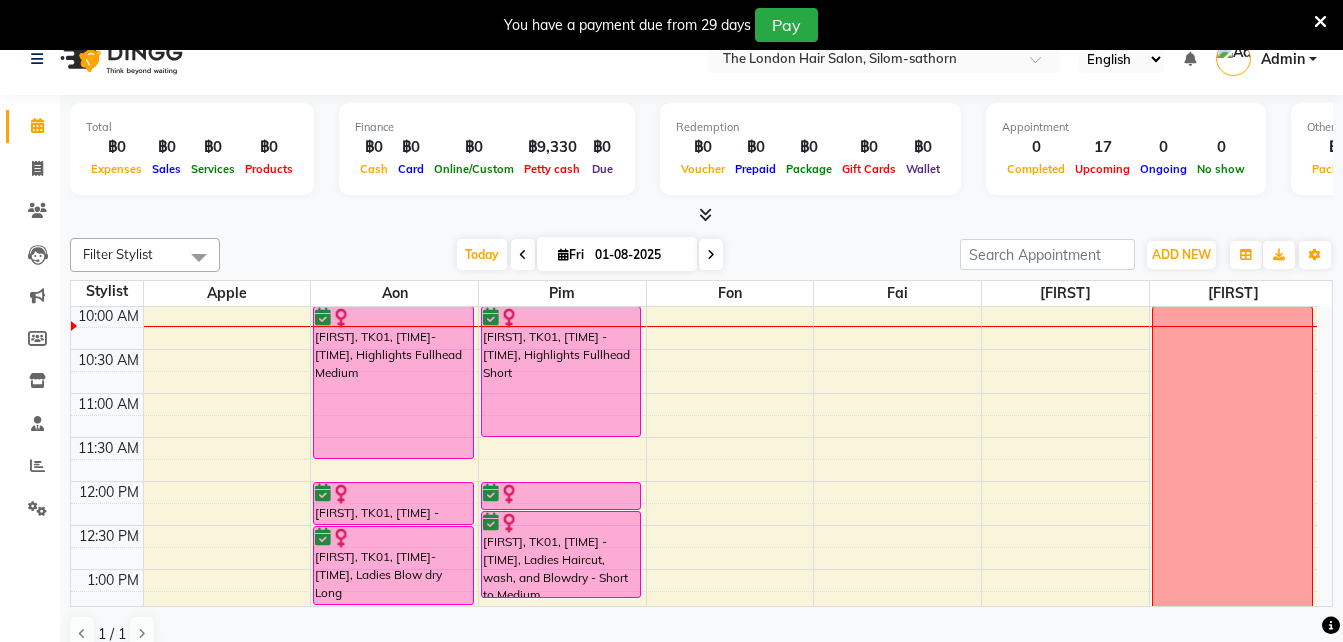 scroll, scrollTop: 0, scrollLeft: 0, axis: both 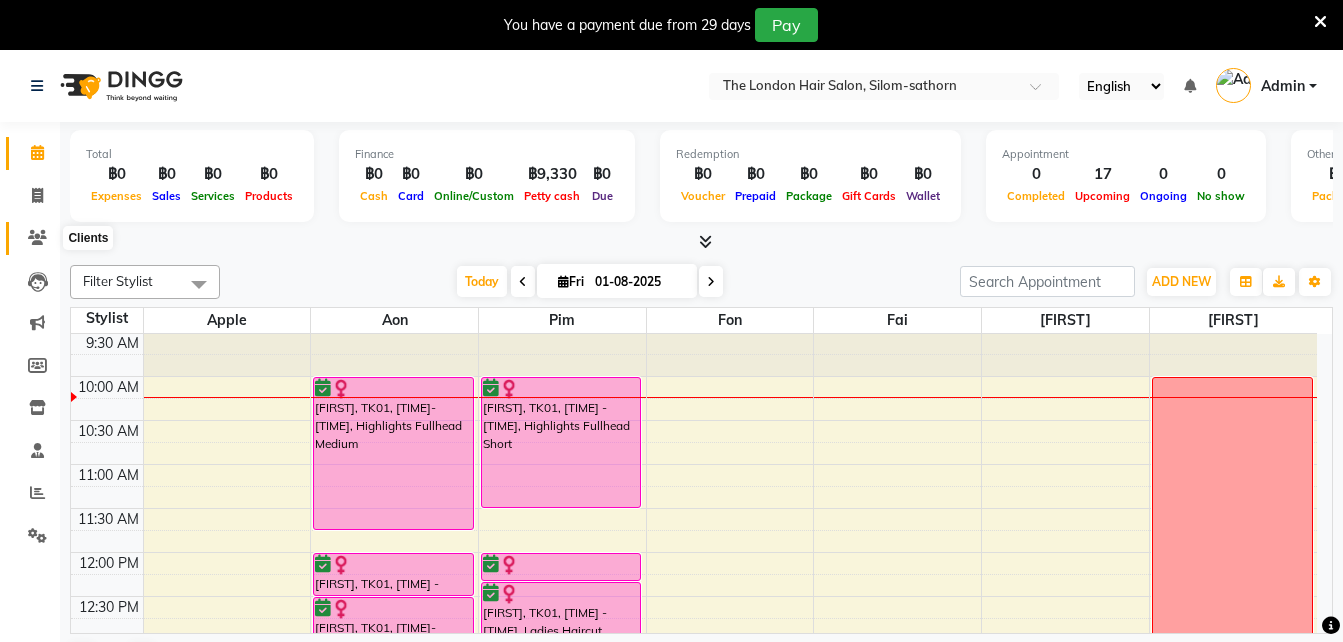 click 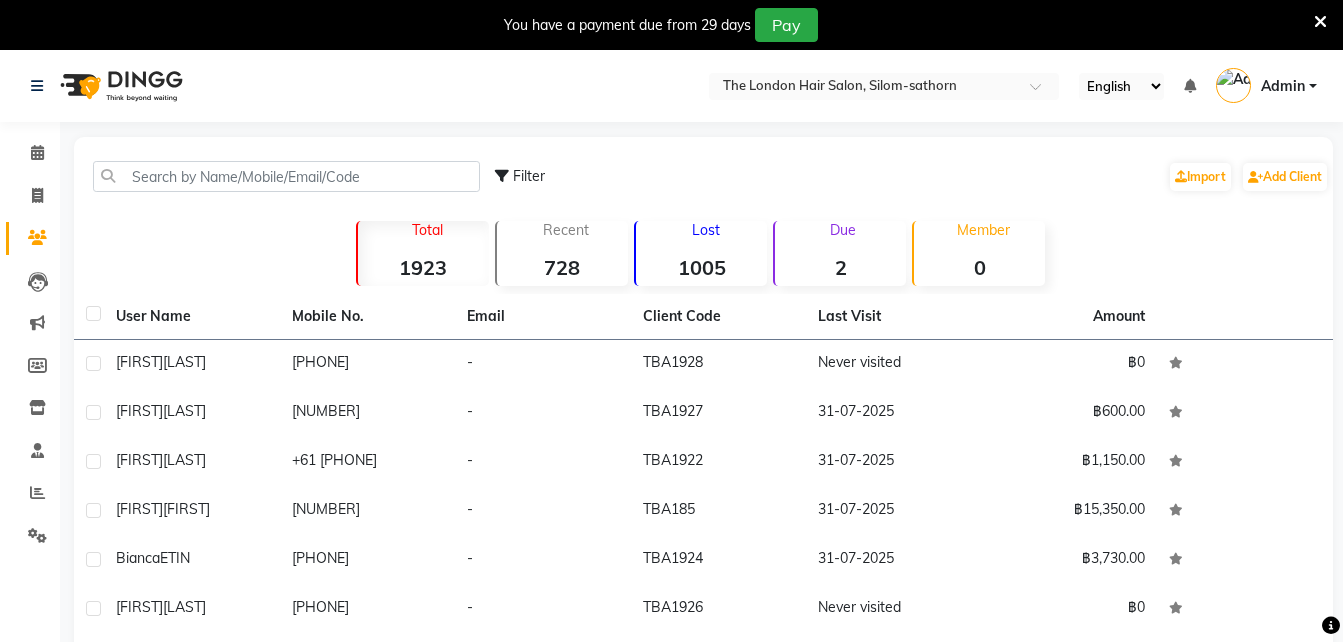 click on "Filter  Import   Add Client" 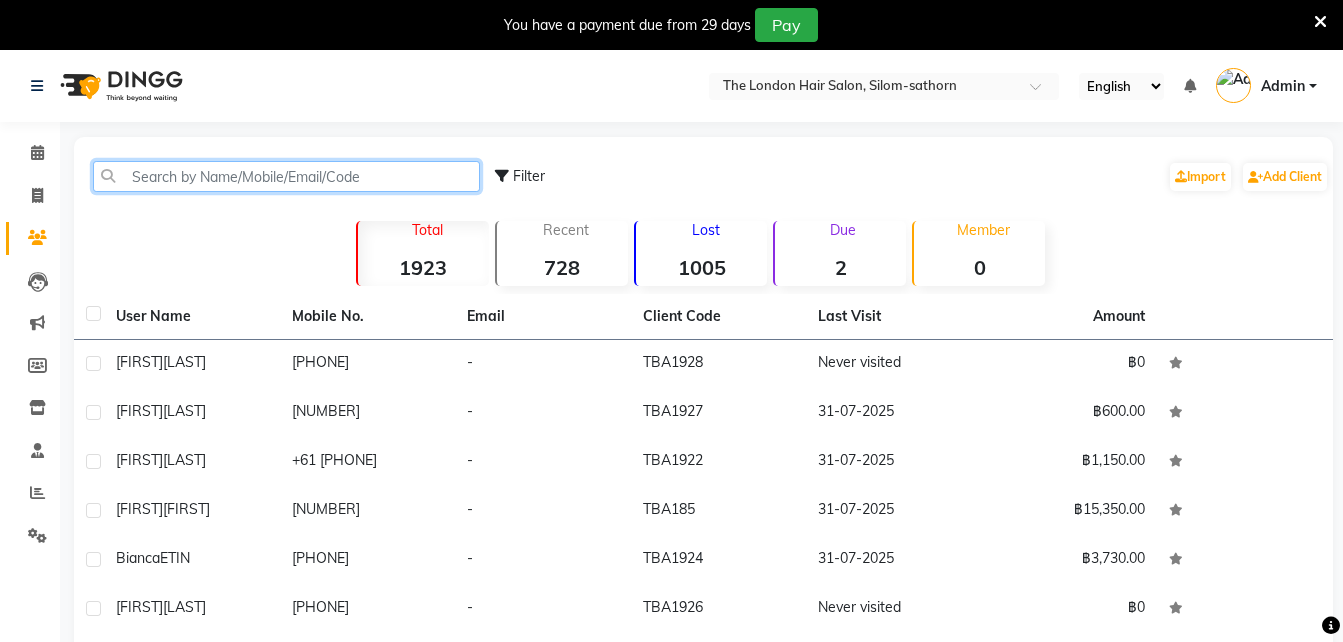 click 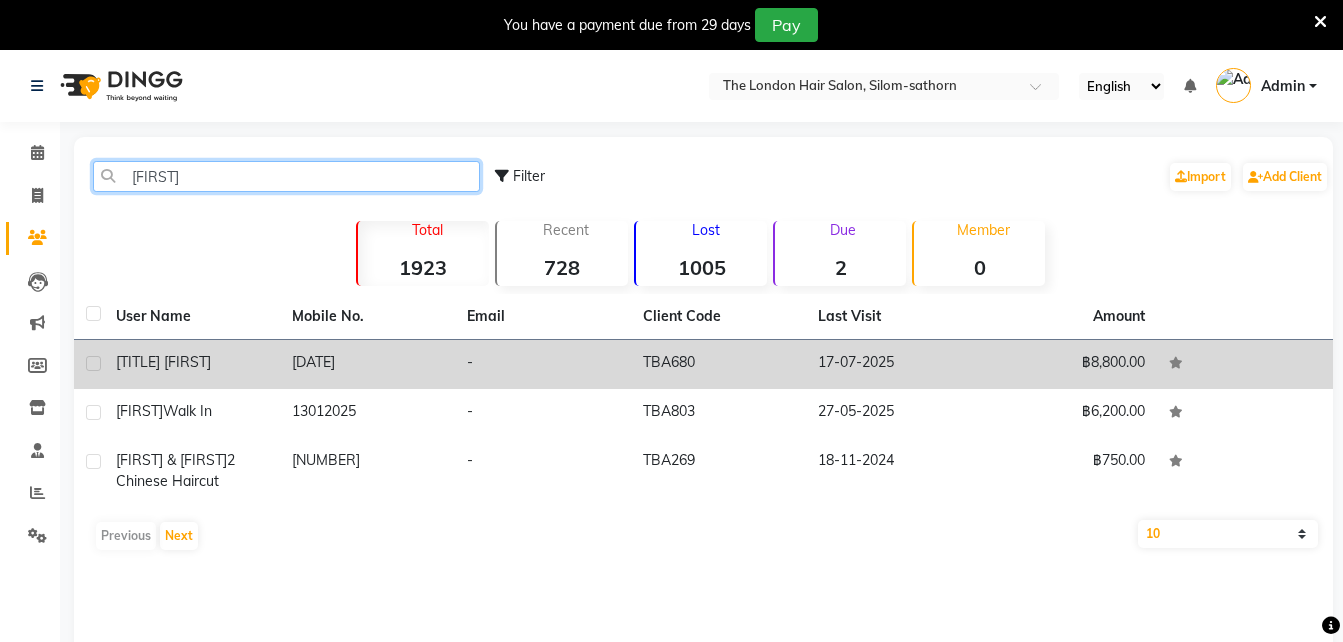 type on "[FIRST]" 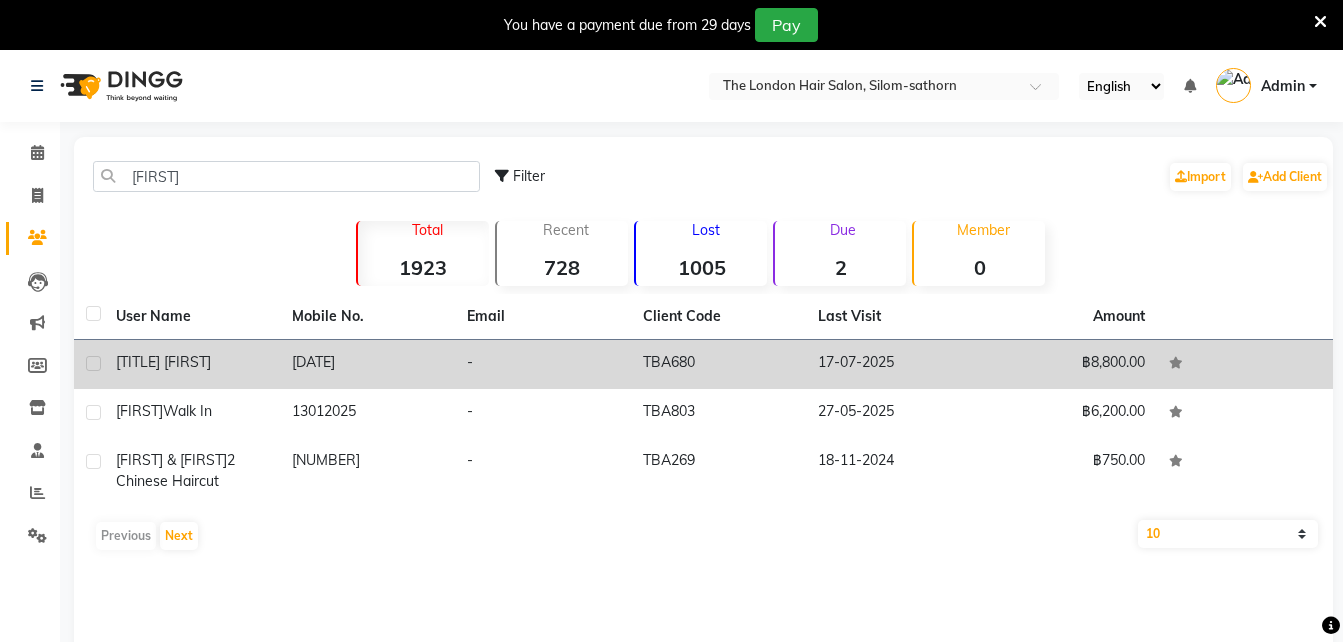 click on "[TITLE] [FIRST]" 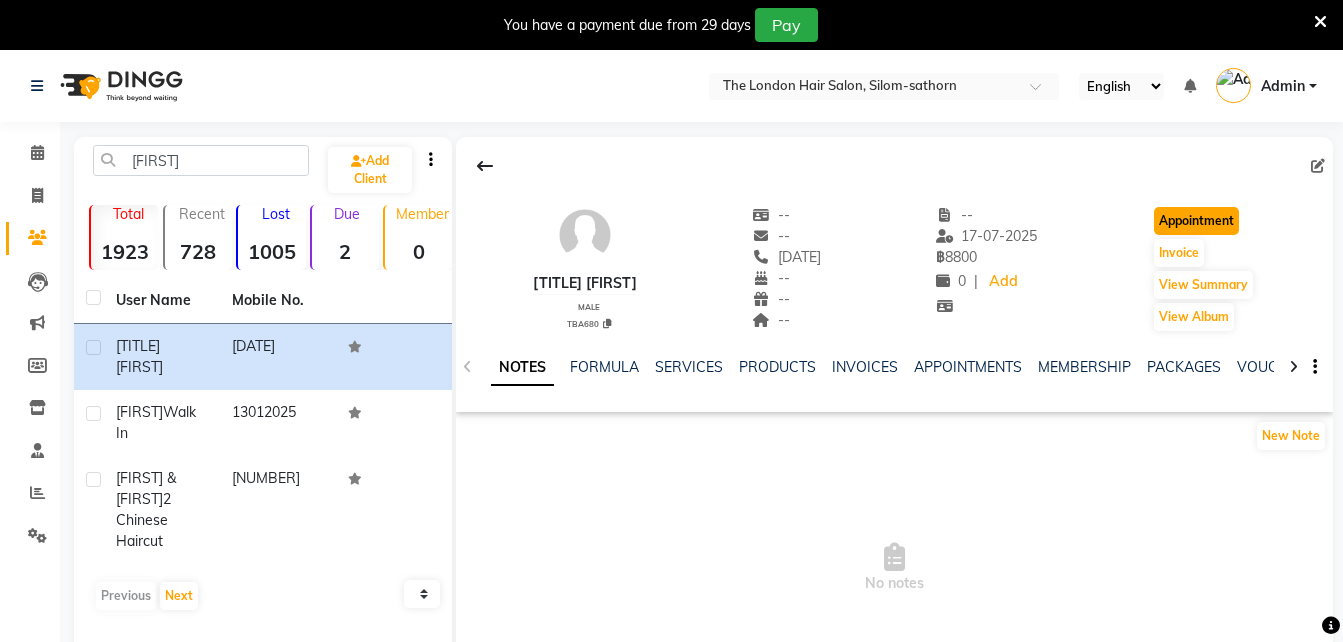 click on "Appointment" 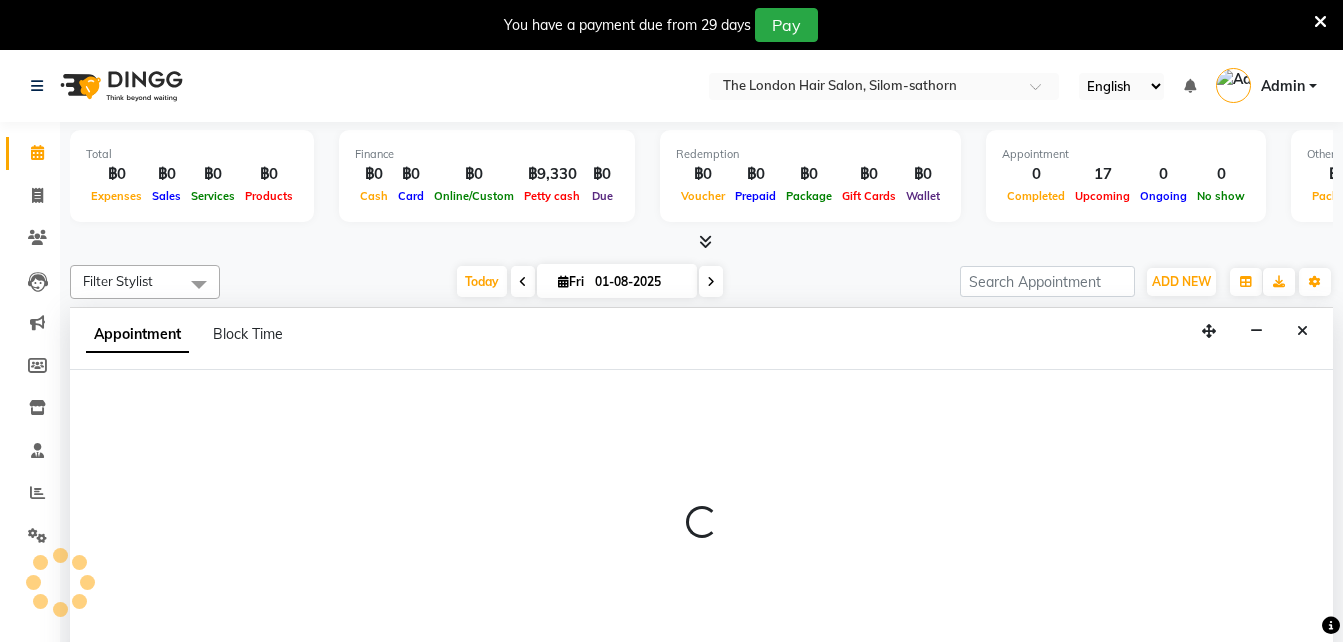 scroll, scrollTop: 0, scrollLeft: 0, axis: both 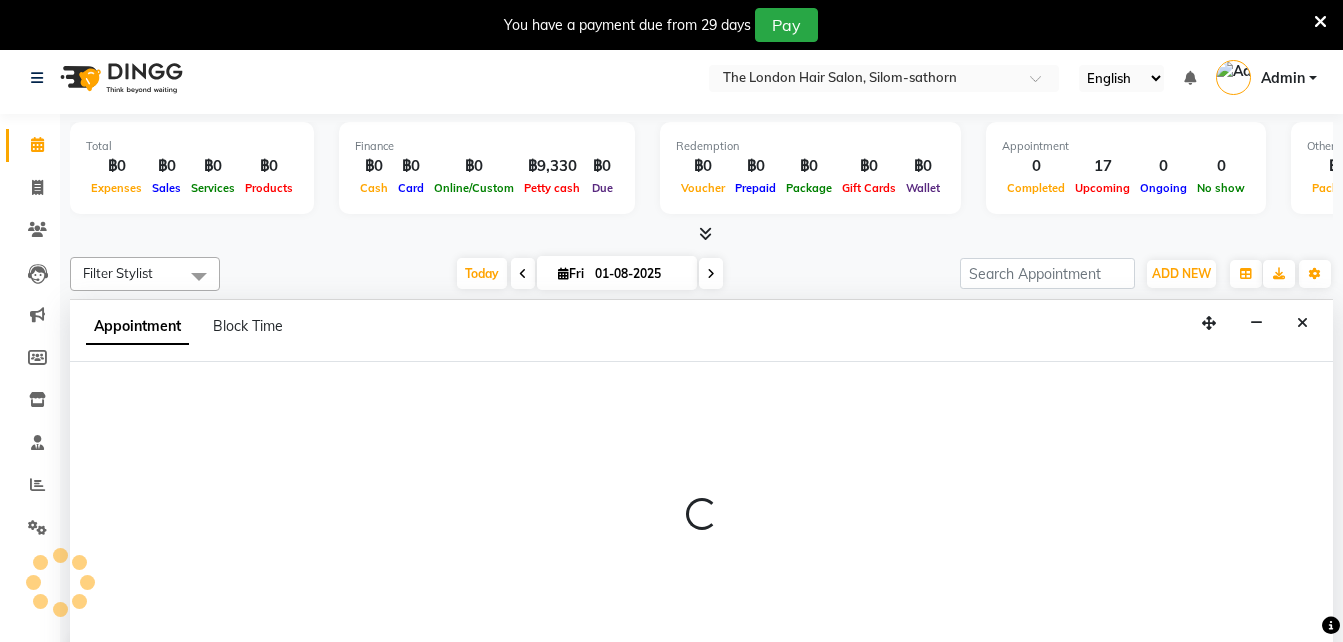 select on "tentative" 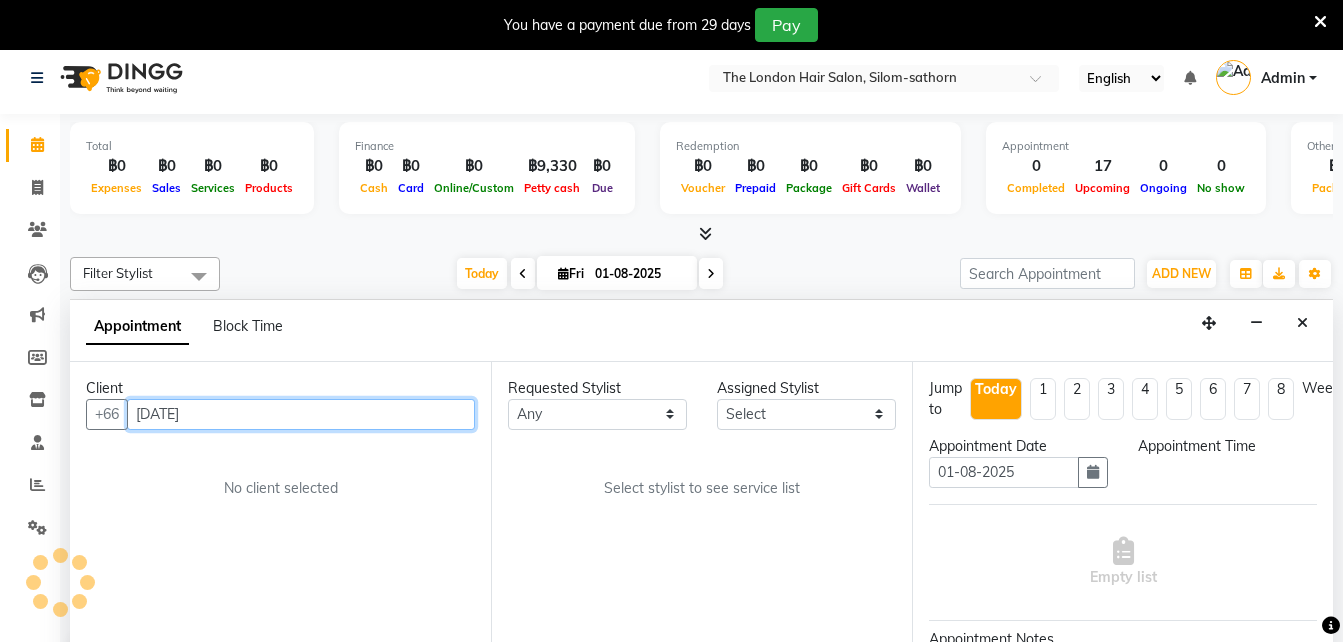 select on "600" 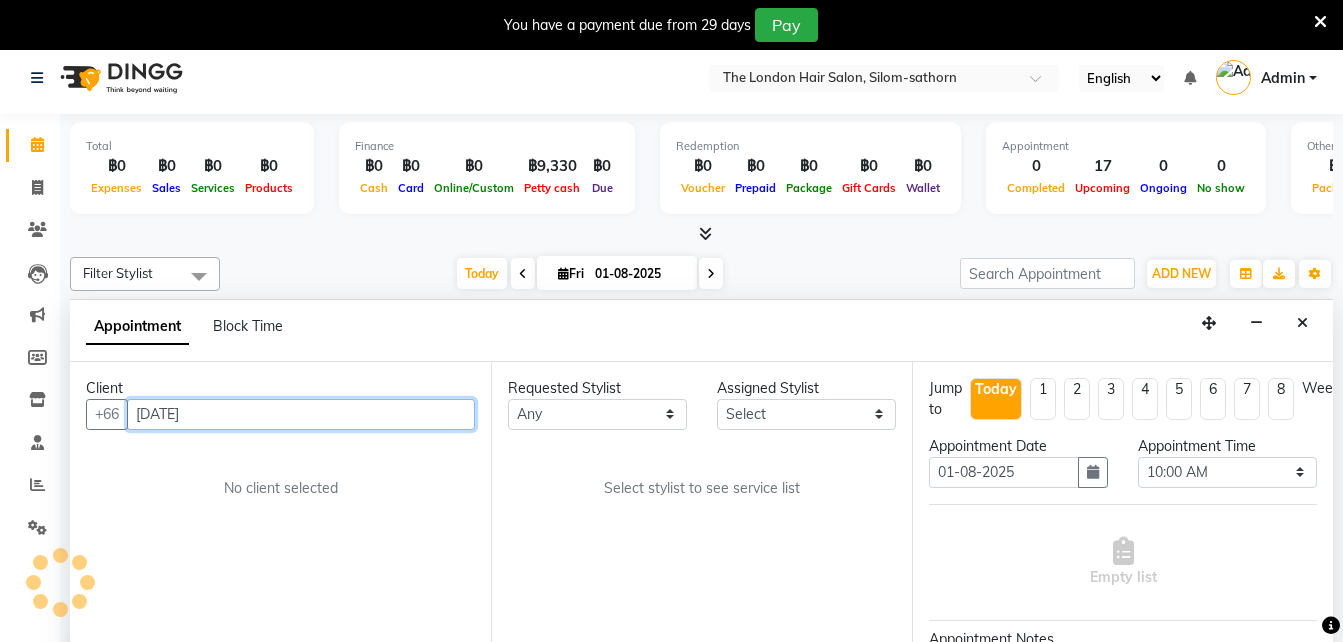 scroll, scrollTop: 51, scrollLeft: 0, axis: vertical 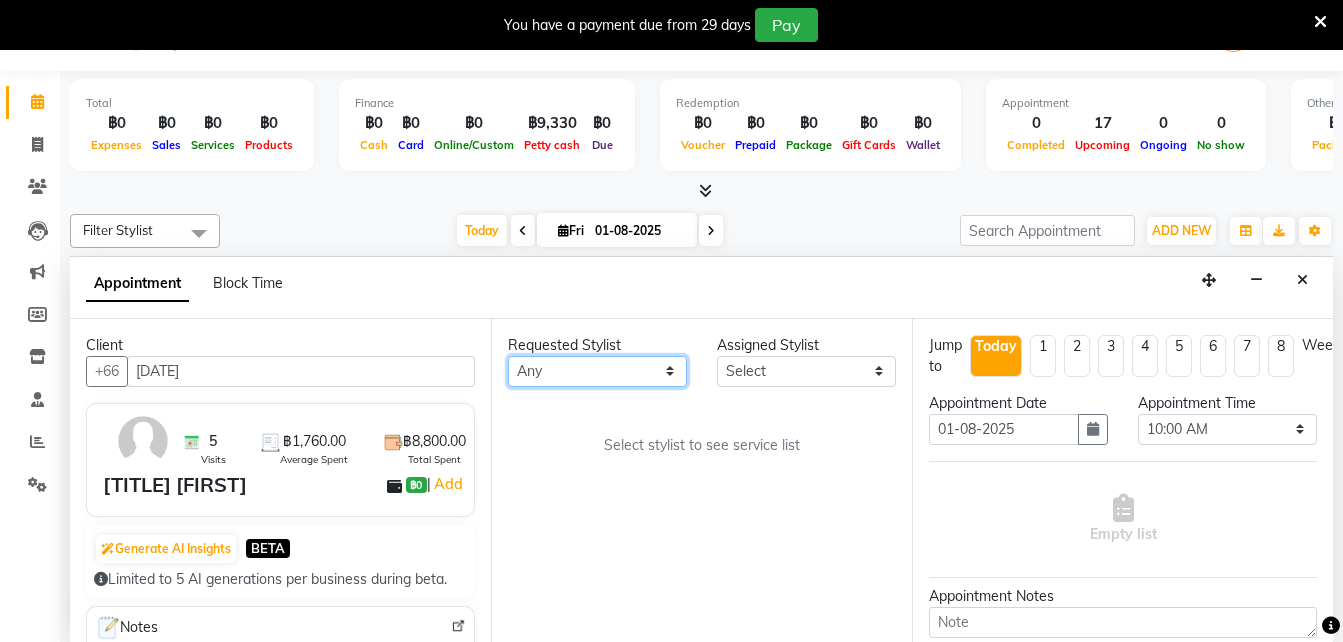 click on "Any Aon Apple   Boss Luke Fai  Fon Kate  Pim" at bounding box center (597, 371) 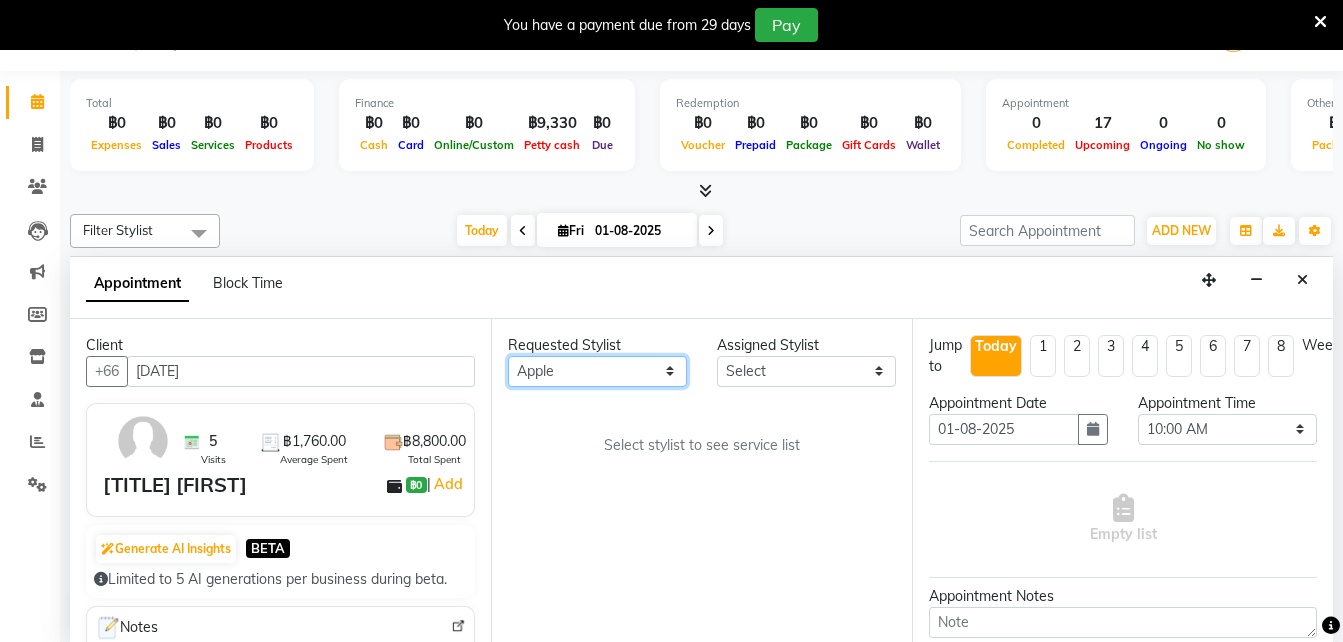 click on "Any Aon Apple   Boss Luke Fai  Fon Kate  Pim" at bounding box center [597, 371] 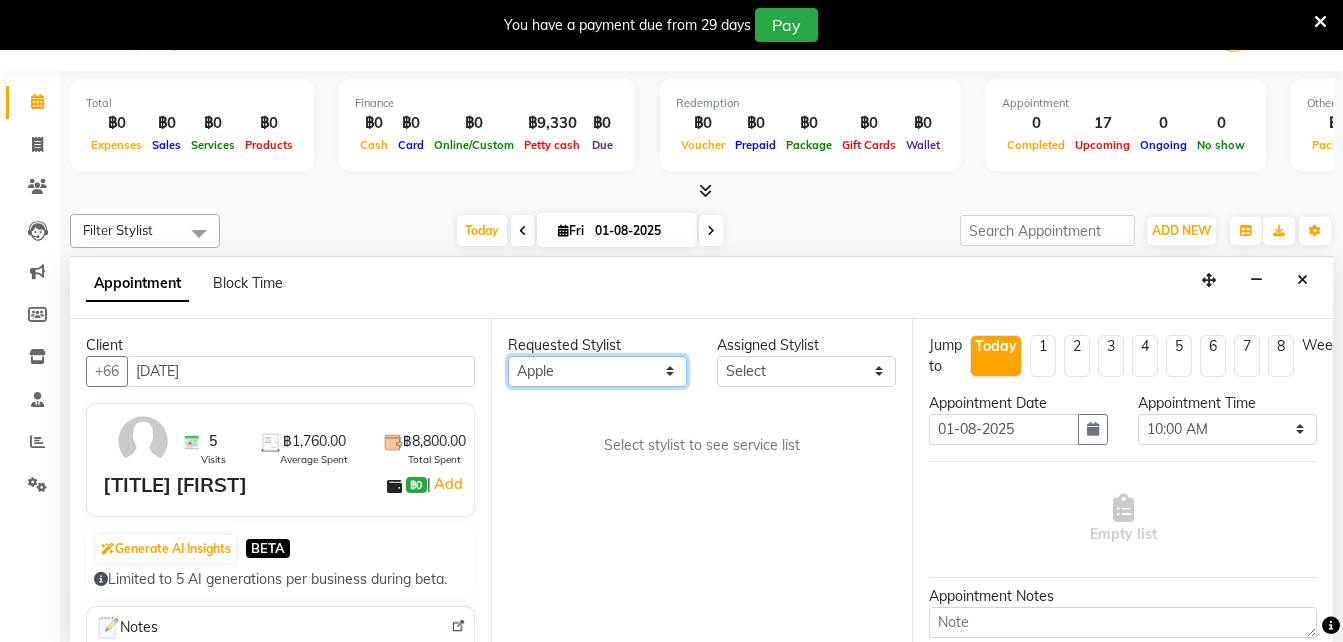 select on "56710" 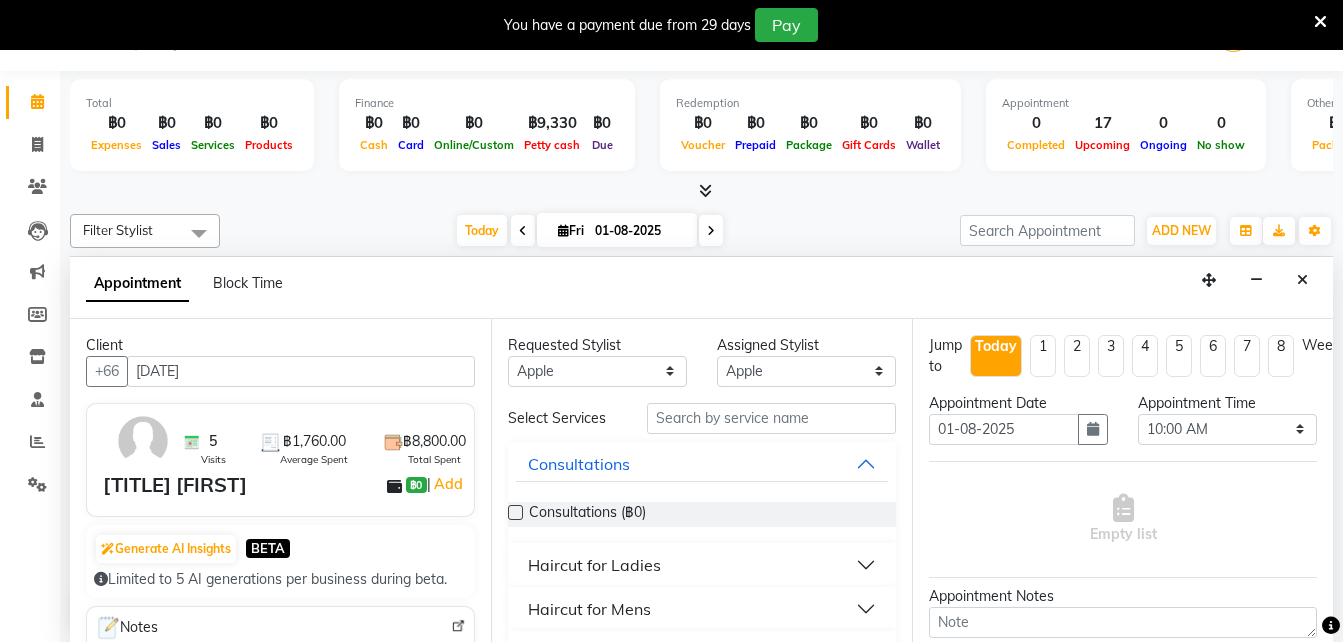 click on "Haircut for Mens" at bounding box center (702, 609) 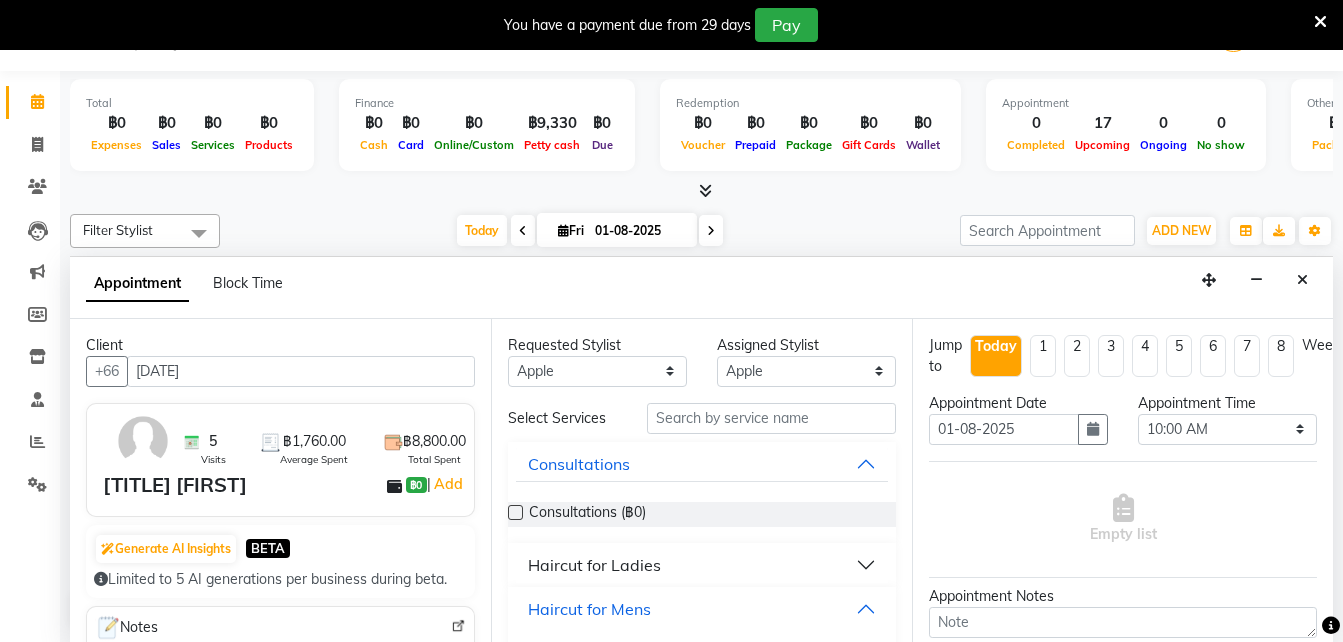 click on "Haircut for Mens" at bounding box center (702, 609) 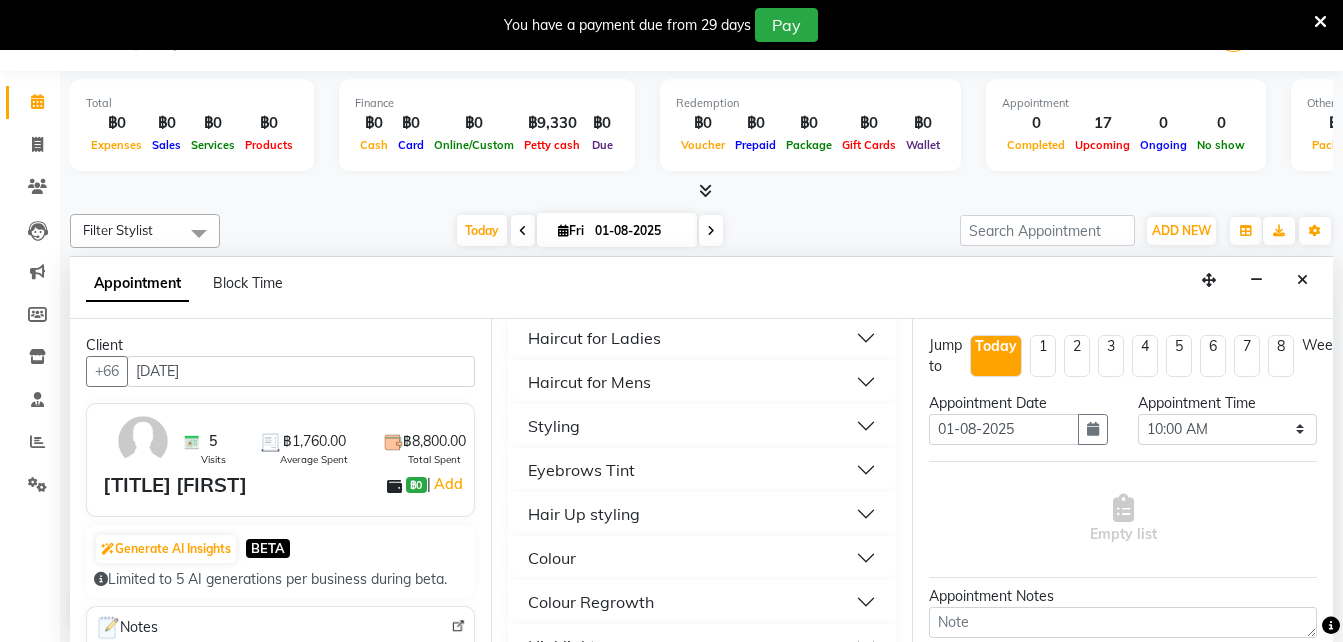 scroll, scrollTop: 226, scrollLeft: 0, axis: vertical 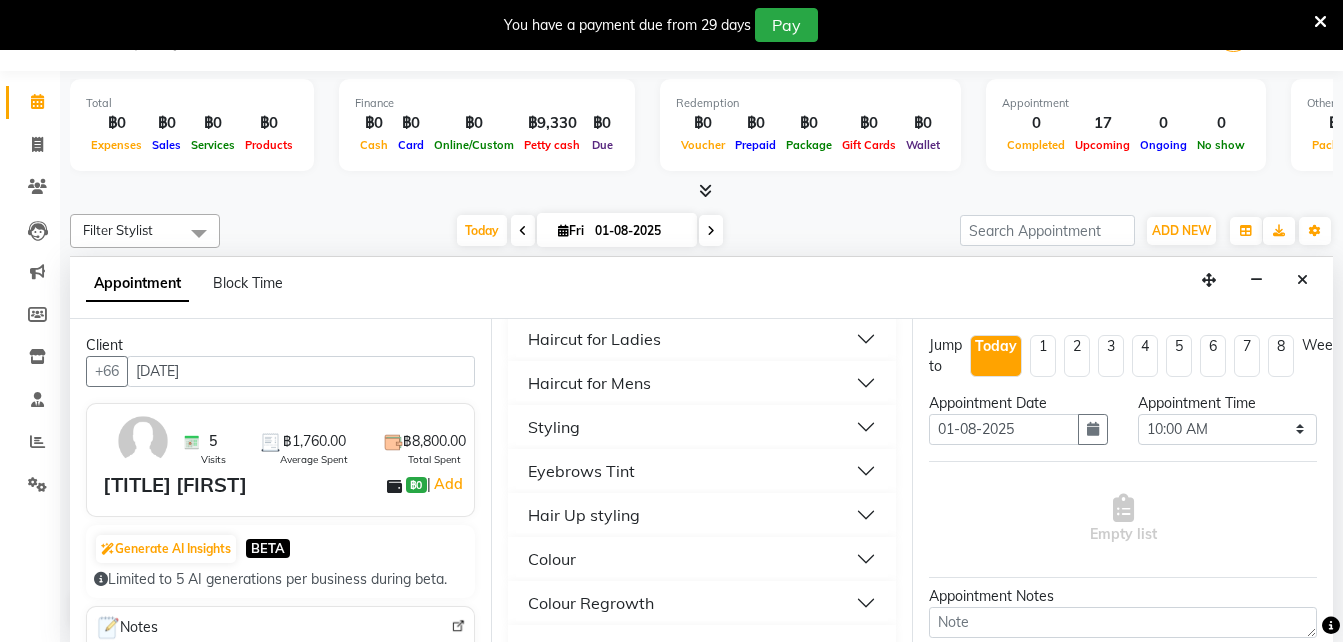click on "Haircut for Mens" at bounding box center (702, 383) 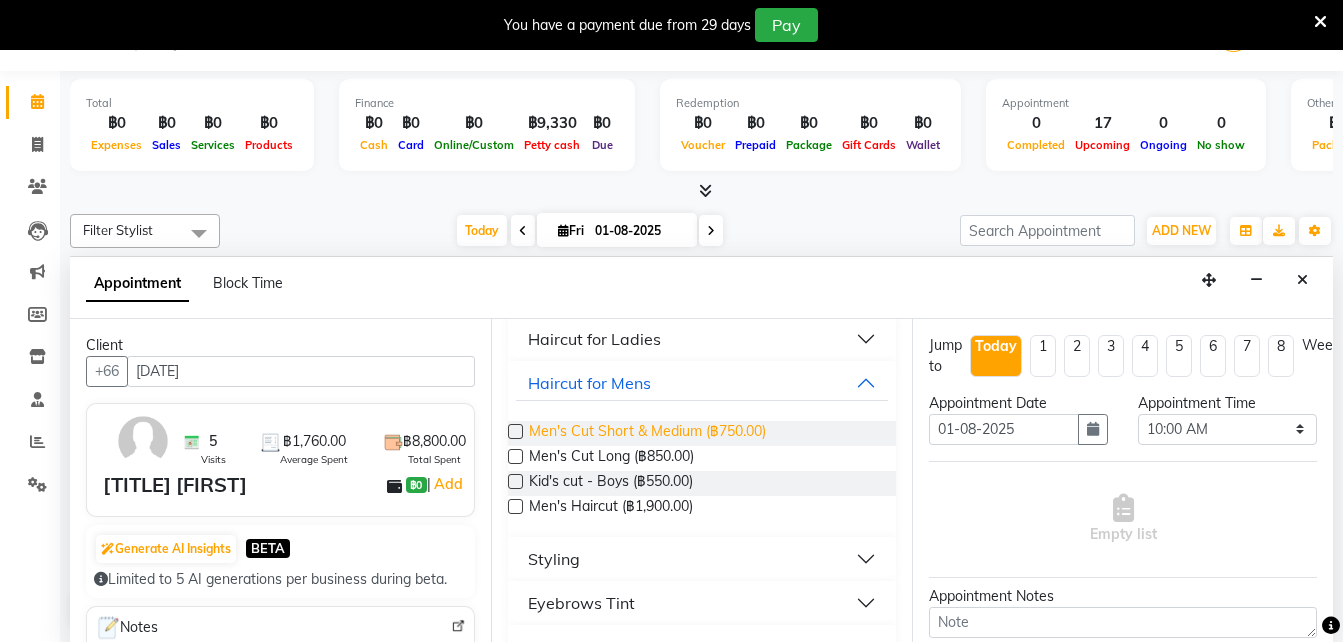 click on "Men's Cut Short & Medium (฿750.00)" at bounding box center [647, 433] 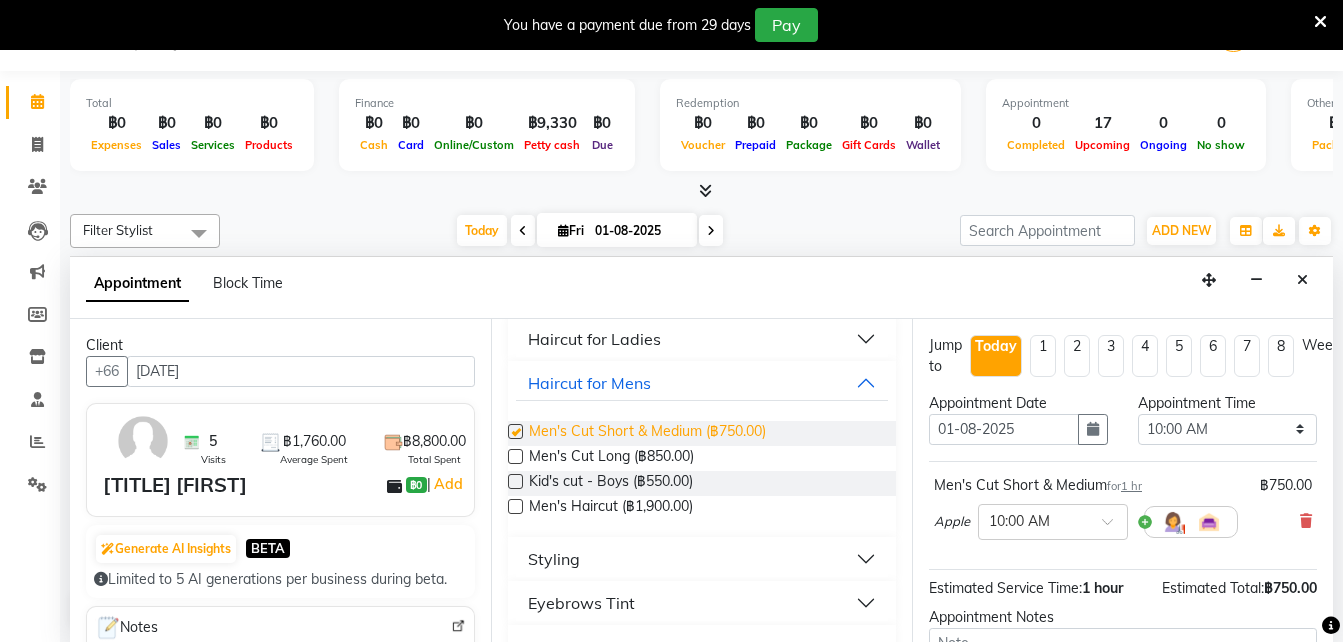 checkbox on "false" 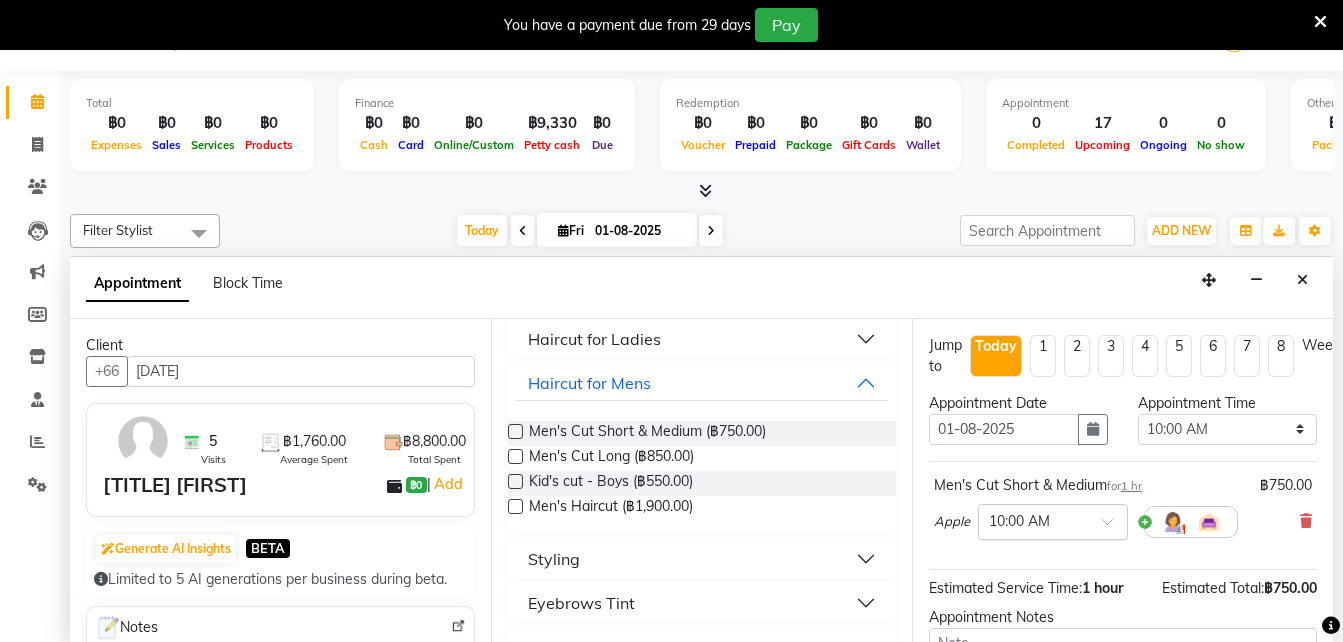 click on "× 10:00 AM" at bounding box center [1053, 522] 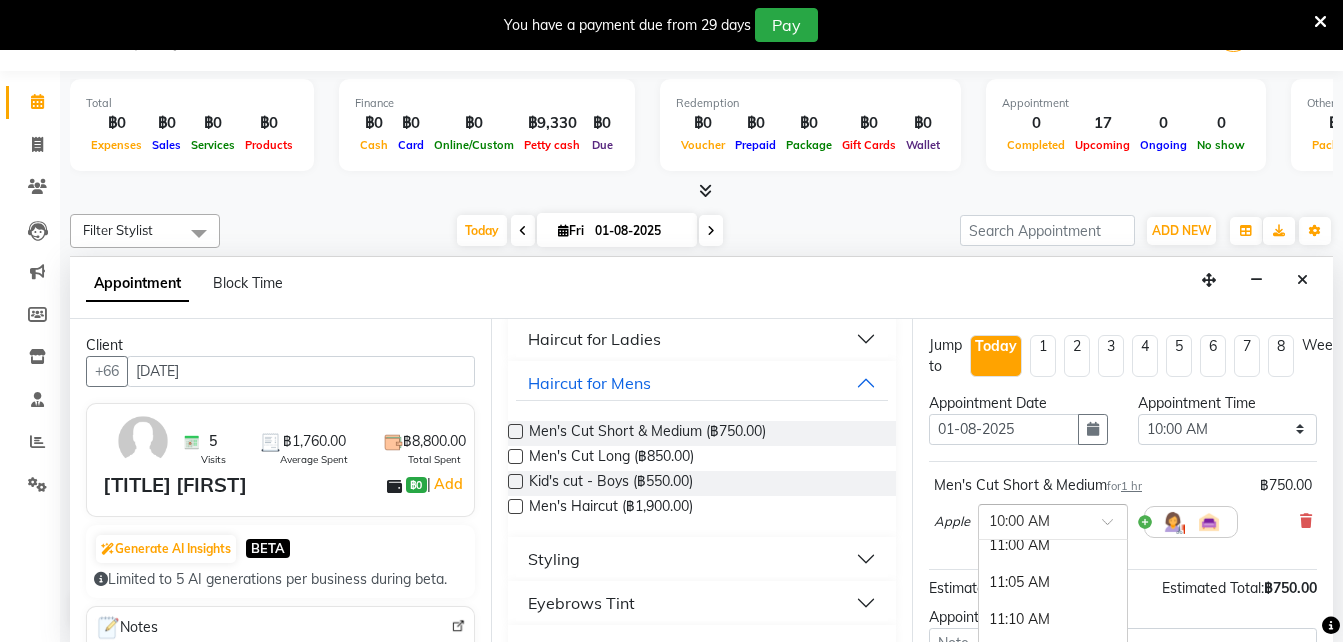 scroll, scrollTop: 458, scrollLeft: 0, axis: vertical 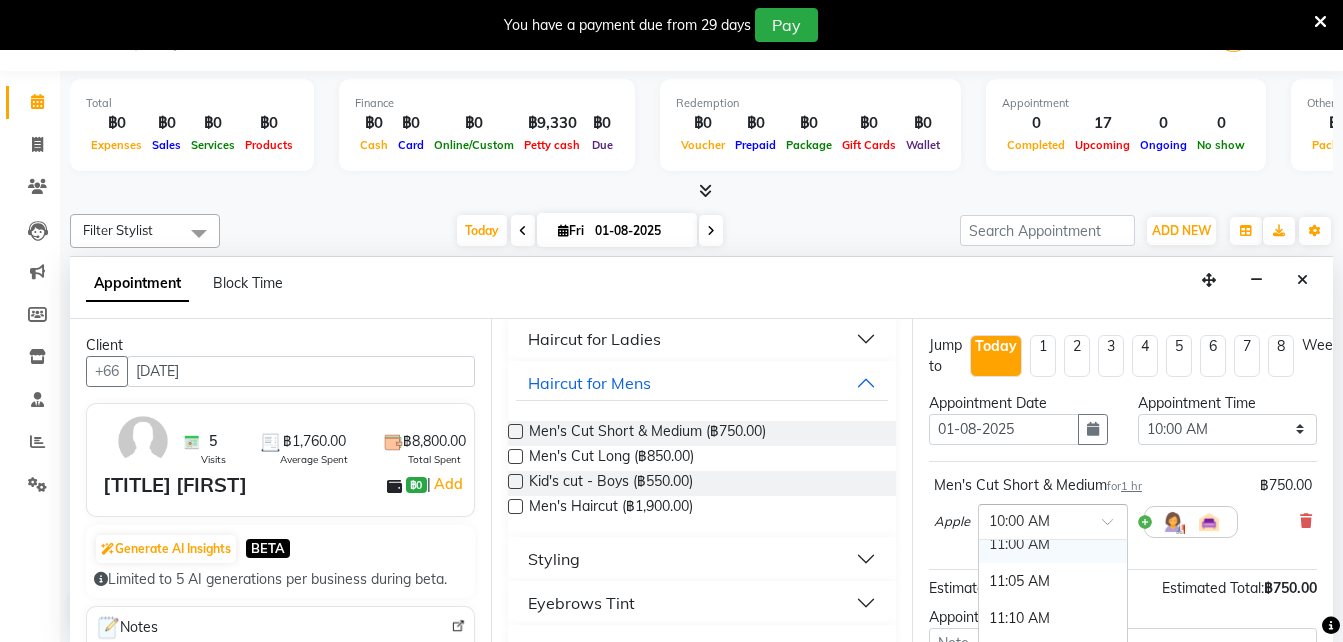 click on "× 10:00 AM" at bounding box center (1053, 522) 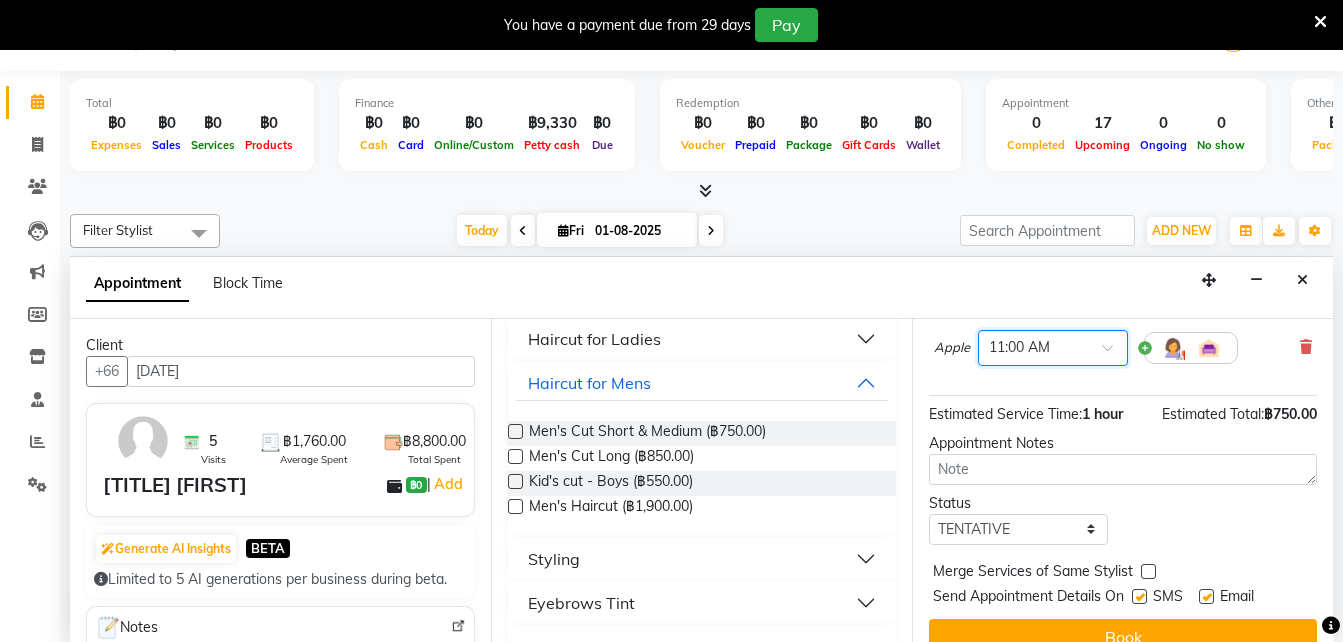 scroll, scrollTop: 218, scrollLeft: 0, axis: vertical 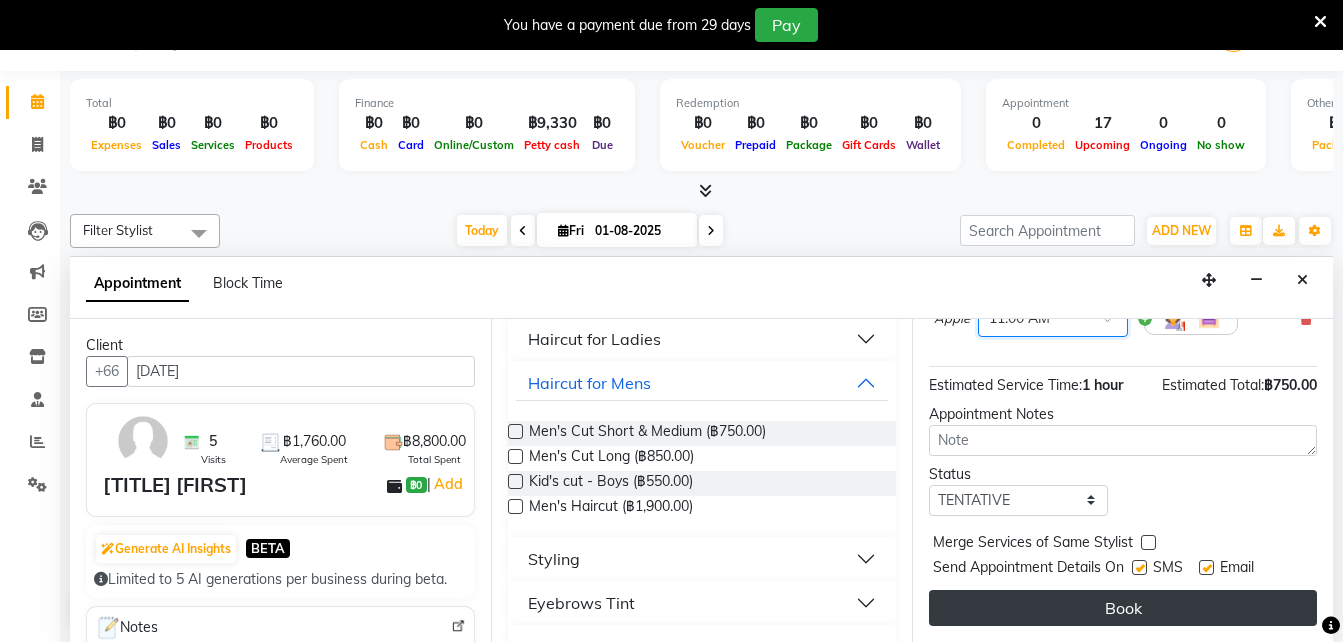 click on "Book" at bounding box center (1123, 608) 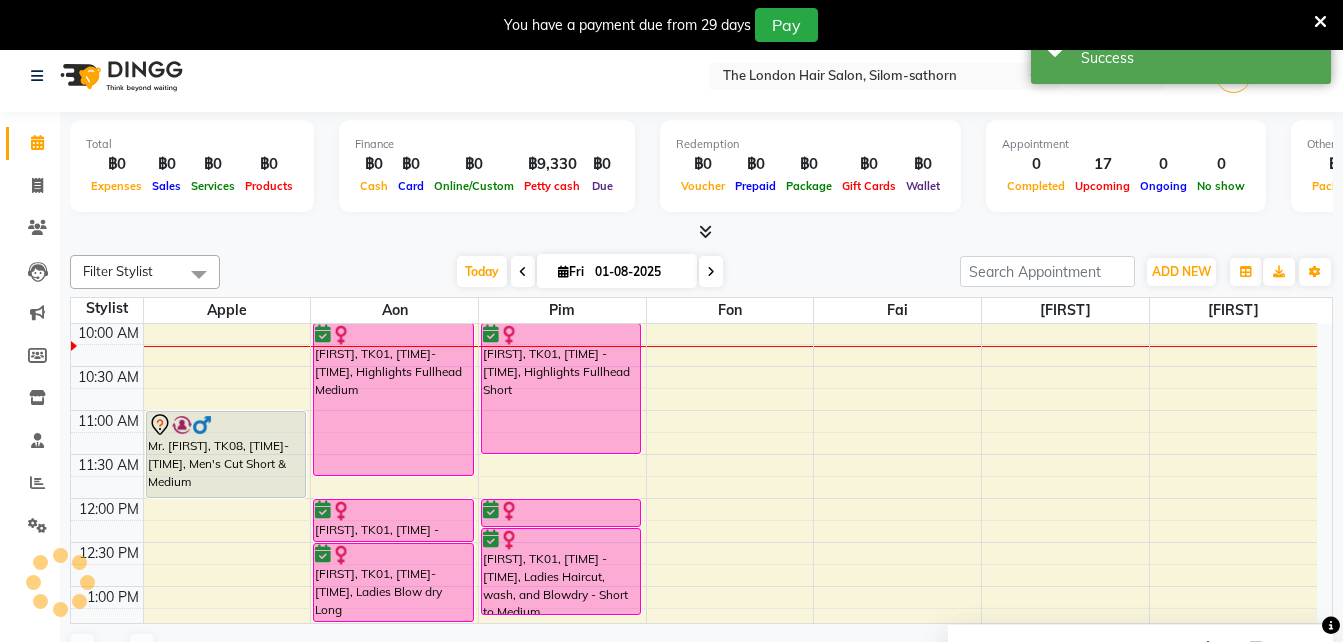 scroll, scrollTop: 0, scrollLeft: 0, axis: both 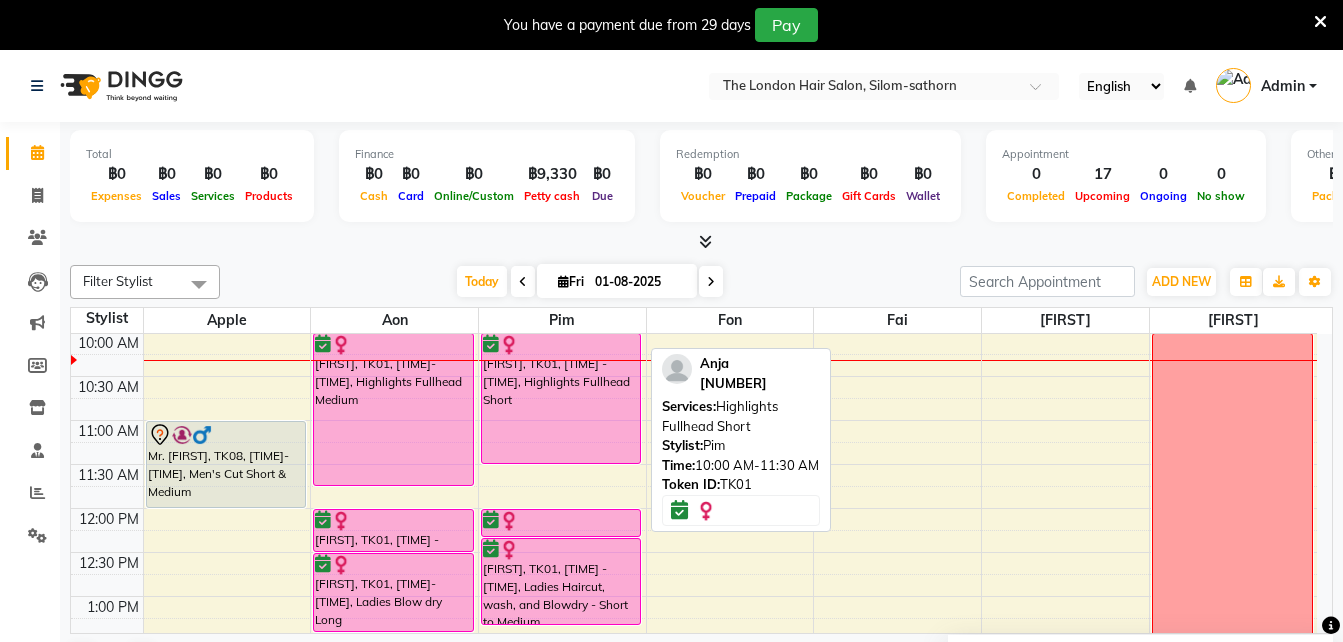 click on "[FIRST], TK07, [TIME] - [TIME], Ladies Blow dry Long     [FIRST] [LAST], TK03, [TIME] - [TIME], Size M Bleach Hair      [FIRST], TK01, [TIME] - [TIME], Highlights Fullhead Short     [FIRST], TK01, [TIME] - [TIME], Toner Short     [FIRST], TK01, [TIME] - [TIME], Ladies Haircut, wash, and Blowdry - Short to Medium     [FIRST], TK07, [TIME] - [TIME], Colour Regrowth Short     [FIRST] [LAST], TK03, [TIME] - [TIME], Toner Short" at bounding box center (562, 772) 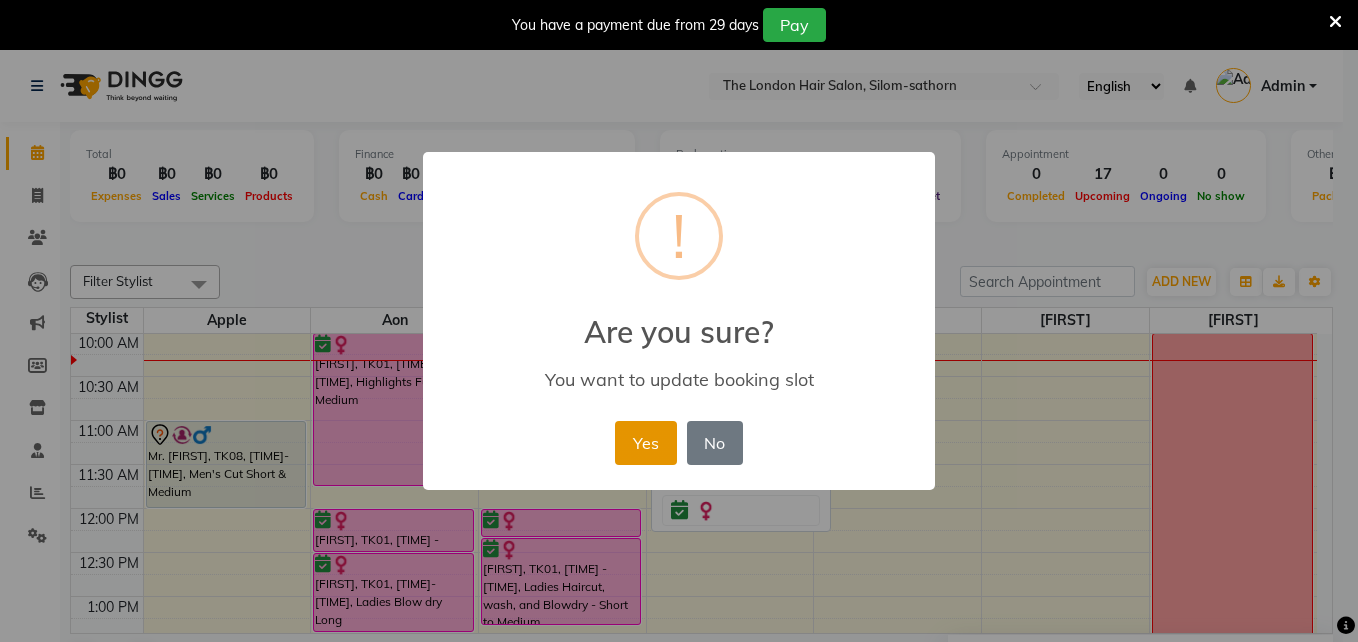 click on "Yes" at bounding box center [645, 443] 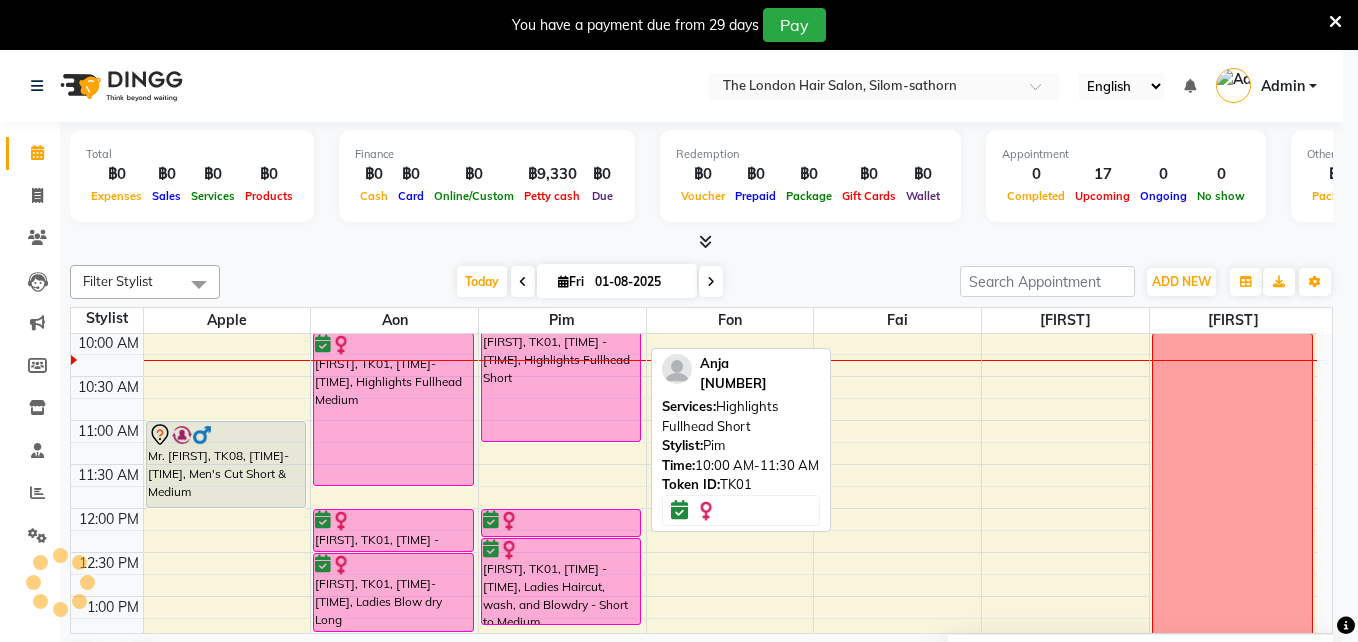 click on "9:00 AM 9:30 AM 10:00 AM 10:30 AM 11:00 AM 11:30 AM 12:00 PM 12:30 PM 1:00 PM 1:30 PM 2:00 PM 2:30 PM 3:00 PM 3:30 PM 4:00 PM 4:30 PM 5:00 PM 5:30 PM 6:00 PM 6:30 PM 7:00 PM 7:30 PM 8:00 PM 8:30 PM             [FIRST], TK08, [TIME] - [TIME], Men's Cut Short & Medium     [FIRST] [LAST], TK06, [TIME] - [TIME], Ladies Haircut, wash, and Blowdry - Long     [FIRST] [LAST], TK04, [TIME] - [TIME], Men's Cut Short & Medium     [FIRST] [LAST], TK03, [TIME] - [TIME], Ladies Haircut, wash, and Blowdry - Short to Medium     [FIRST], TK05, [TIME] - [TIME], Ladies Haircut, wash, and Blowdry - Short to Medium     [FIRST], TK01, [TIME] - [TIME], Highlights Fullhead Medium     [FIRST], TK01, [TIME] - [TIME], Toner Long     [FIRST], TK01, [TIME] - [TIME], Ladies Blow dry Long     [FIRST], TK02, [TIME] - [TIME], T-section/Face - Framing Medium     [FIRST], TK02, [TIME] - [TIME], Toner Short     [FIRST], TK02, [TIME] - [TIME], Ladies Haircut, wash, and Blowdry - Short to Medium                              Day Off" at bounding box center (694, 772) 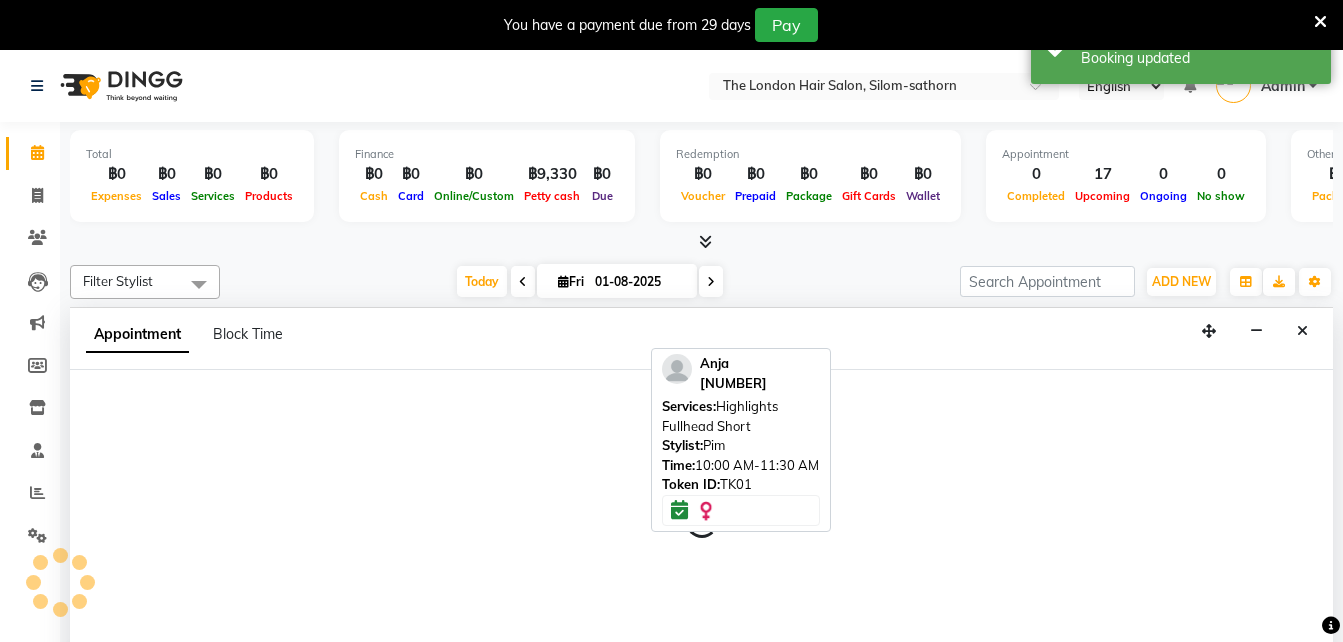 scroll, scrollTop: 51, scrollLeft: 0, axis: vertical 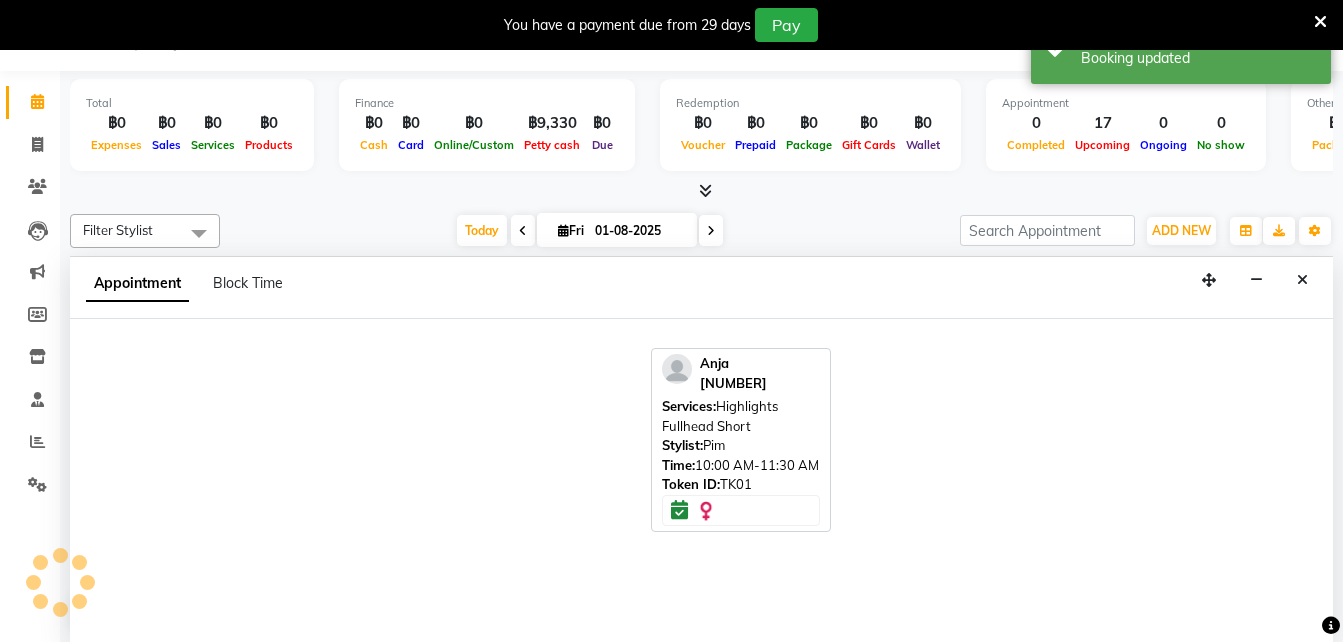 select on "56711" 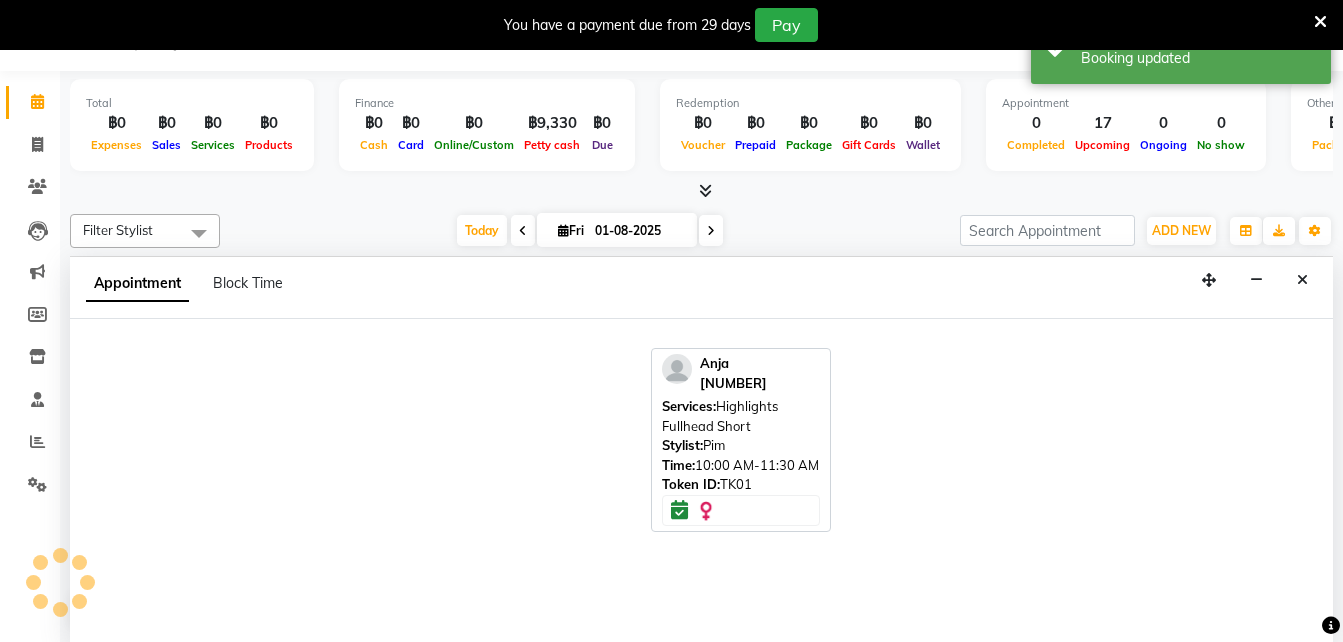 select on "660" 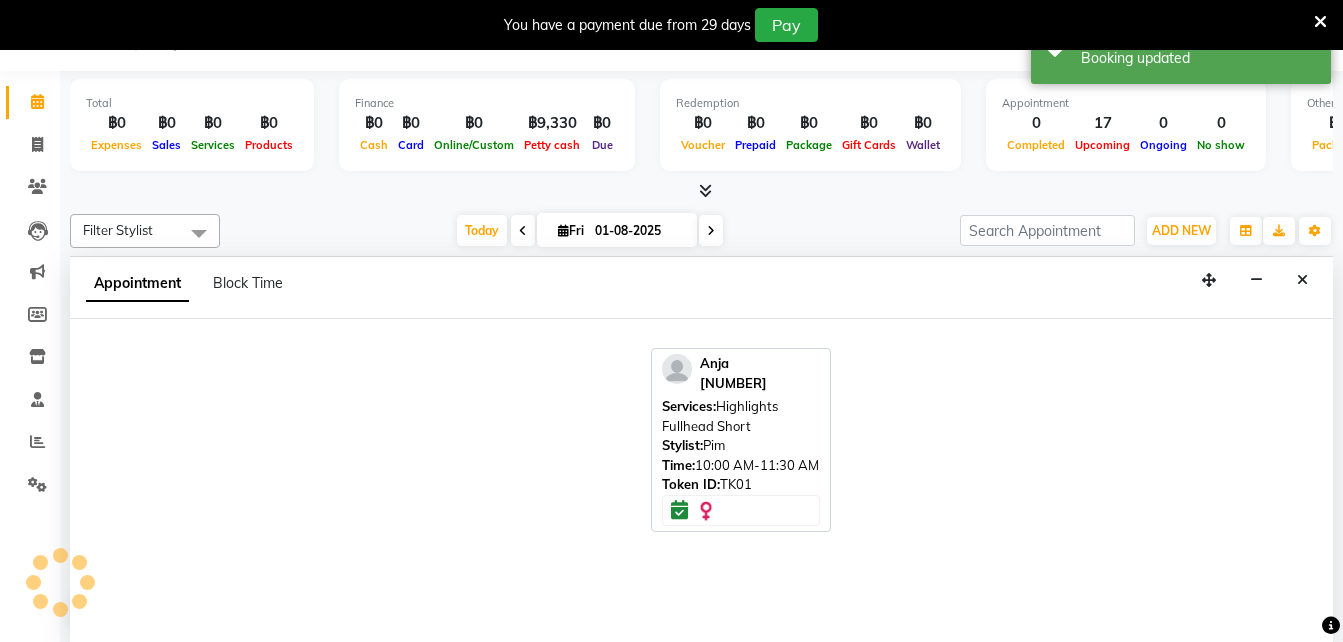 select on "tentative" 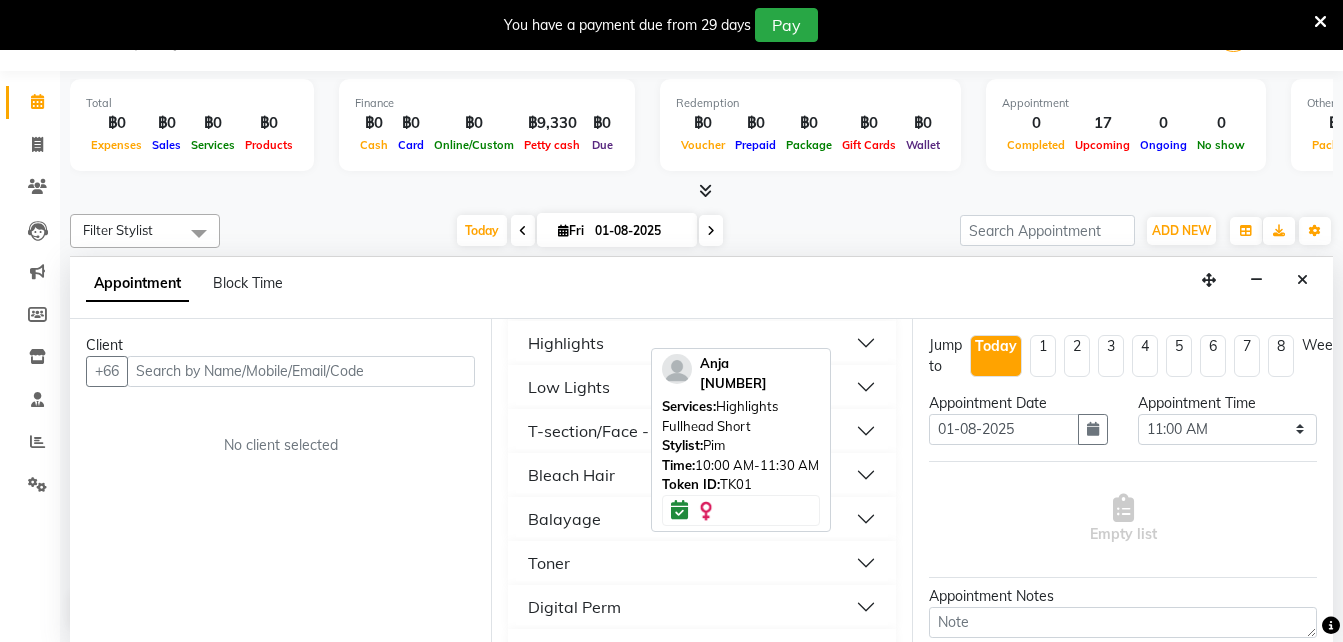 scroll, scrollTop: 529, scrollLeft: 0, axis: vertical 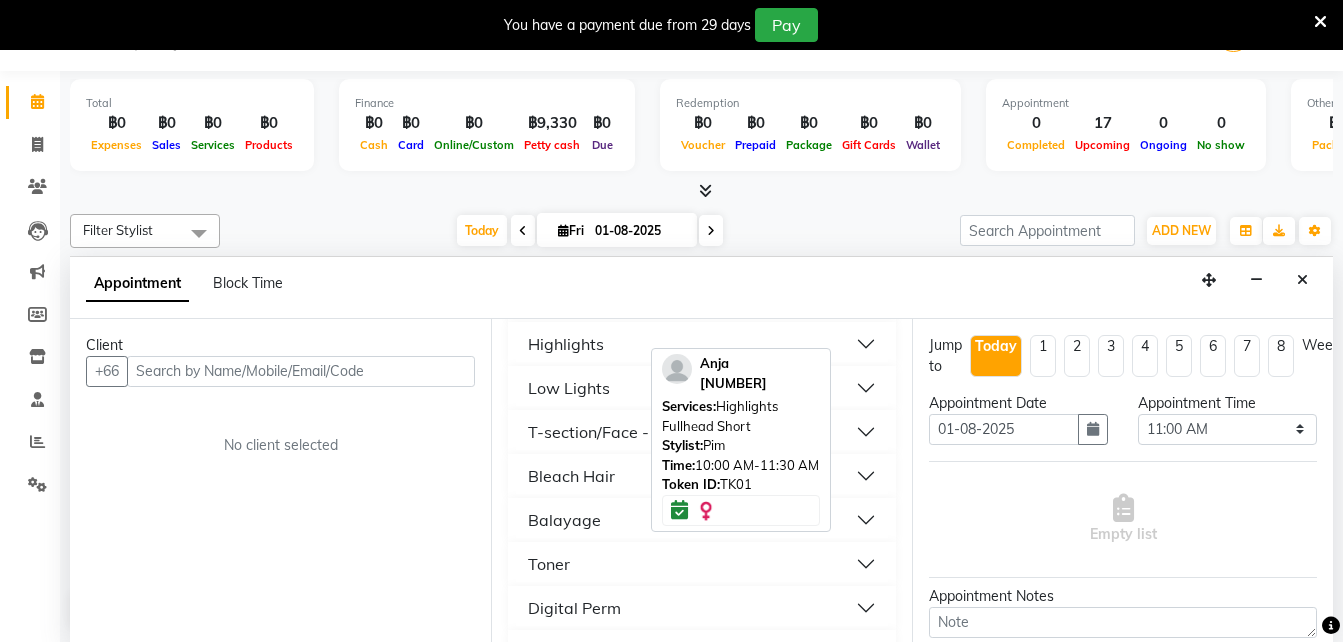 click on "Bleach Hair" at bounding box center [571, 476] 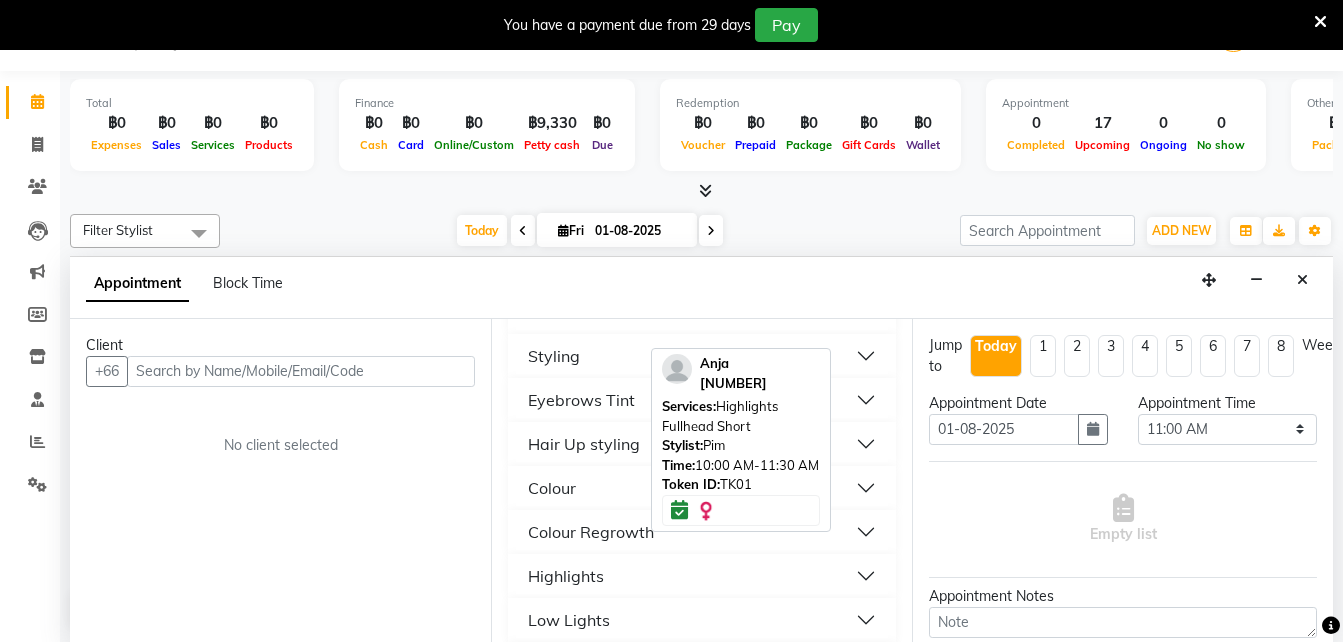 scroll, scrollTop: 296, scrollLeft: 0, axis: vertical 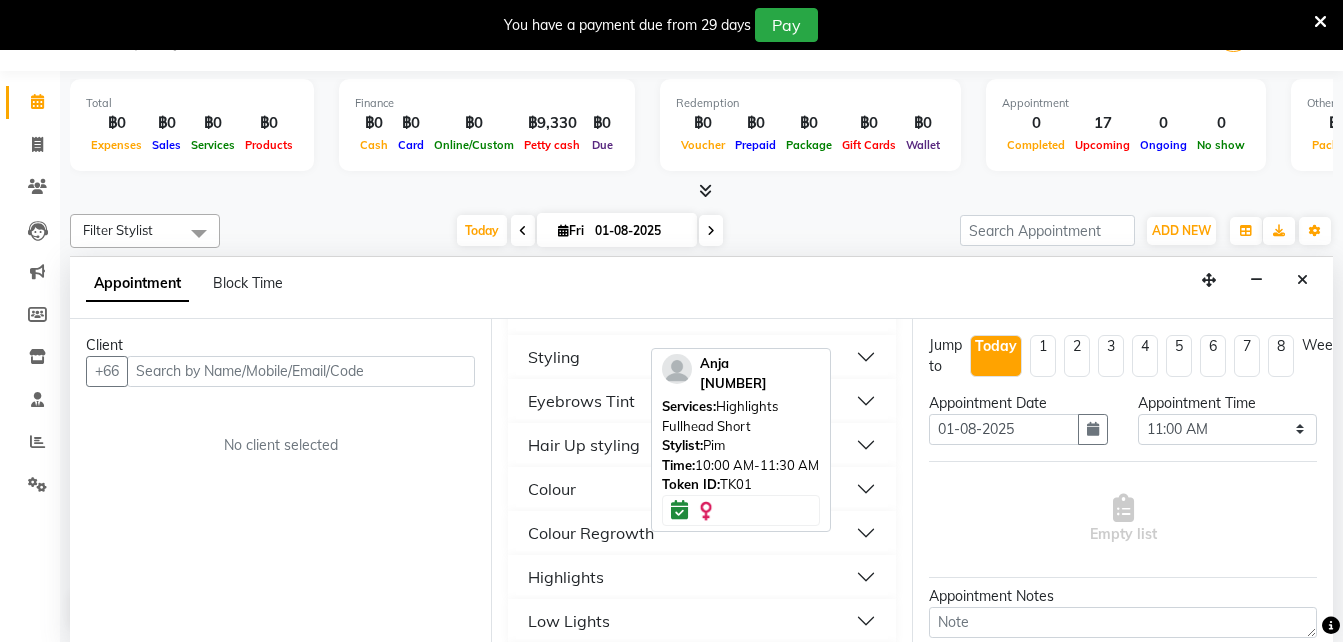 click on "Hair Up styling" at bounding box center [584, 445] 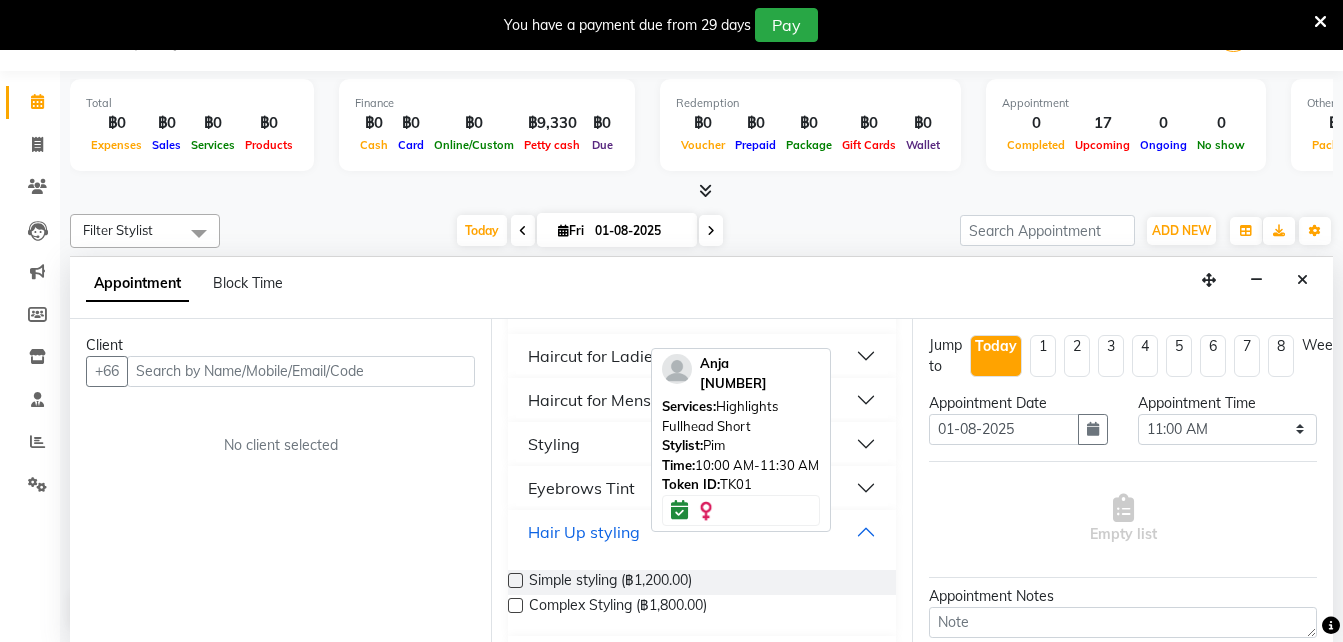 scroll, scrollTop: 207, scrollLeft: 0, axis: vertical 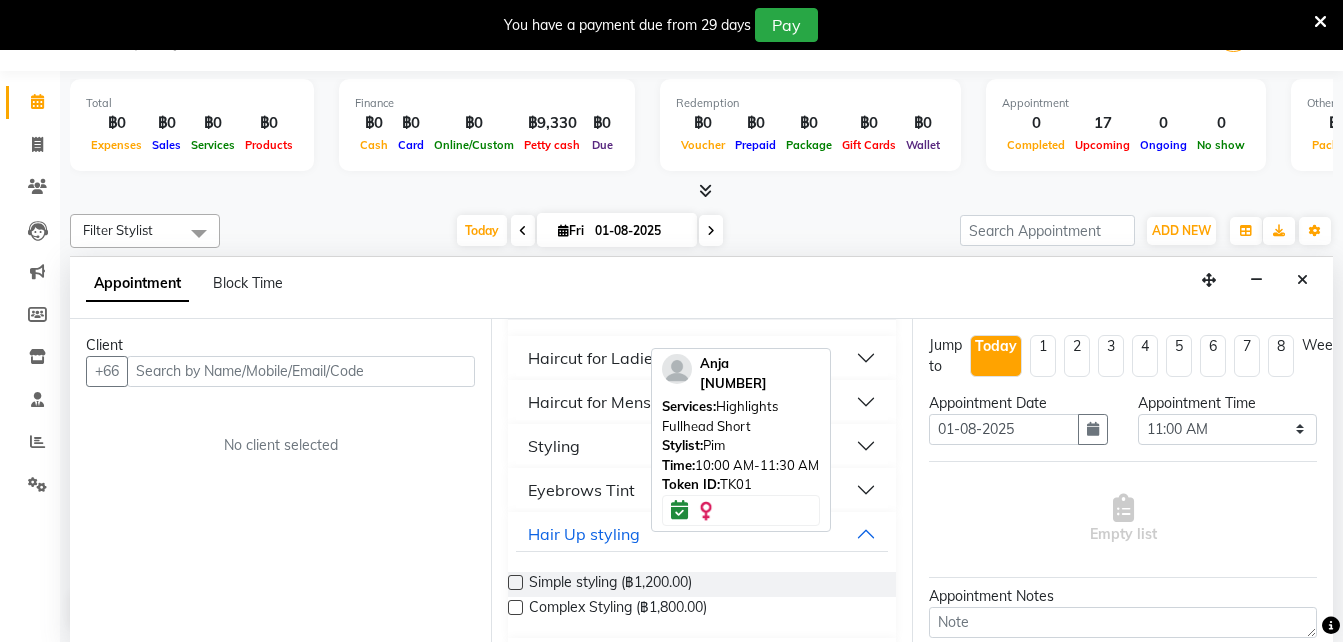 click on "Styling" at bounding box center (702, 446) 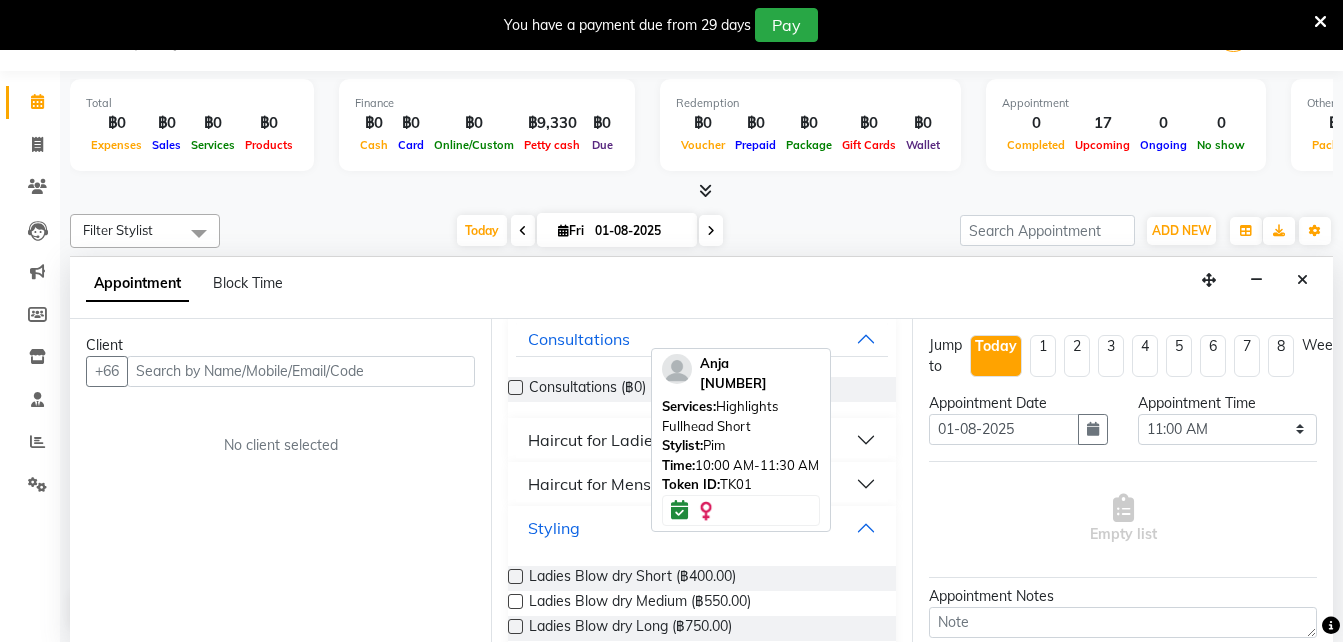 scroll, scrollTop: 126, scrollLeft: 0, axis: vertical 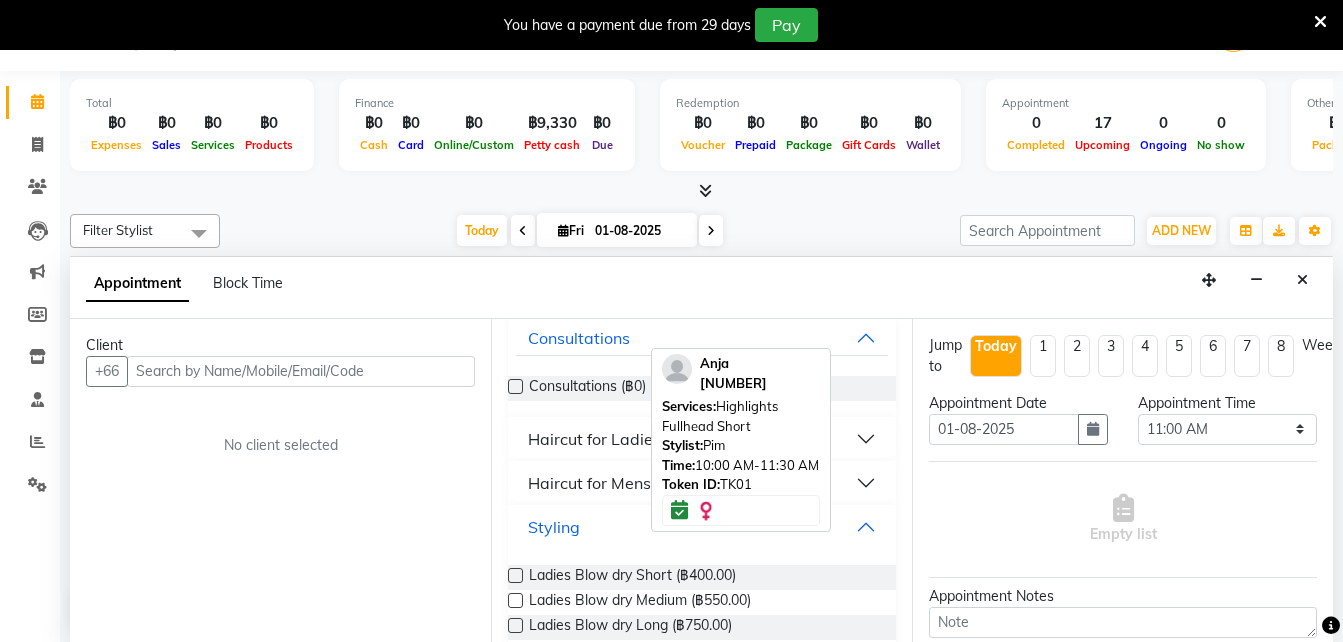 type 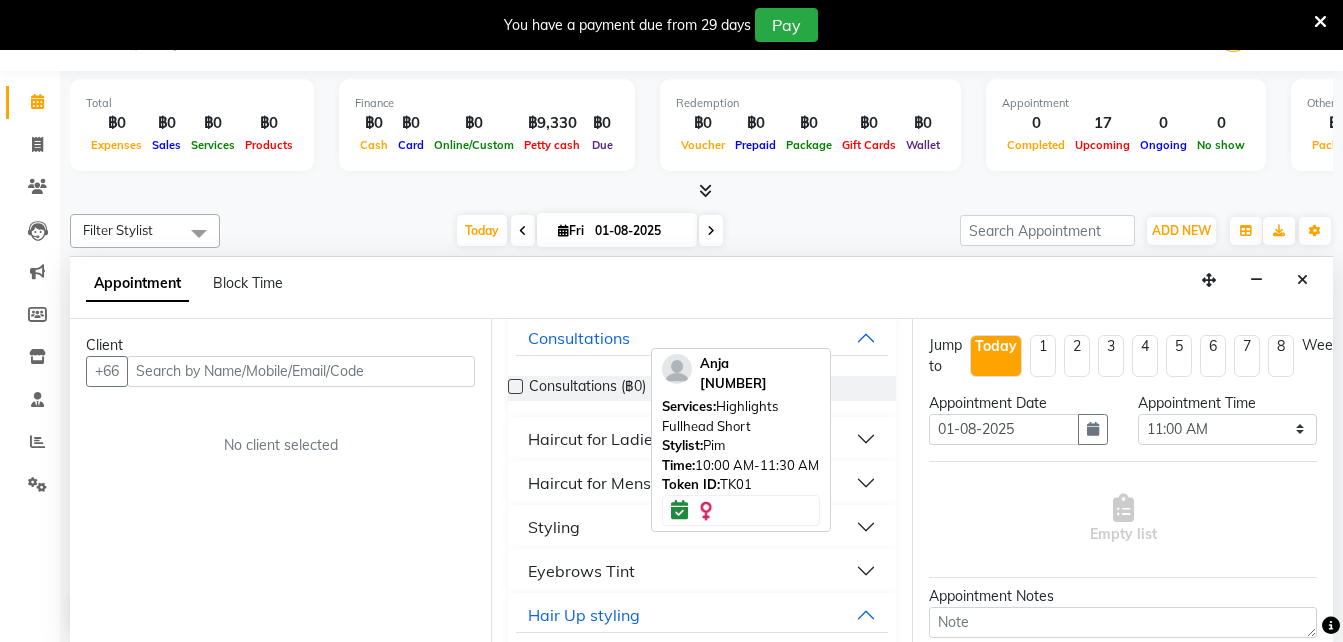 click on "Styling" at bounding box center [702, 527] 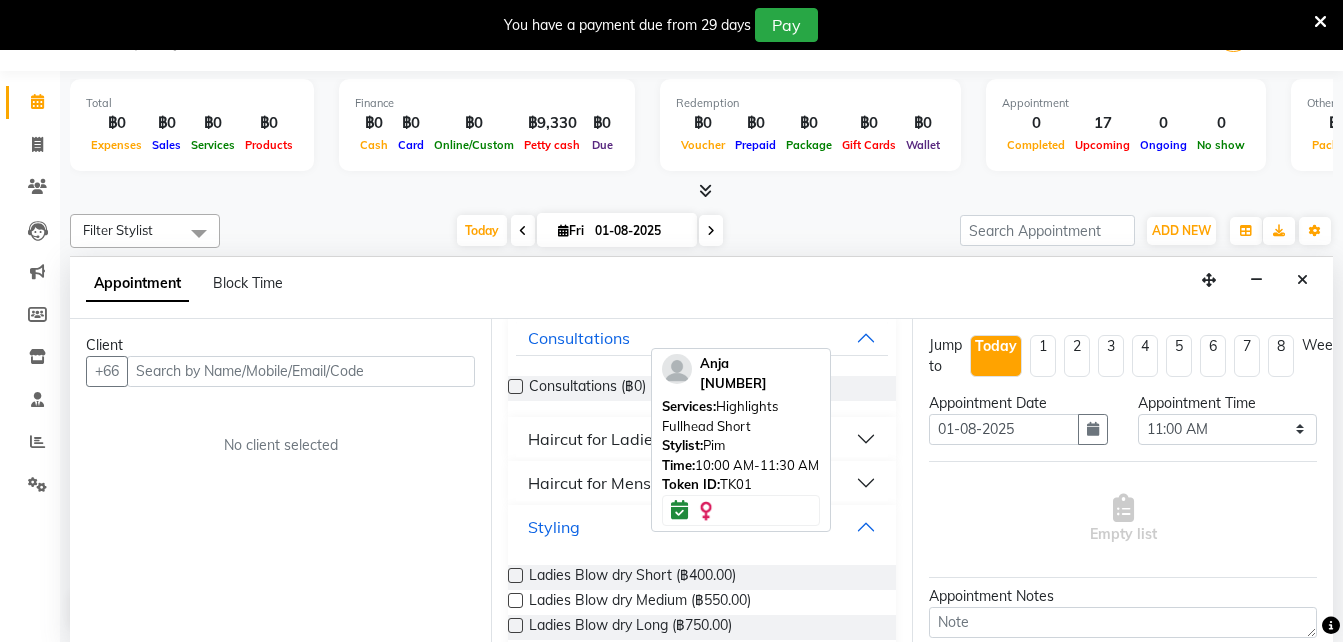 click on "Styling" at bounding box center [702, 527] 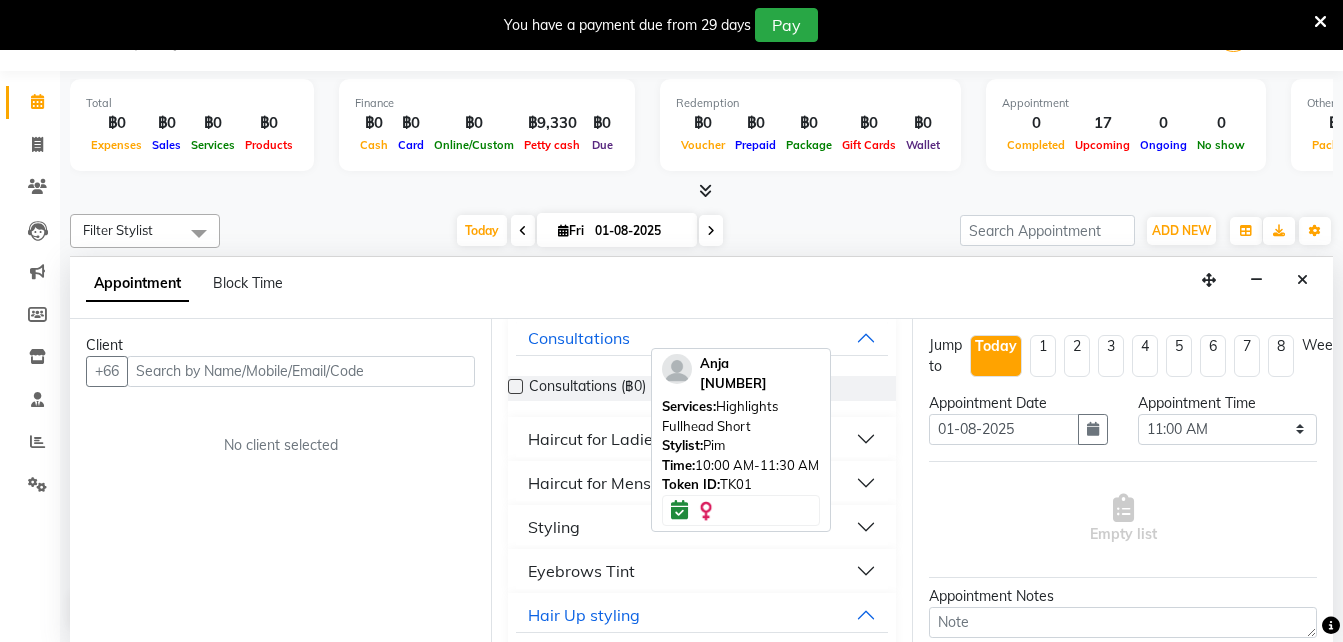 click on "Styling" at bounding box center (702, 527) 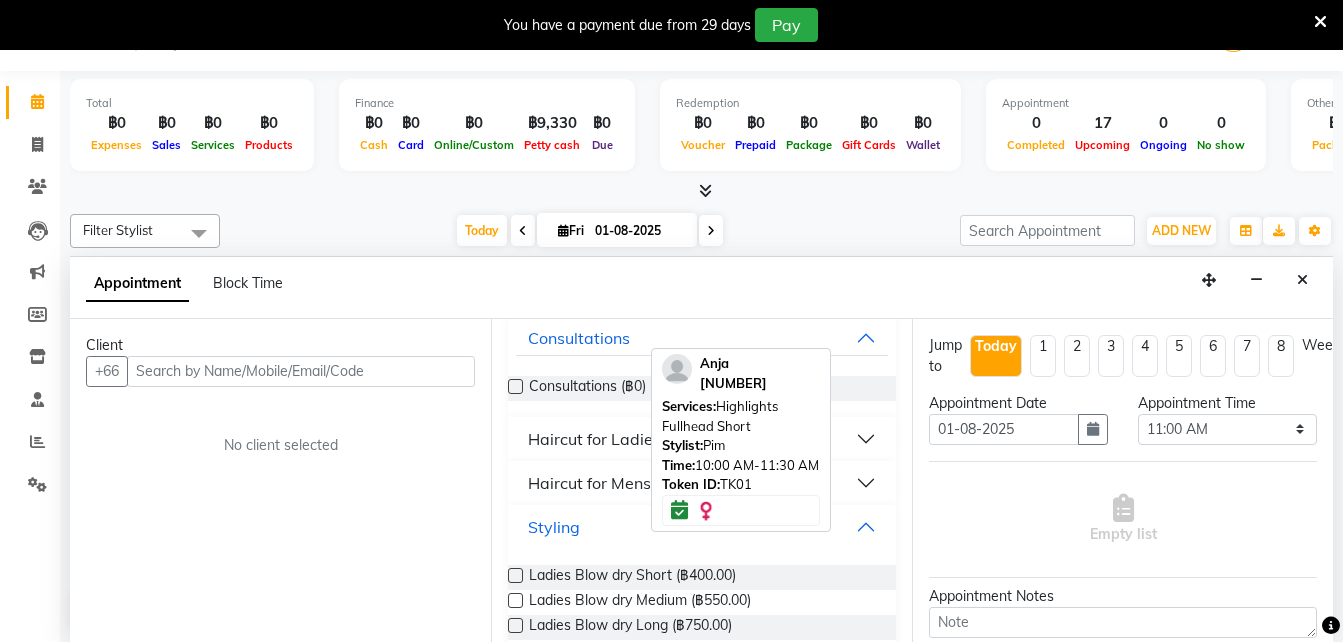 click on "Styling" at bounding box center [702, 527] 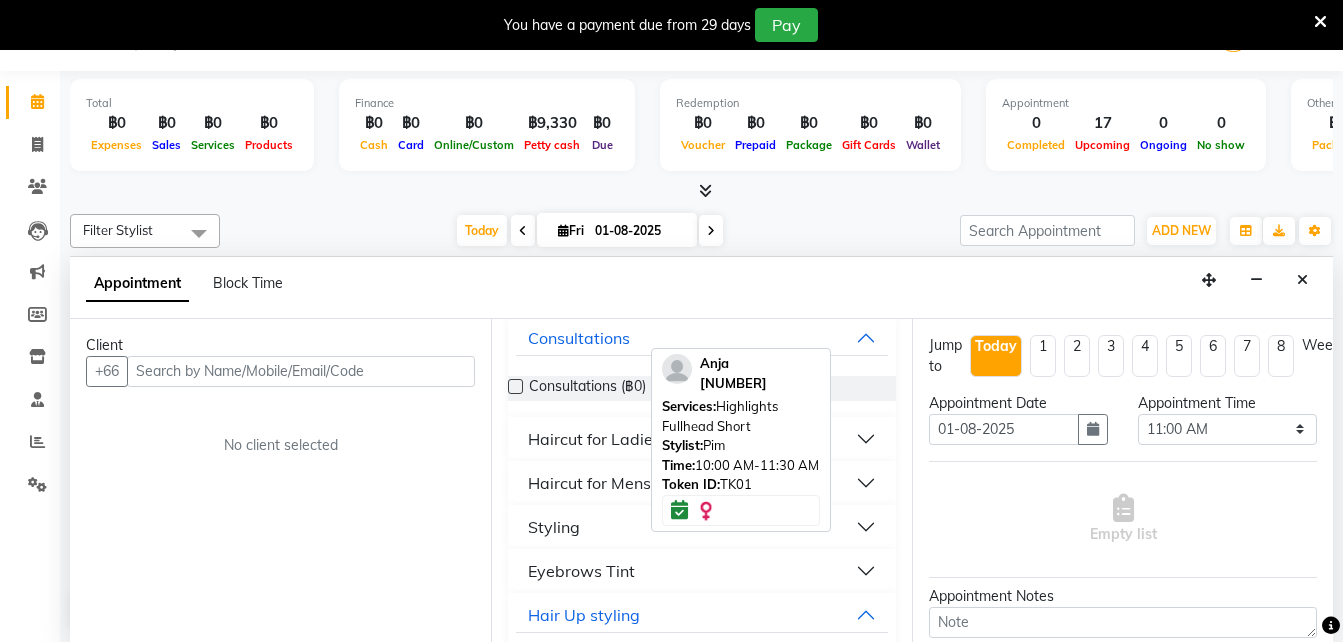 click on "Styling" at bounding box center (702, 527) 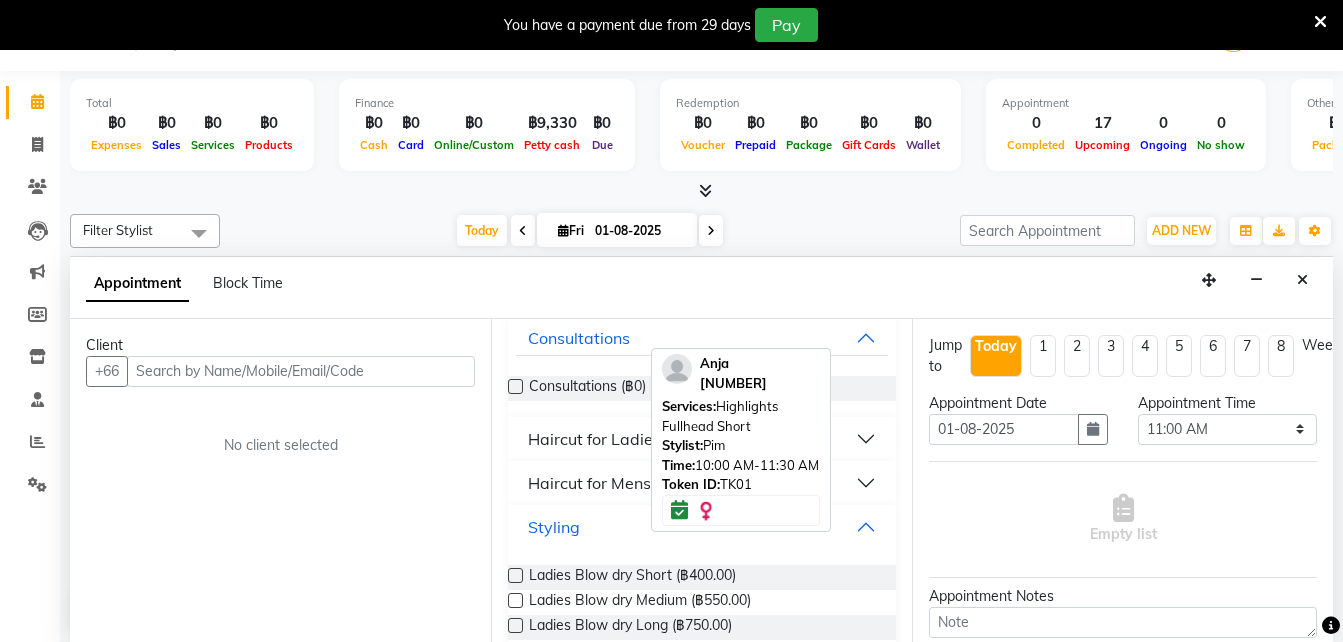 click on "Styling" at bounding box center (702, 527) 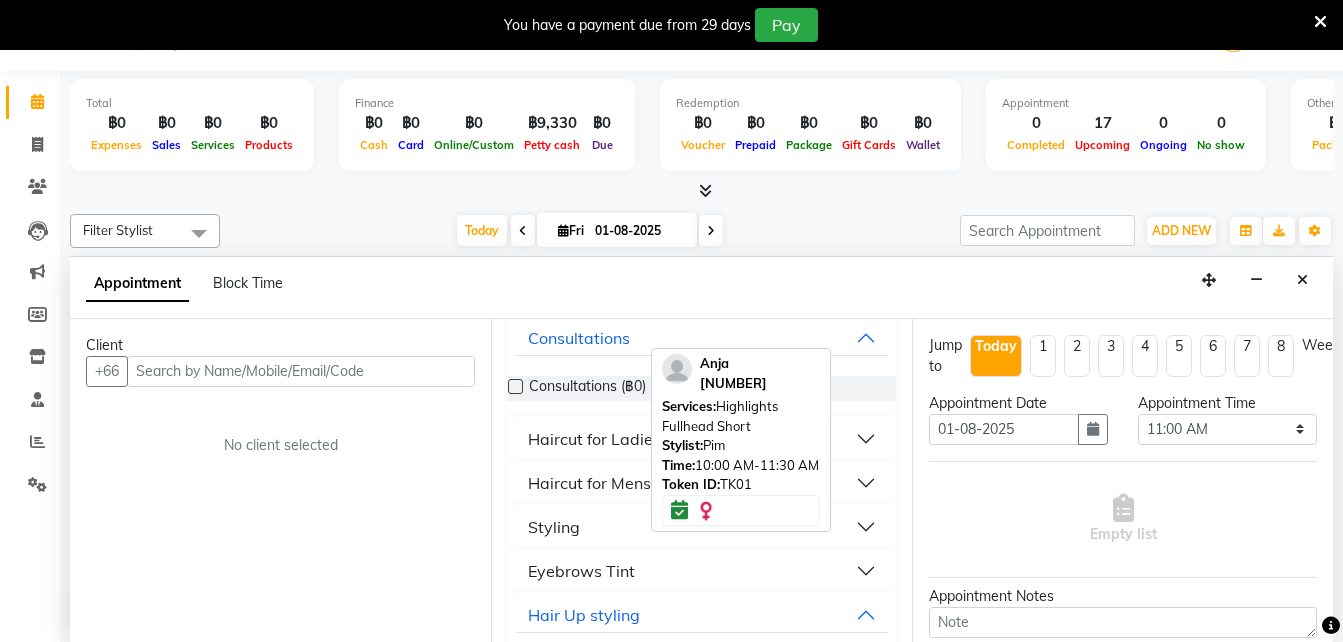 click on "Styling" at bounding box center (702, 527) 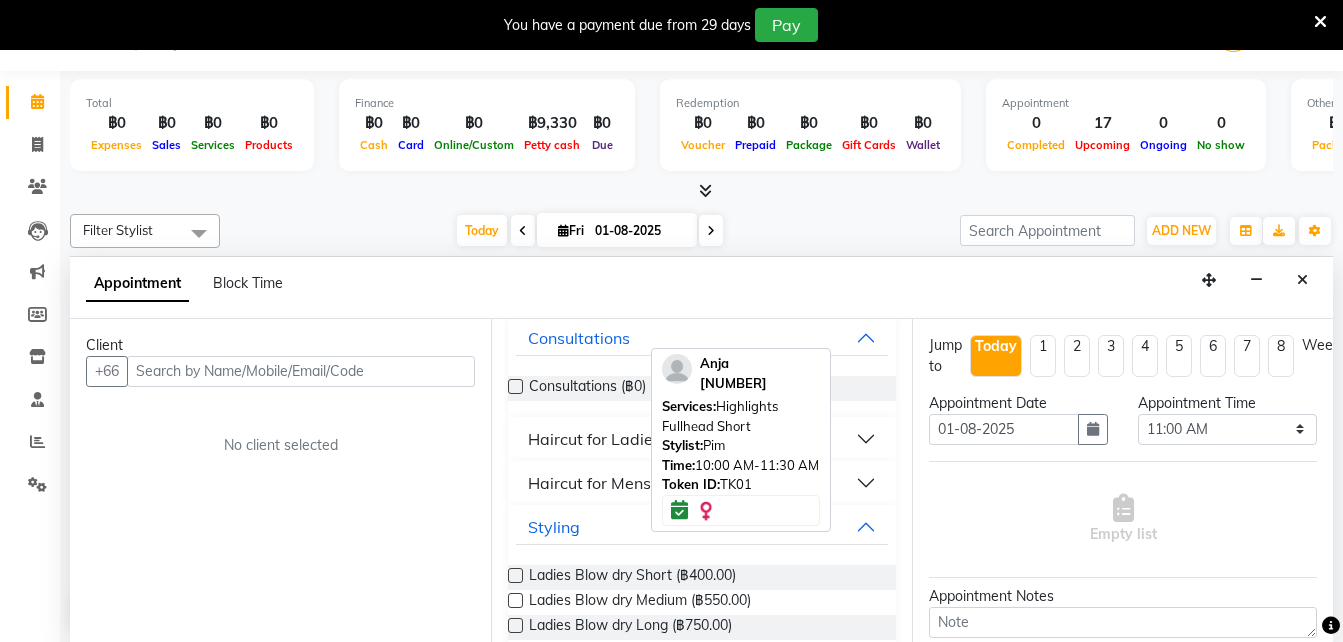 click on "0" at bounding box center (1221, 123) 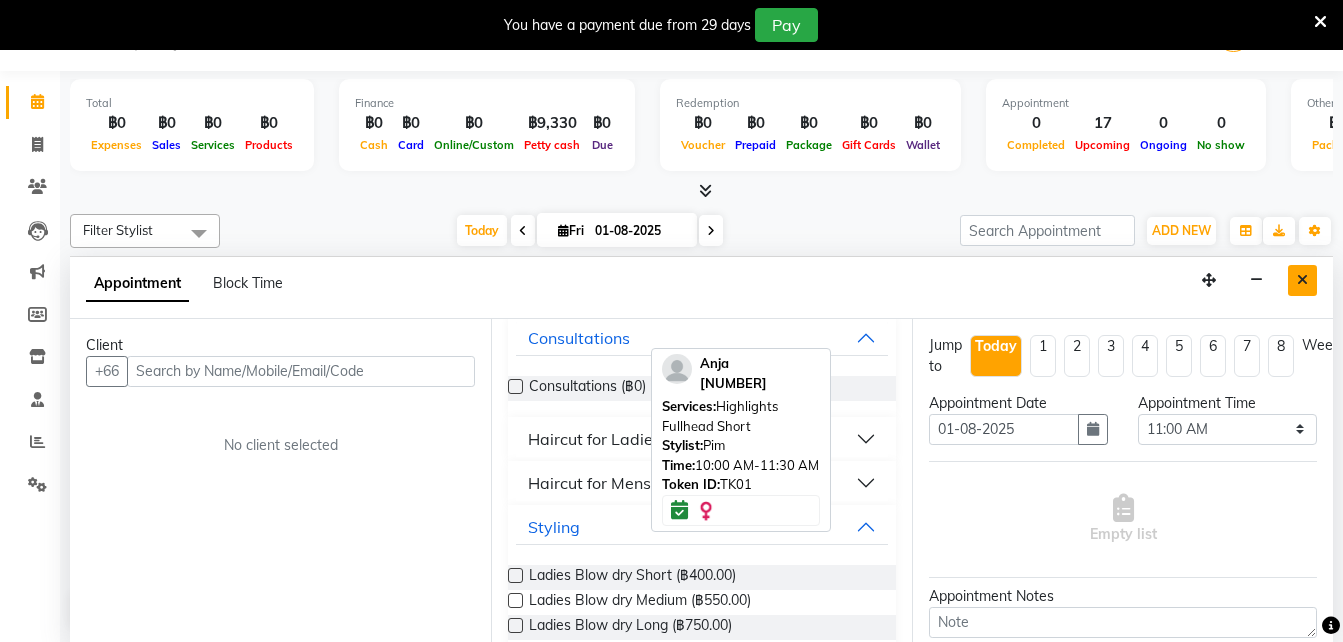 click at bounding box center (1302, 280) 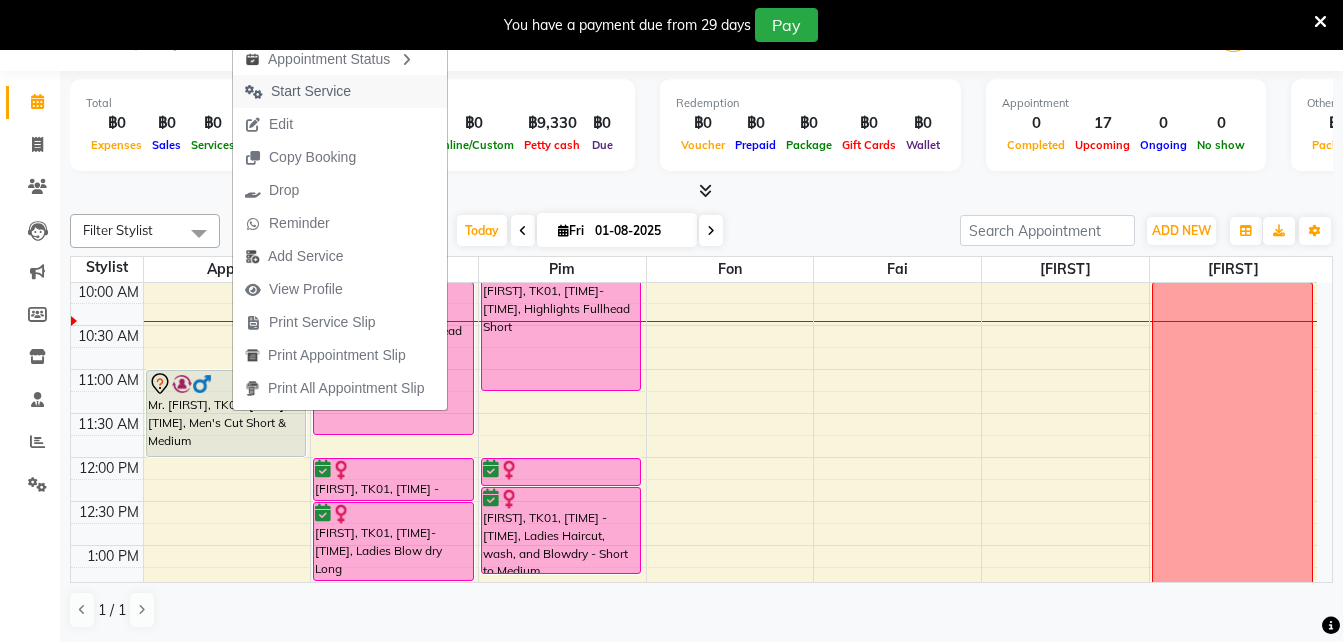 click on "Start Service" at bounding box center [311, 91] 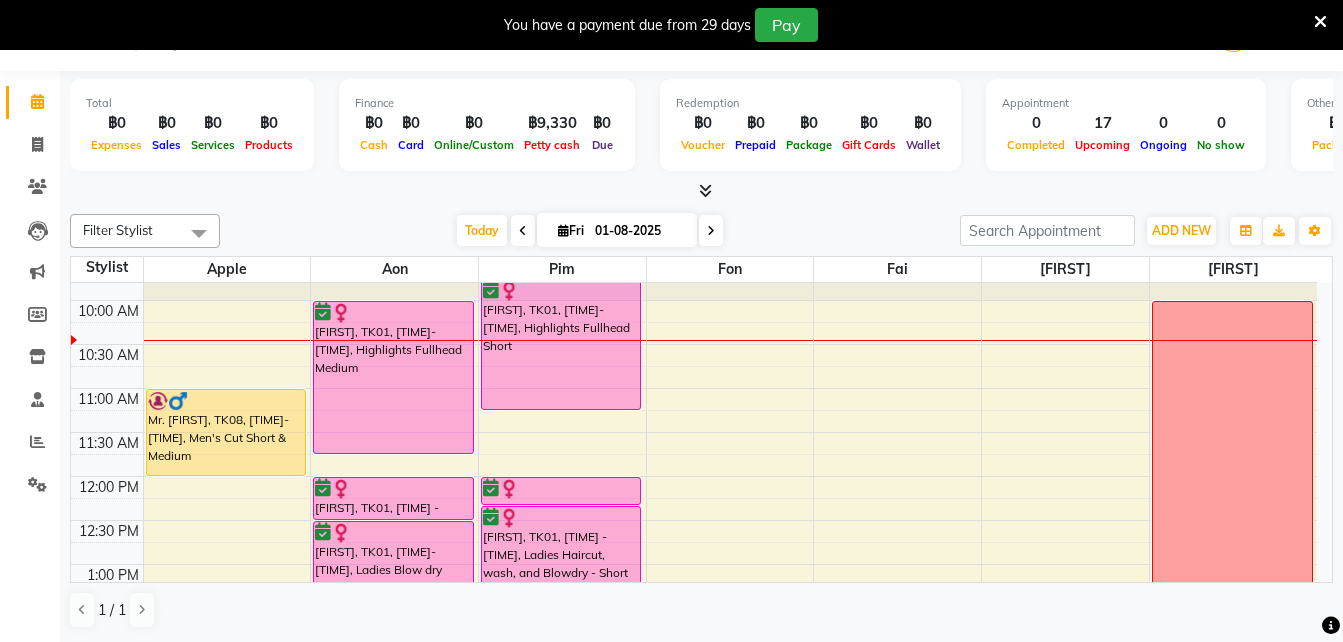 scroll, scrollTop: 69, scrollLeft: 0, axis: vertical 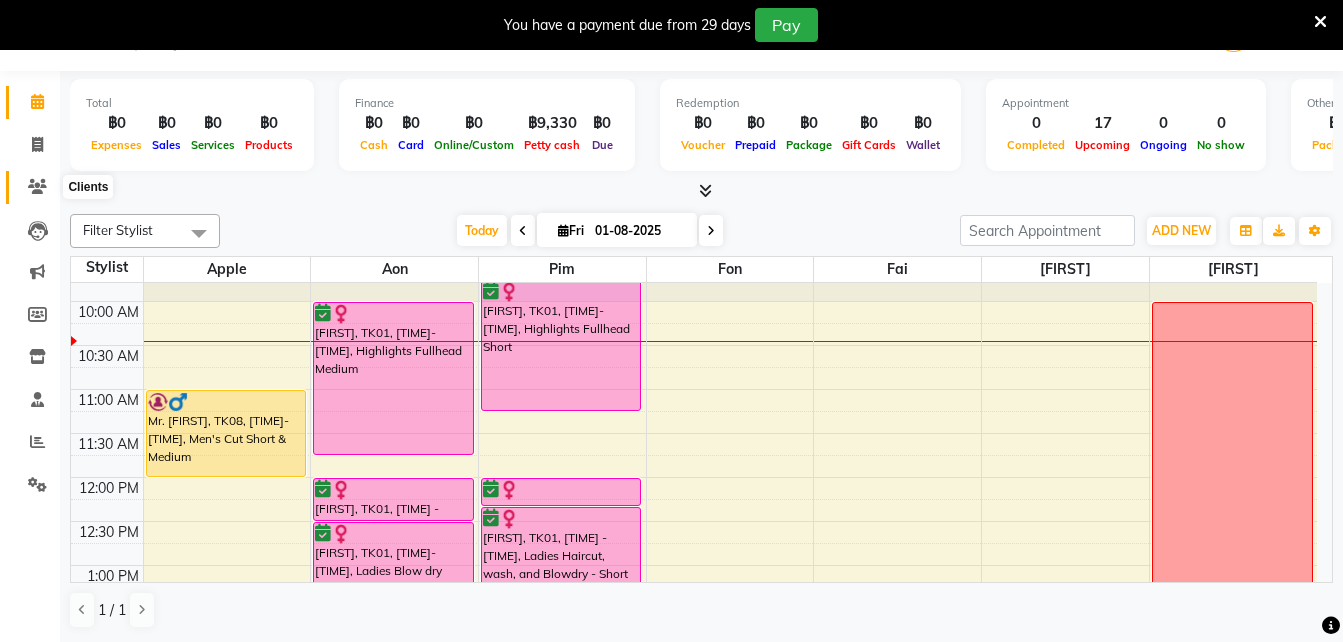 click 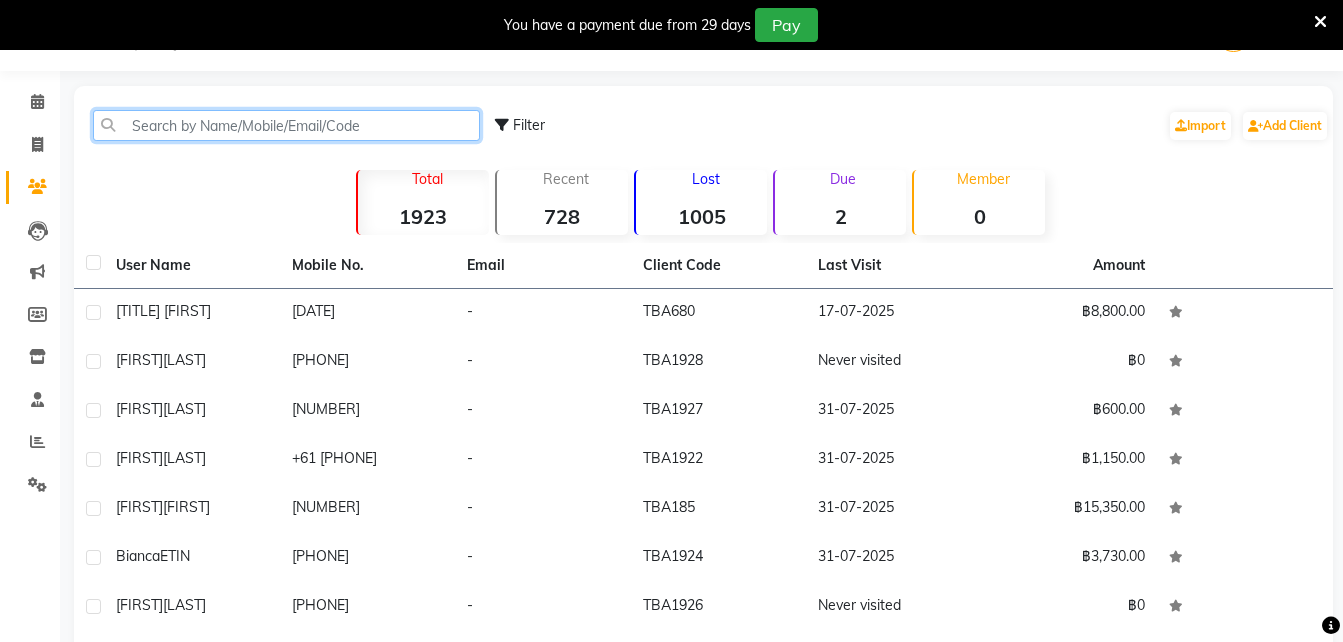 click 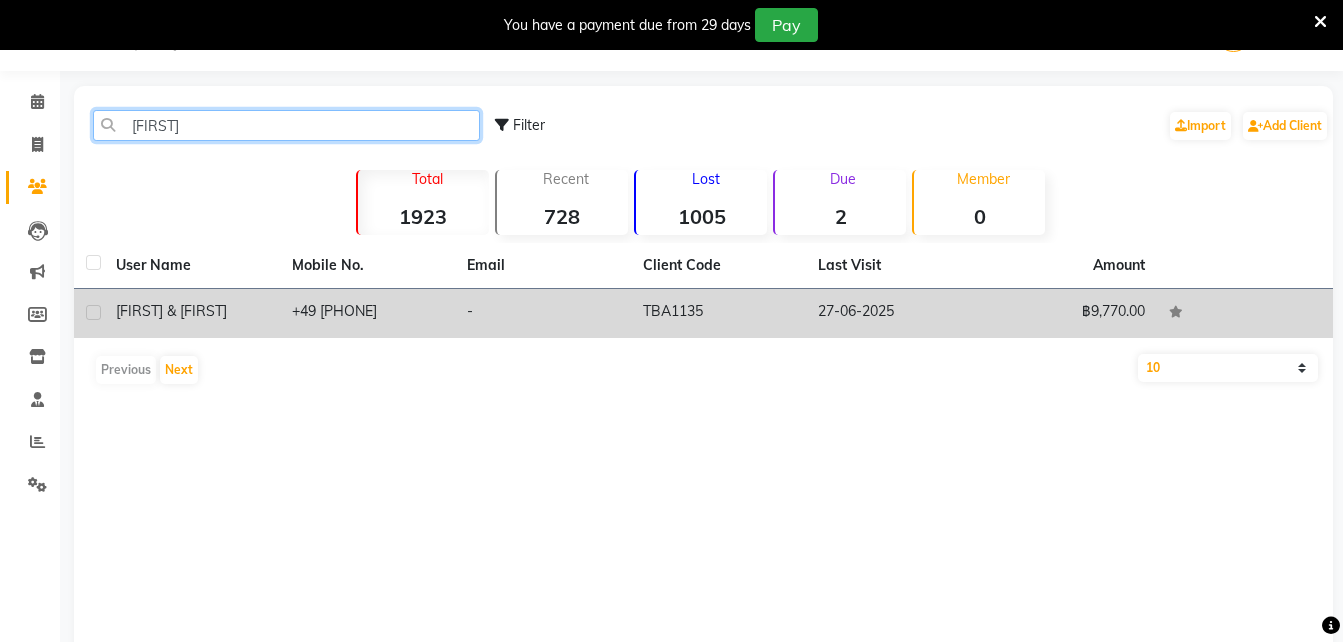 type on "[FIRST]" 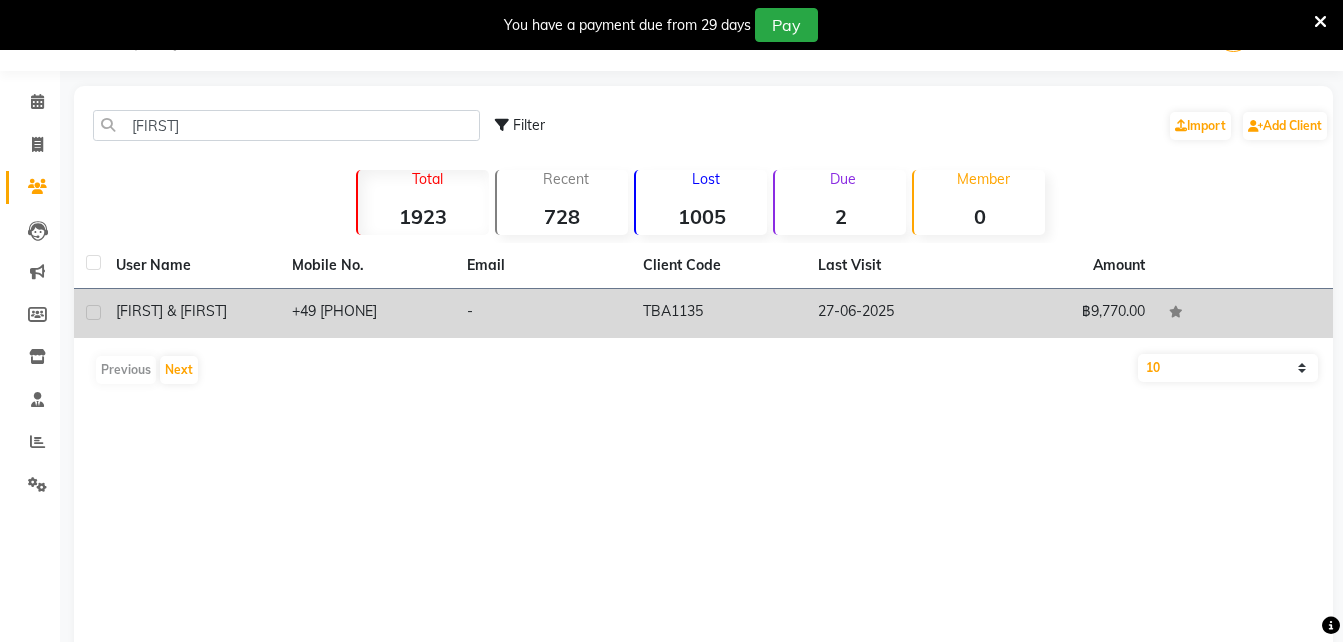 click on "[FIRST] & [FIRST]" 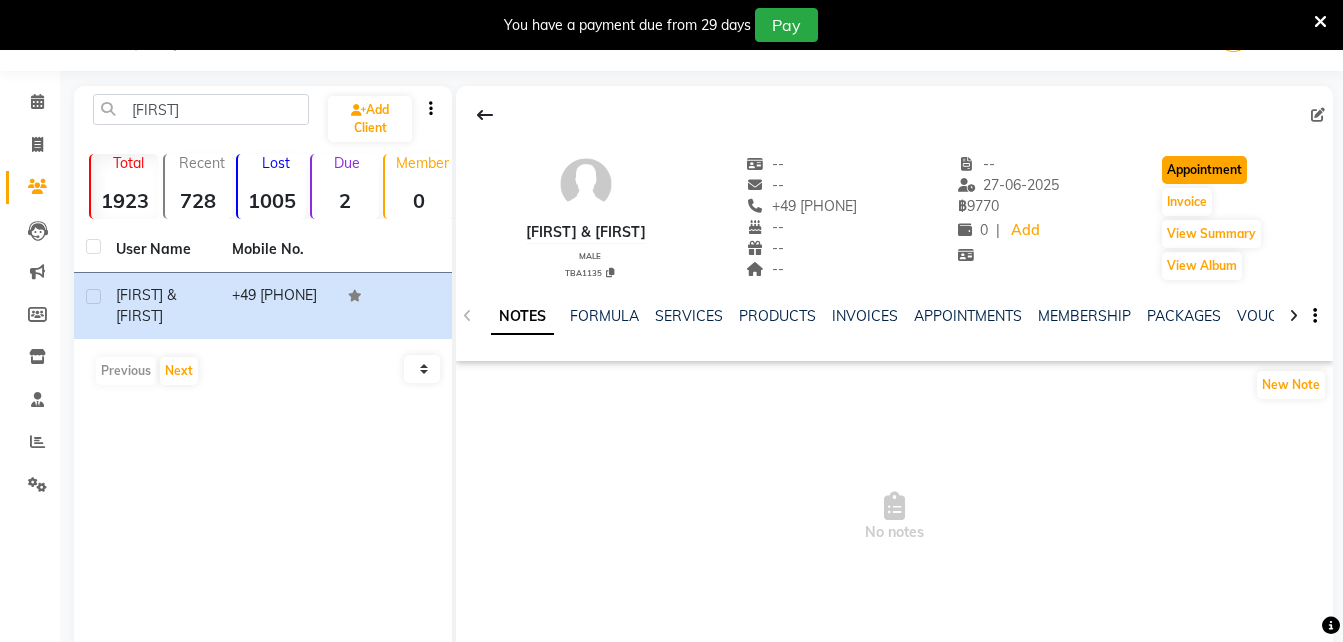 click on "Appointment" 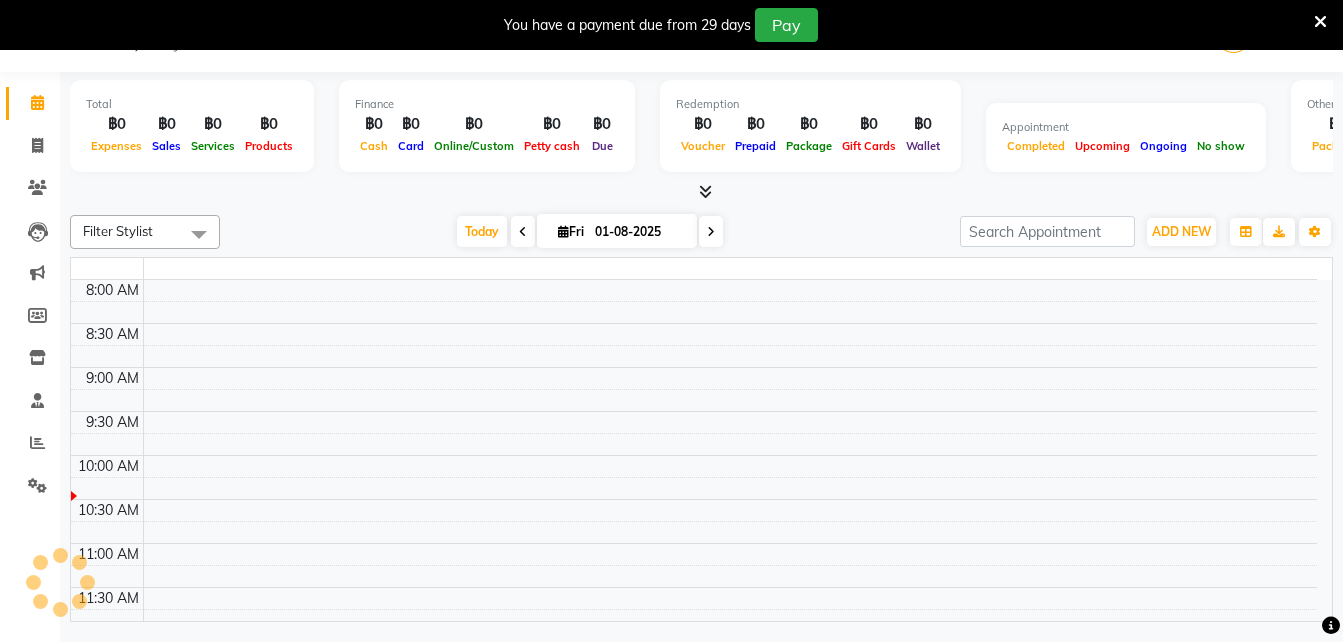 scroll, scrollTop: 50, scrollLeft: 0, axis: vertical 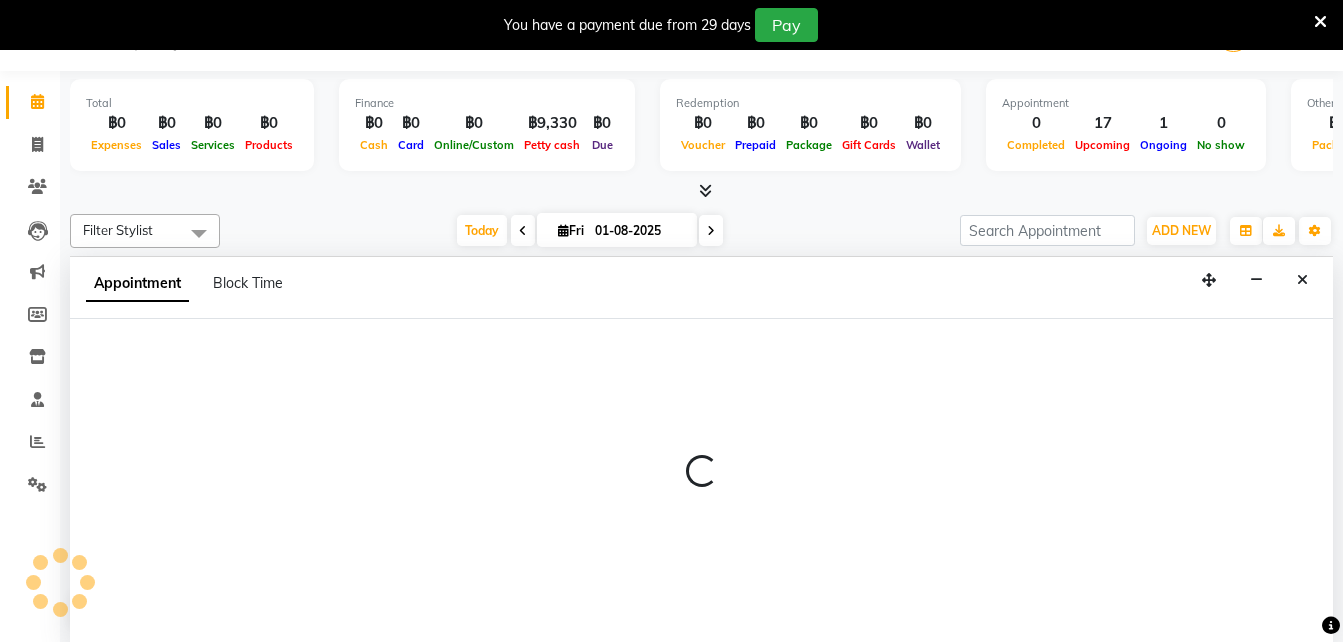 select on "tentative" 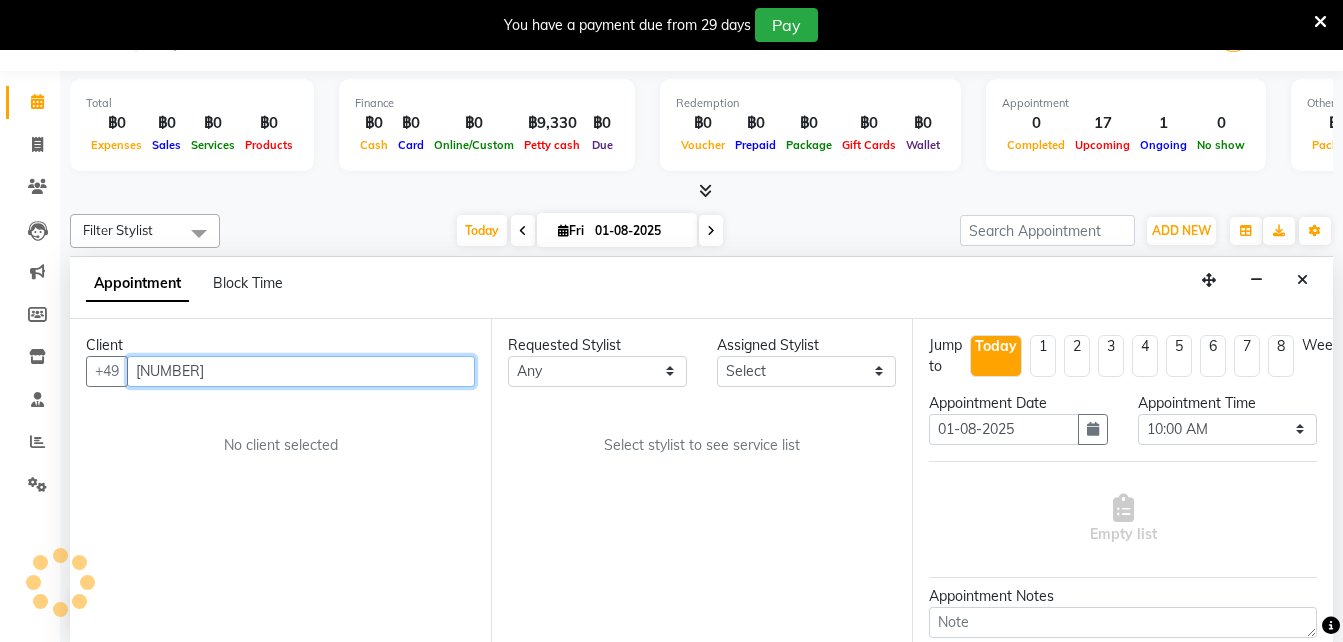 scroll, scrollTop: 89, scrollLeft: 0, axis: vertical 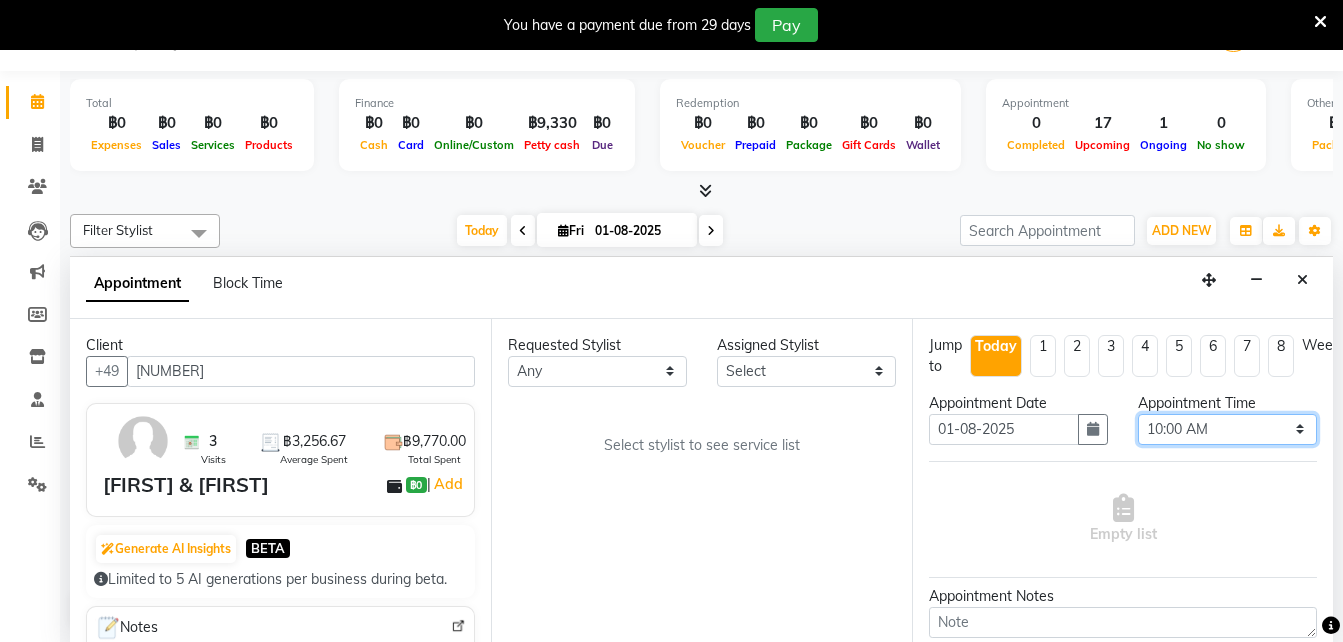 click on "Select 10:00 AM 10:05 AM 10:10 AM 10:15 AM 10:20 AM 10:25 AM 10:30 AM 10:35 AM 10:40 AM 10:45 AM 10:50 AM 10:55 AM 11:00 AM 11:05 AM 11:10 AM 11:15 AM 11:20 AM 11:25 AM 11:30 AM 11:35 AM 11:40 AM 11:45 AM 11:50 AM 11:55 AM 12:00 PM 12:05 PM 12:10 PM 12:15 PM 12:20 PM 12:25 PM 12:30 PM 12:35 PM 12:40 PM 12:45 PM 12:50 PM 12:55 PM 01:00 PM 01:05 PM 01:10 PM 01:15 PM 01:20 PM 01:25 PM 01:30 PM 01:35 PM 01:40 PM 01:45 PM 01:50 PM 01:55 PM 02:00 PM 02:05 PM 02:10 PM 02:15 PM 02:20 PM 02:25 PM 02:30 PM 02:35 PM 02:40 PM 02:45 PM 02:50 PM 02:55 PM 03:00 PM 03:05 PM 03:10 PM 03:15 PM 03:20 PM 03:25 PM 03:30 PM 03:35 PM 03:40 PM 03:45 PM 03:50 PM 03:55 PM 04:00 PM 04:05 PM 04:10 PM 04:15 PM 04:20 PM 04:25 PM 04:30 PM 04:35 PM 04:40 PM 04:45 PM 04:50 PM 04:55 PM 05:00 PM 05:05 PM 05:10 PM 05:15 PM 05:20 PM 05:25 PM 05:30 PM 05:35 PM 05:40 PM 05:45 PM 05:50 PM 05:55 PM 06:00 PM 06:05 PM 06:10 PM 06:15 PM 06:20 PM 06:25 PM 06:30 PM 06:35 PM 06:40 PM 06:45 PM 06:50 PM 06:55 PM 07:00 PM 07:05 PM 07:10 PM 07:15 PM 07:20 PM" at bounding box center [1227, 429] 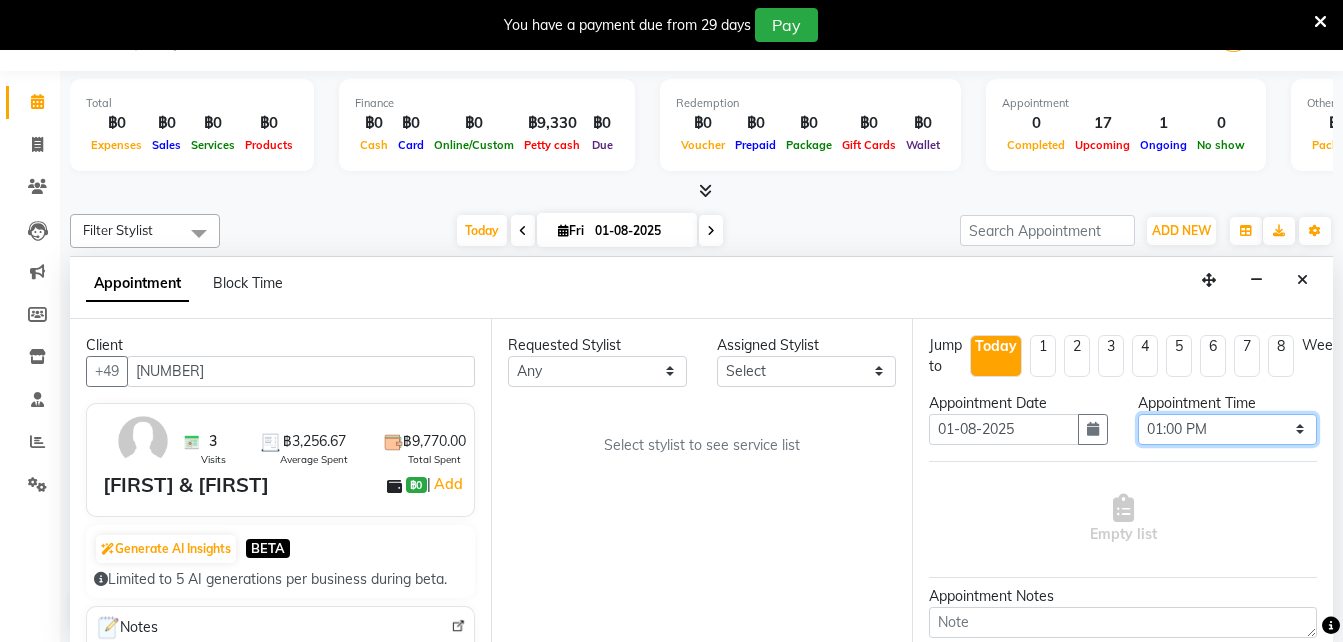 click on "Select 10:00 AM 10:05 AM 10:10 AM 10:15 AM 10:20 AM 10:25 AM 10:30 AM 10:35 AM 10:40 AM 10:45 AM 10:50 AM 10:55 AM 11:00 AM 11:05 AM 11:10 AM 11:15 AM 11:20 AM 11:25 AM 11:30 AM 11:35 AM 11:40 AM 11:45 AM 11:50 AM 11:55 AM 12:00 PM 12:05 PM 12:10 PM 12:15 PM 12:20 PM 12:25 PM 12:30 PM 12:35 PM 12:40 PM 12:45 PM 12:50 PM 12:55 PM 01:00 PM 01:05 PM 01:10 PM 01:15 PM 01:20 PM 01:25 PM 01:30 PM 01:35 PM 01:40 PM 01:45 PM 01:50 PM 01:55 PM 02:00 PM 02:05 PM 02:10 PM 02:15 PM 02:20 PM 02:25 PM 02:30 PM 02:35 PM 02:40 PM 02:45 PM 02:50 PM 02:55 PM 03:00 PM 03:05 PM 03:10 PM 03:15 PM 03:20 PM 03:25 PM 03:30 PM 03:35 PM 03:40 PM 03:45 PM 03:50 PM 03:55 PM 04:00 PM 04:05 PM 04:10 PM 04:15 PM 04:20 PM 04:25 PM 04:30 PM 04:35 PM 04:40 PM 04:45 PM 04:50 PM 04:55 PM 05:00 PM 05:05 PM 05:10 PM 05:15 PM 05:20 PM 05:25 PM 05:30 PM 05:35 PM 05:40 PM 05:45 PM 05:50 PM 05:55 PM 06:00 PM 06:05 PM 06:10 PM 06:15 PM 06:20 PM 06:25 PM 06:30 PM 06:35 PM 06:40 PM 06:45 PM 06:50 PM 06:55 PM 07:00 PM 07:05 PM 07:10 PM 07:15 PM 07:20 PM" at bounding box center [1227, 429] 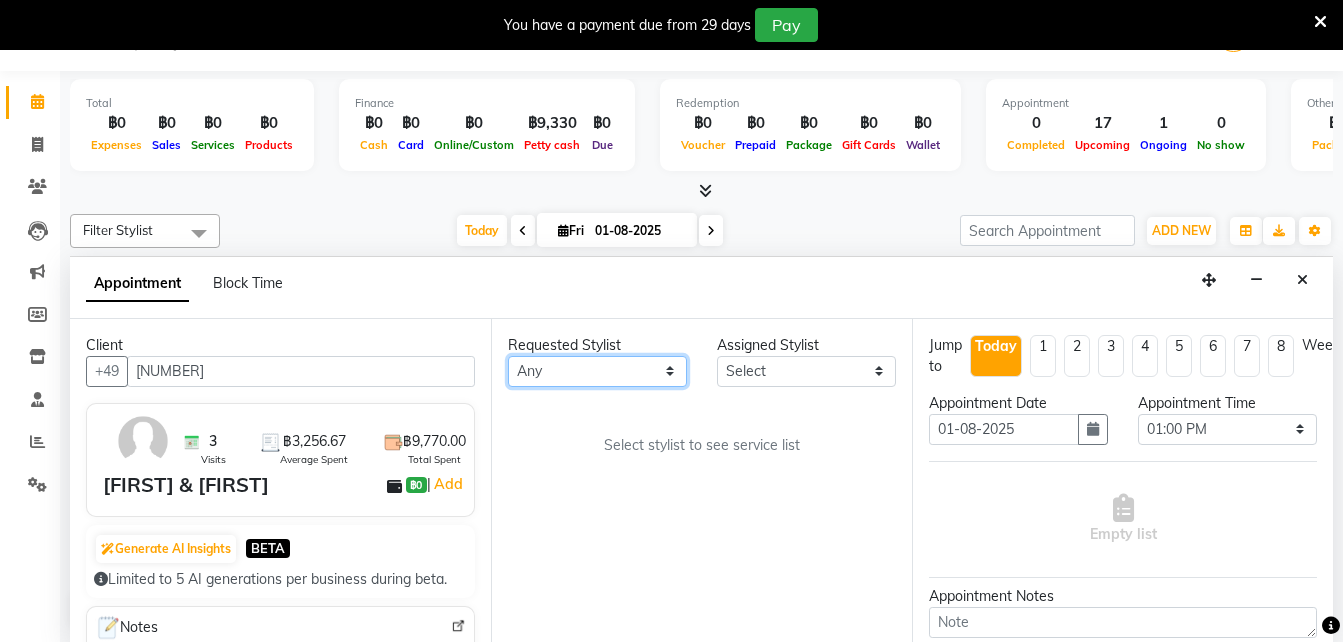 click on "Any Aon Apple   Boss Luke Fai  Fon Kate  Pim" at bounding box center [597, 371] 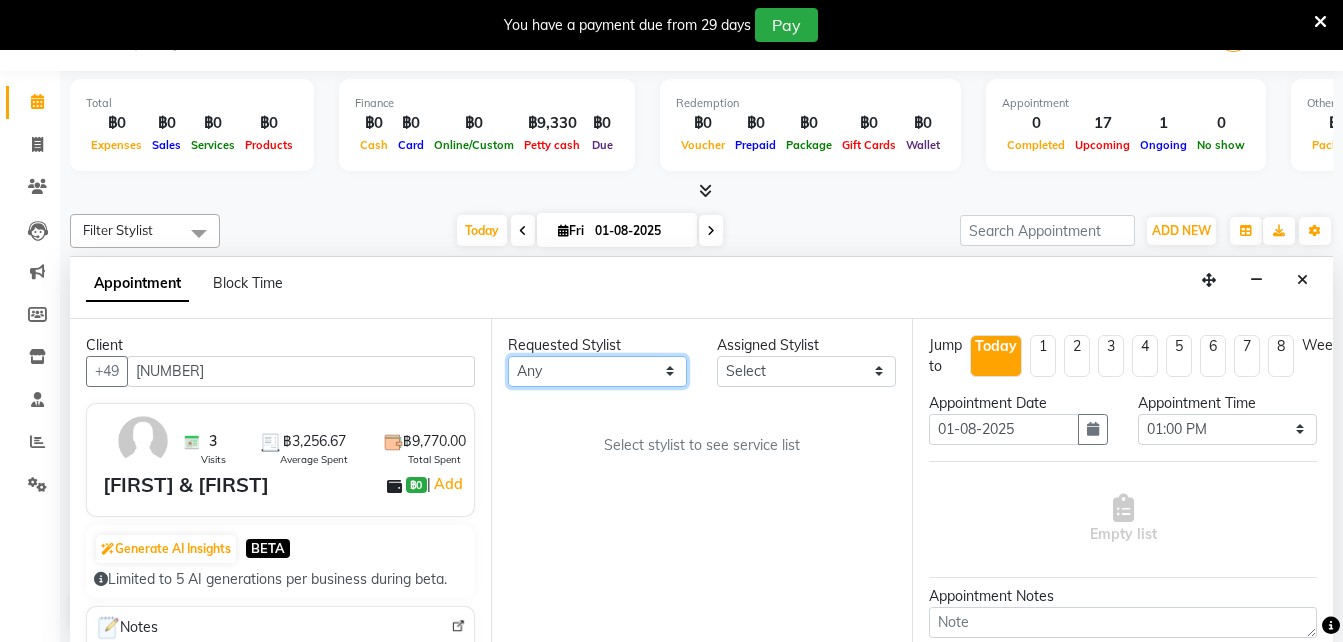 select on "56710" 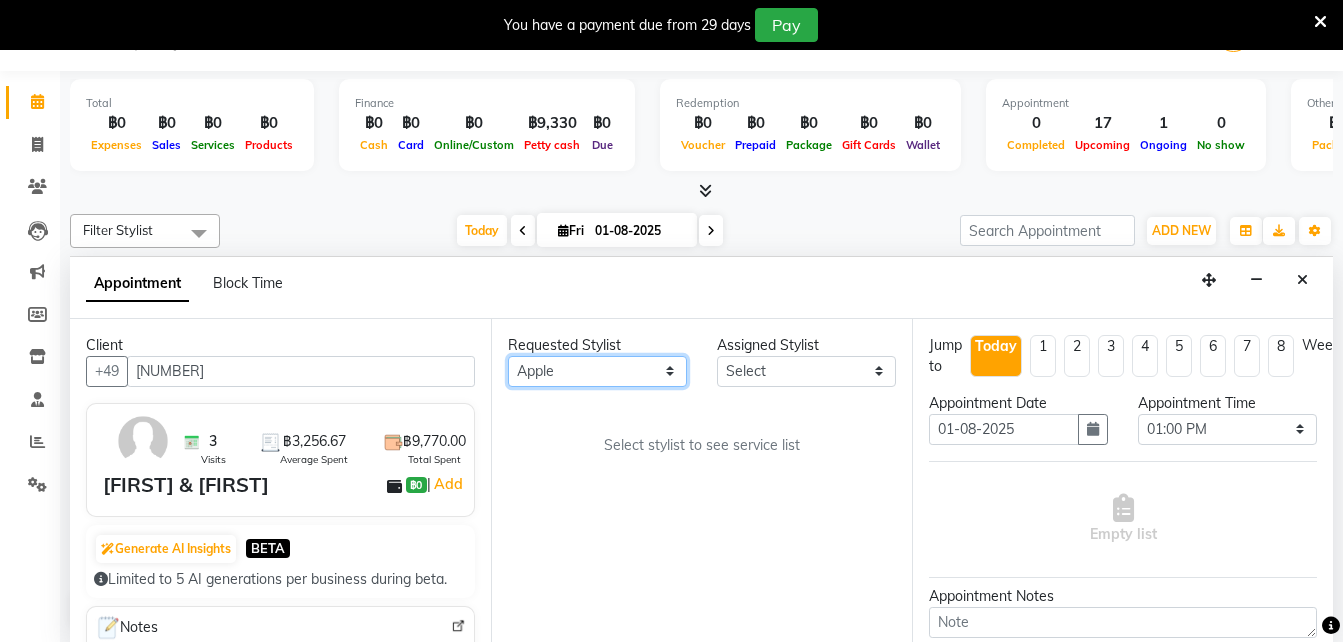 click on "Any Aon Apple   Boss Luke Fai  Fon Kate  Pim" at bounding box center (597, 371) 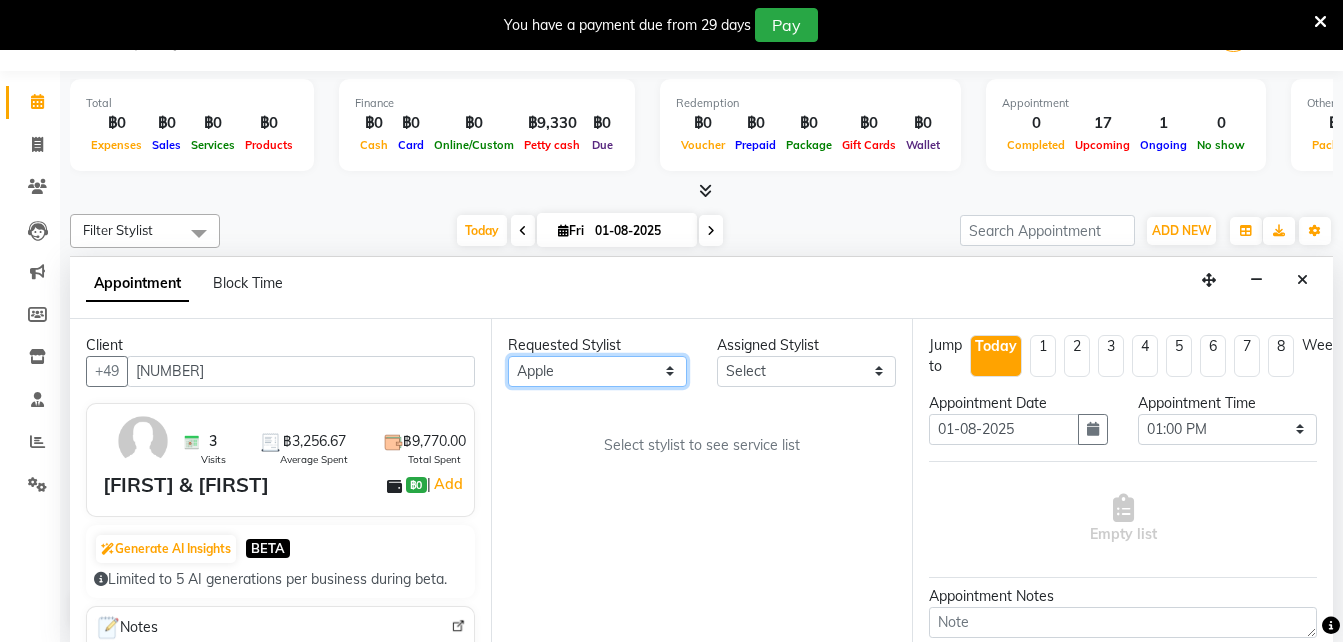 select on "56710" 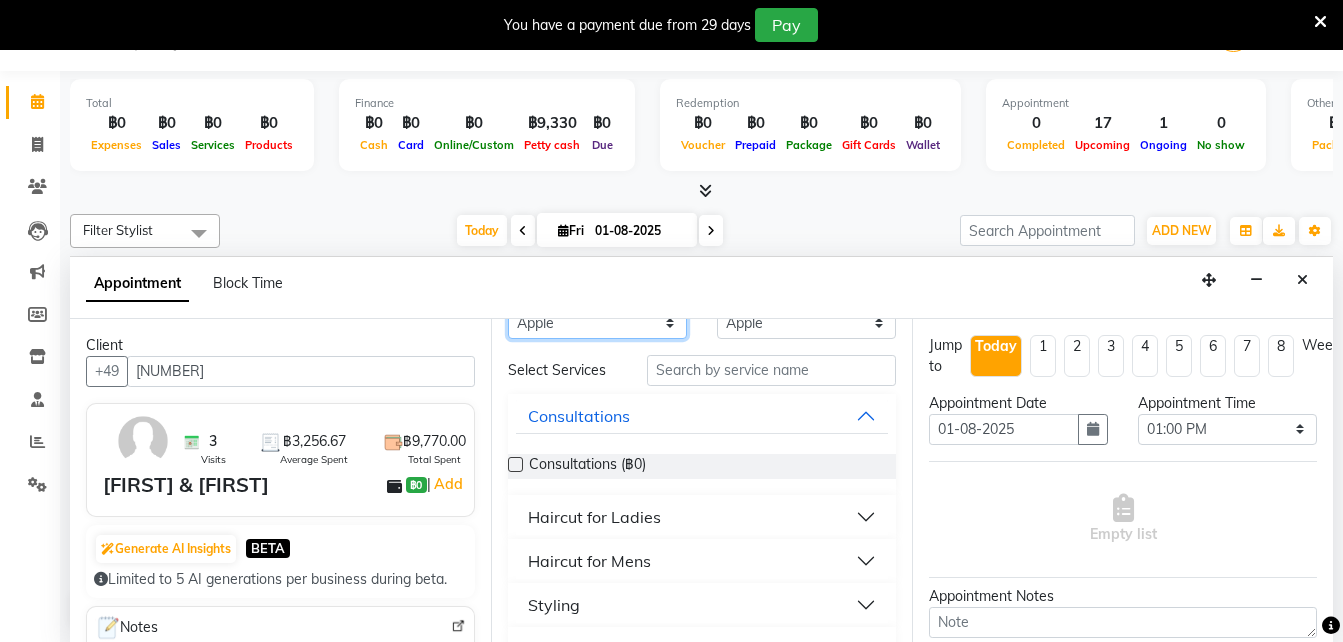 scroll, scrollTop: 49, scrollLeft: 0, axis: vertical 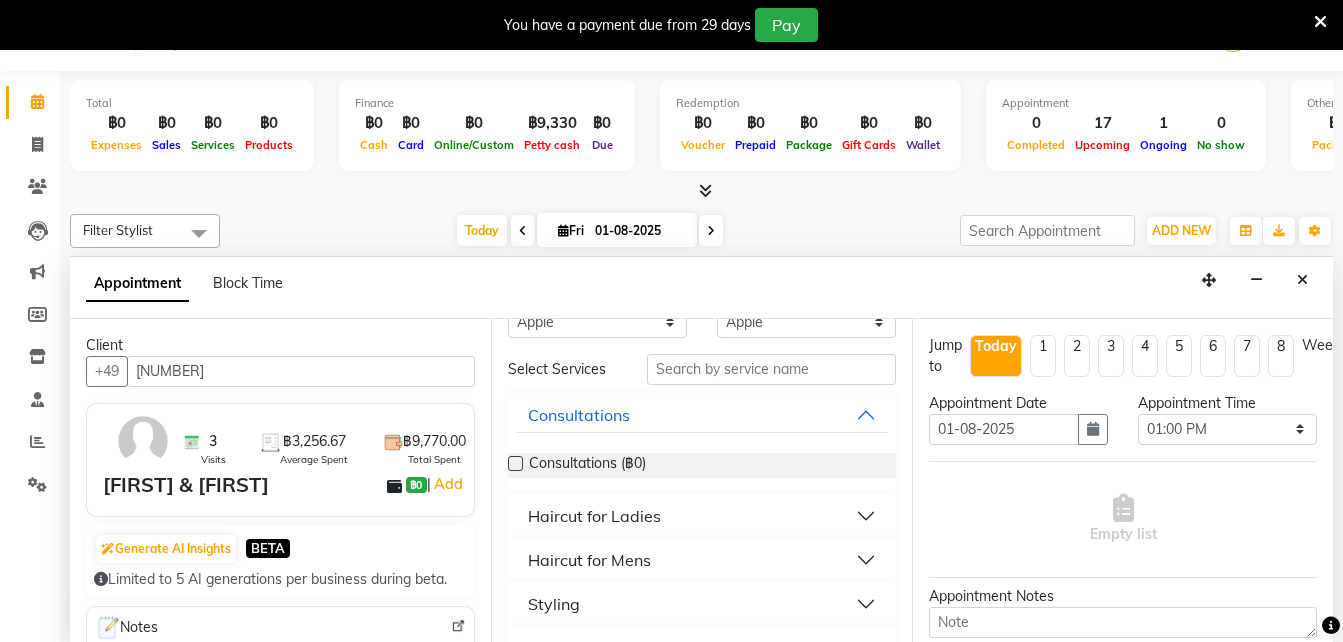 click on "Haircut for Mens" at bounding box center (589, 560) 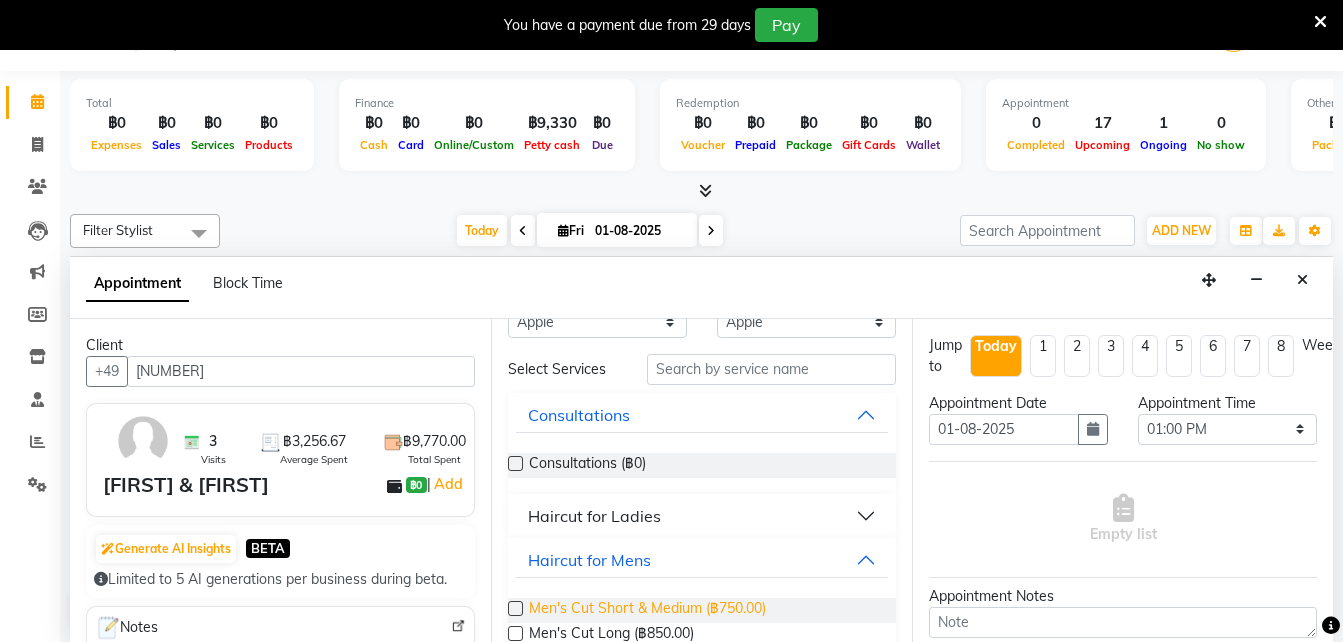 click on "Men's Cut Short & Medium (฿750.00)" at bounding box center (647, 610) 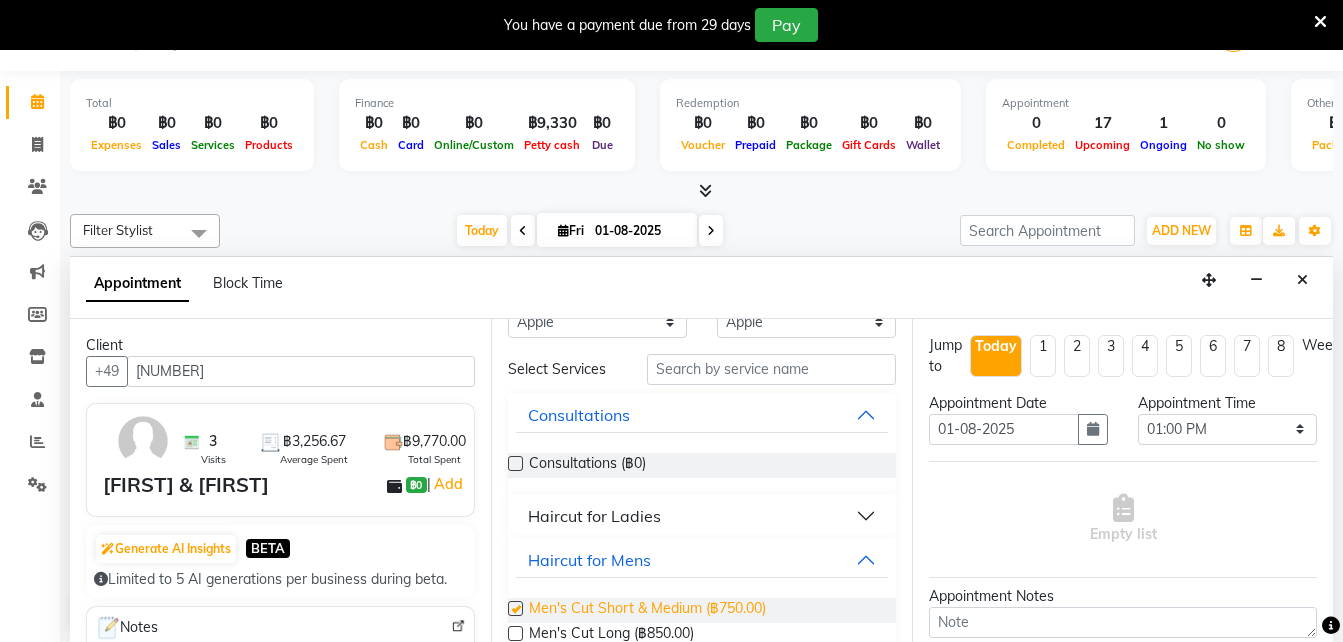 checkbox on "false" 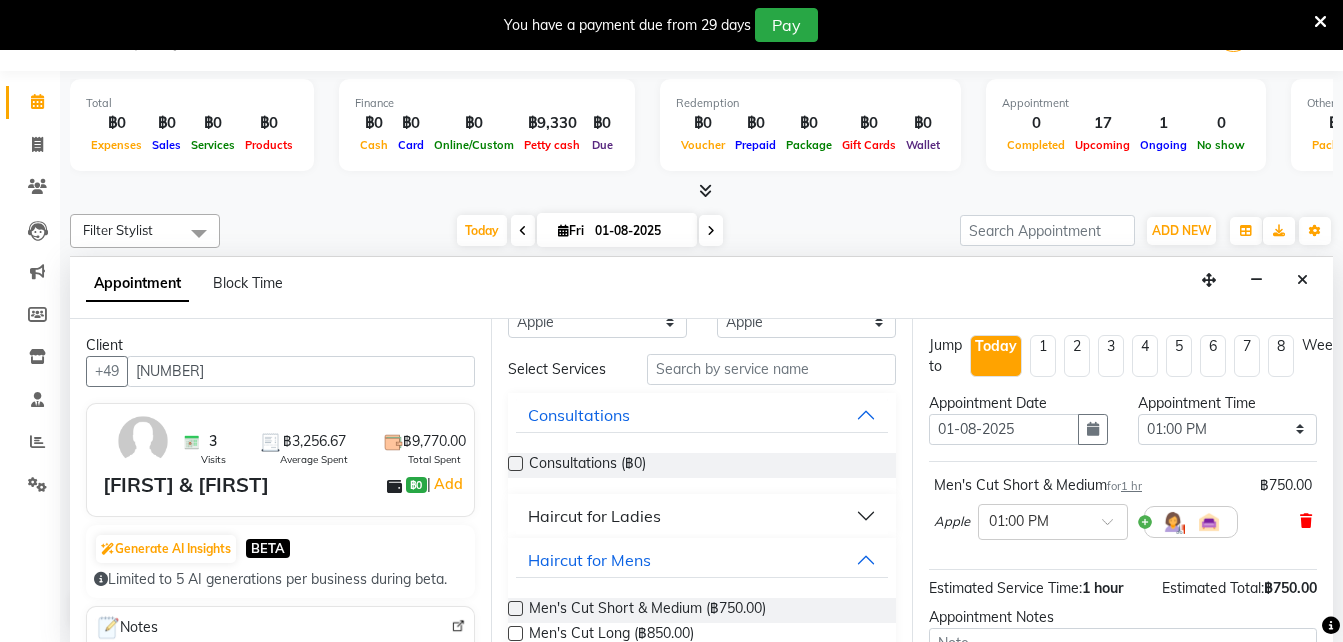 click at bounding box center [1306, 521] 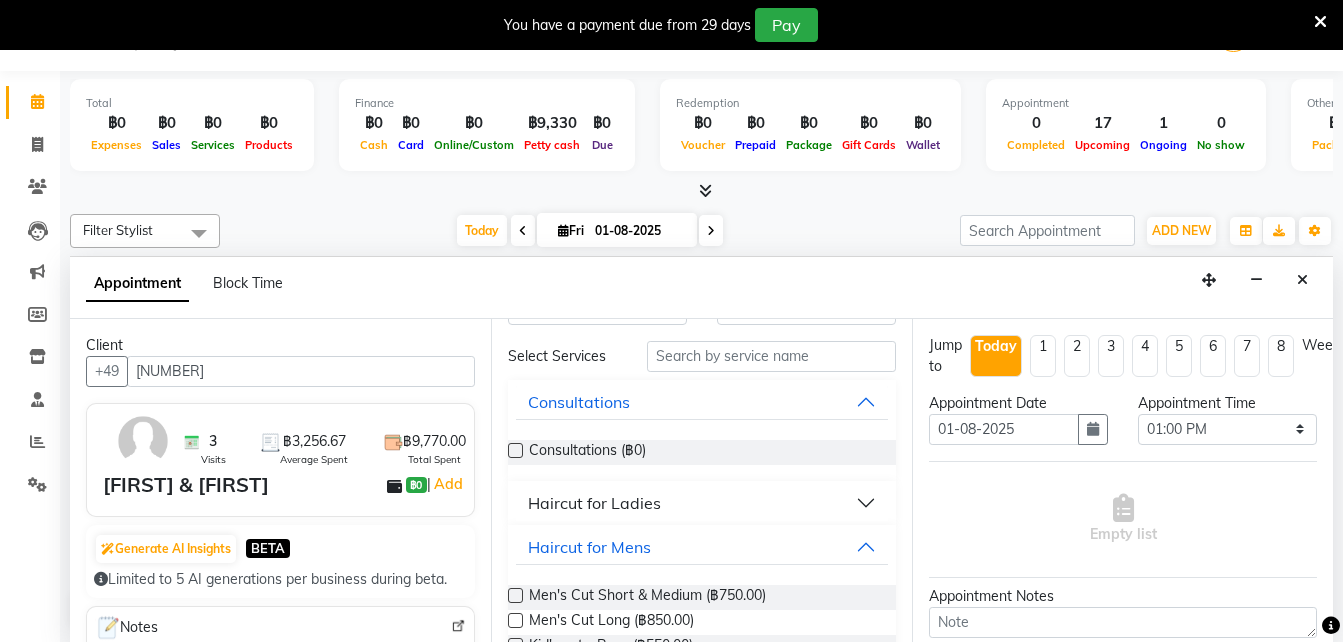 scroll, scrollTop: 63, scrollLeft: 0, axis: vertical 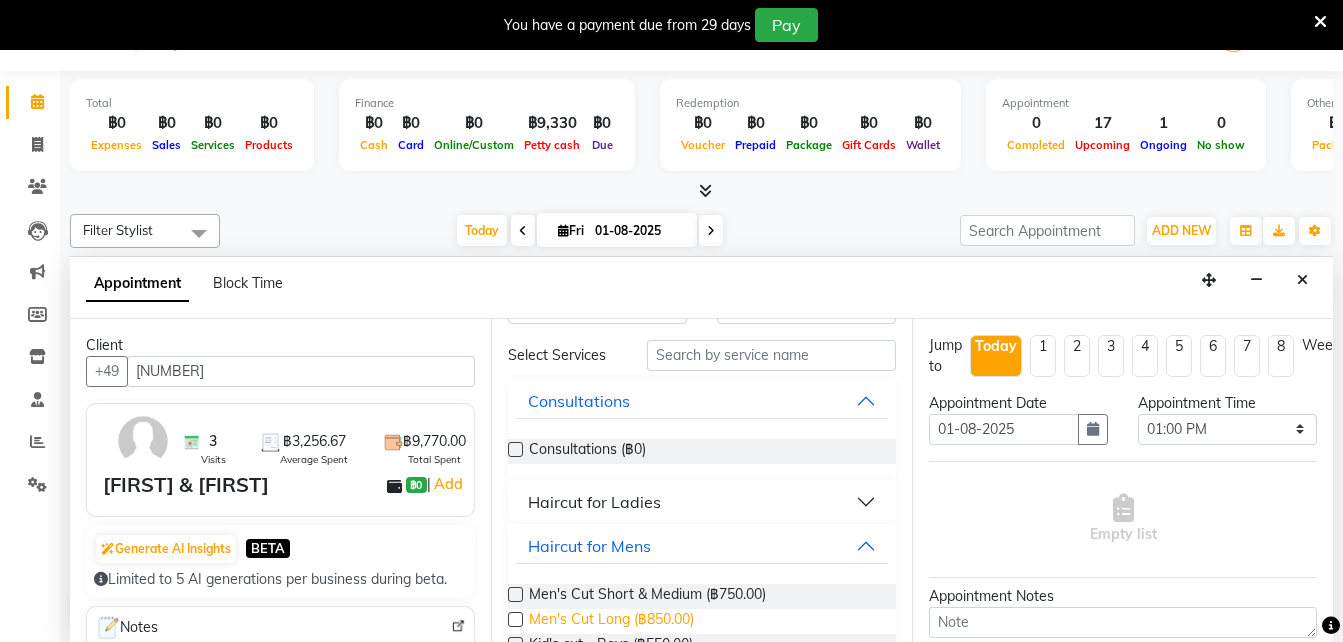 click on "Men's Cut Long (฿850.00)" at bounding box center [611, 621] 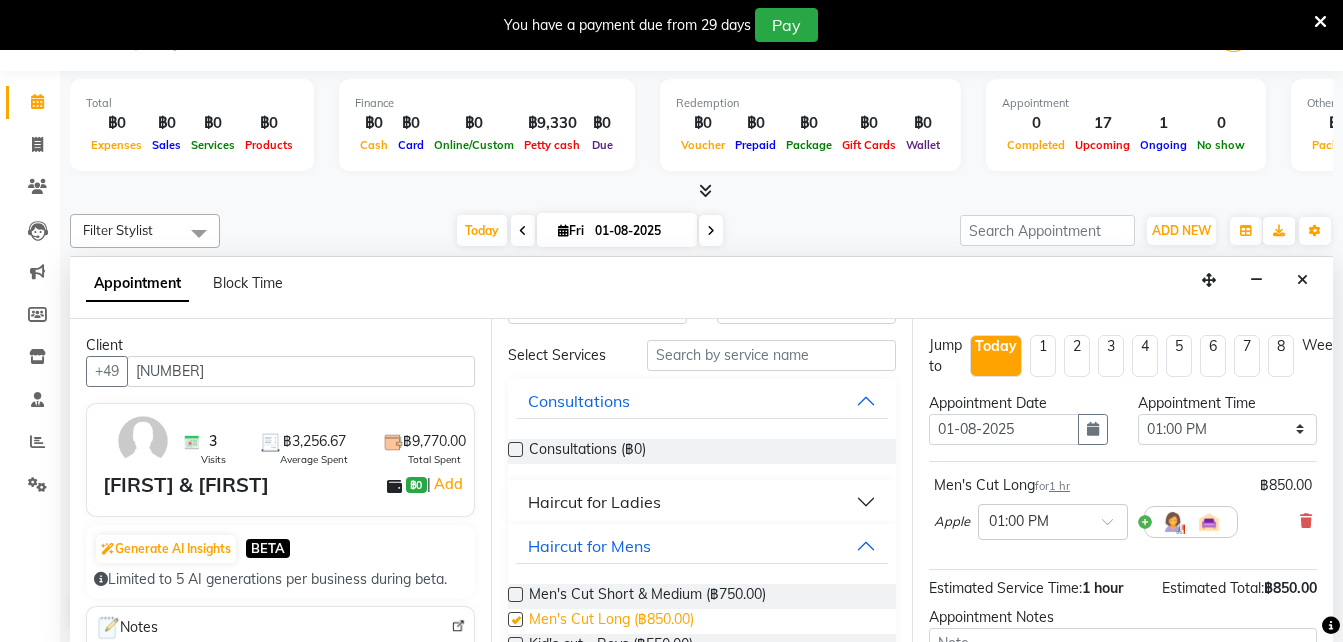 checkbox on "false" 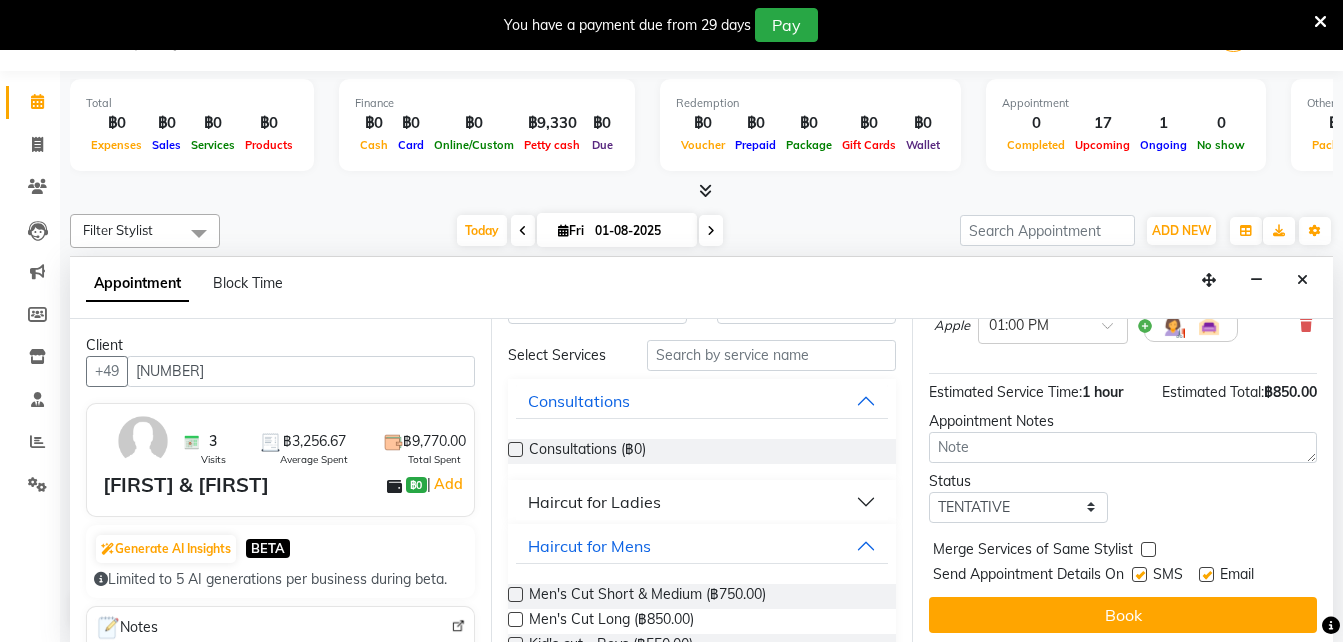 scroll, scrollTop: 197, scrollLeft: 0, axis: vertical 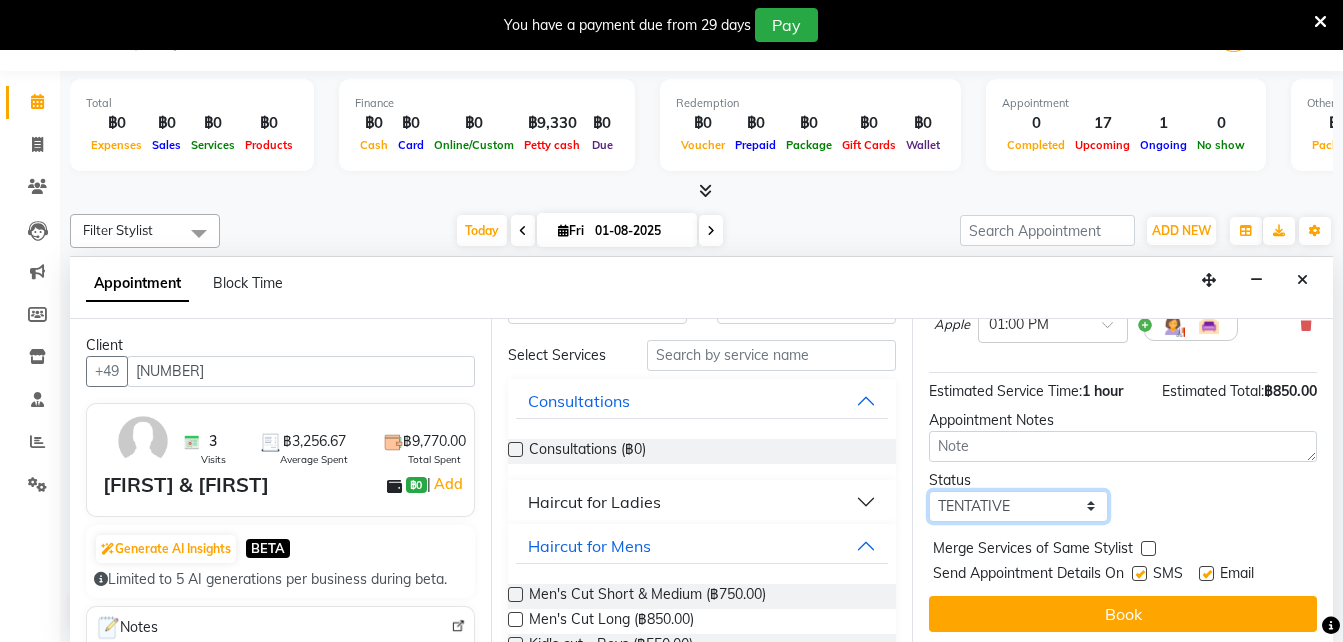 click on "Select TENTATIVE CONFIRM CHECK-IN UPCOMING" at bounding box center (1018, 506) 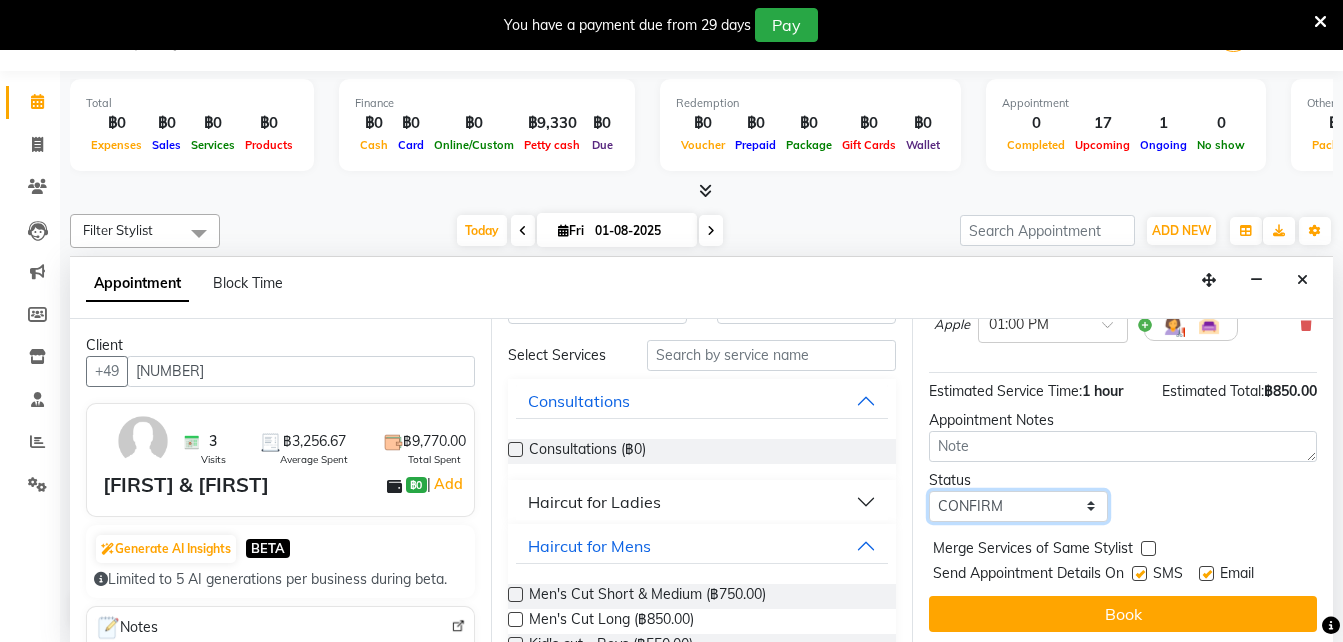 click on "Select TENTATIVE CONFIRM CHECK-IN UPCOMING" at bounding box center [1018, 506] 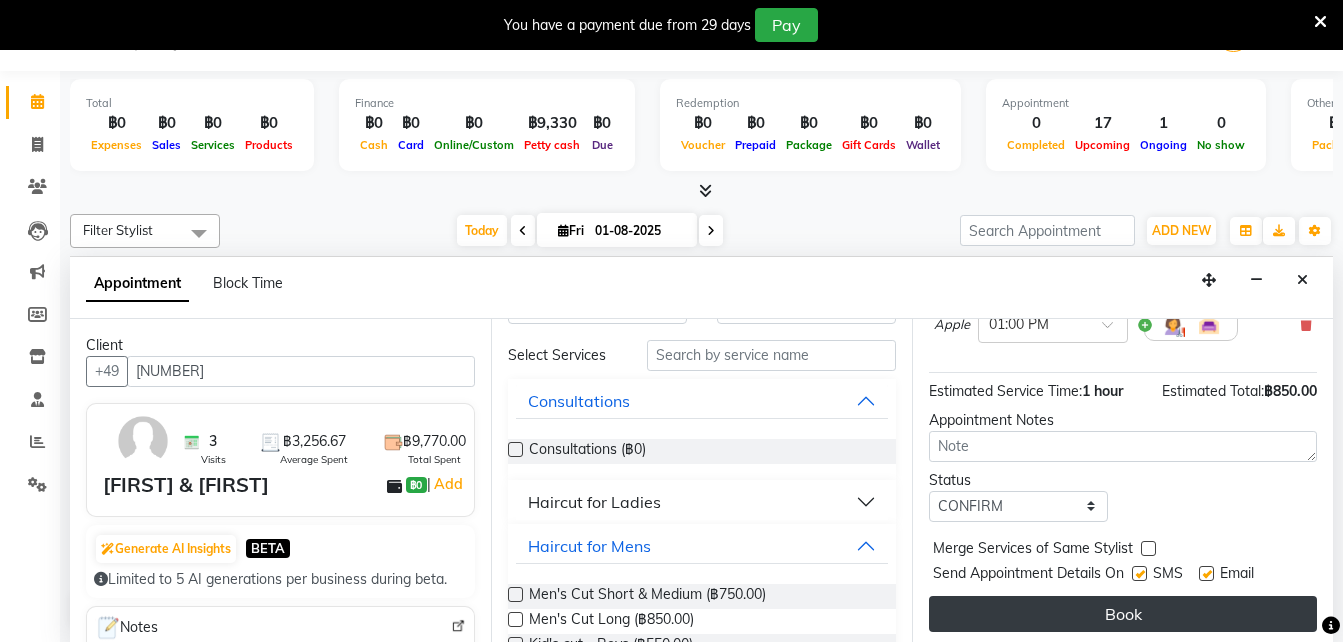 click on "Book" at bounding box center (1123, 614) 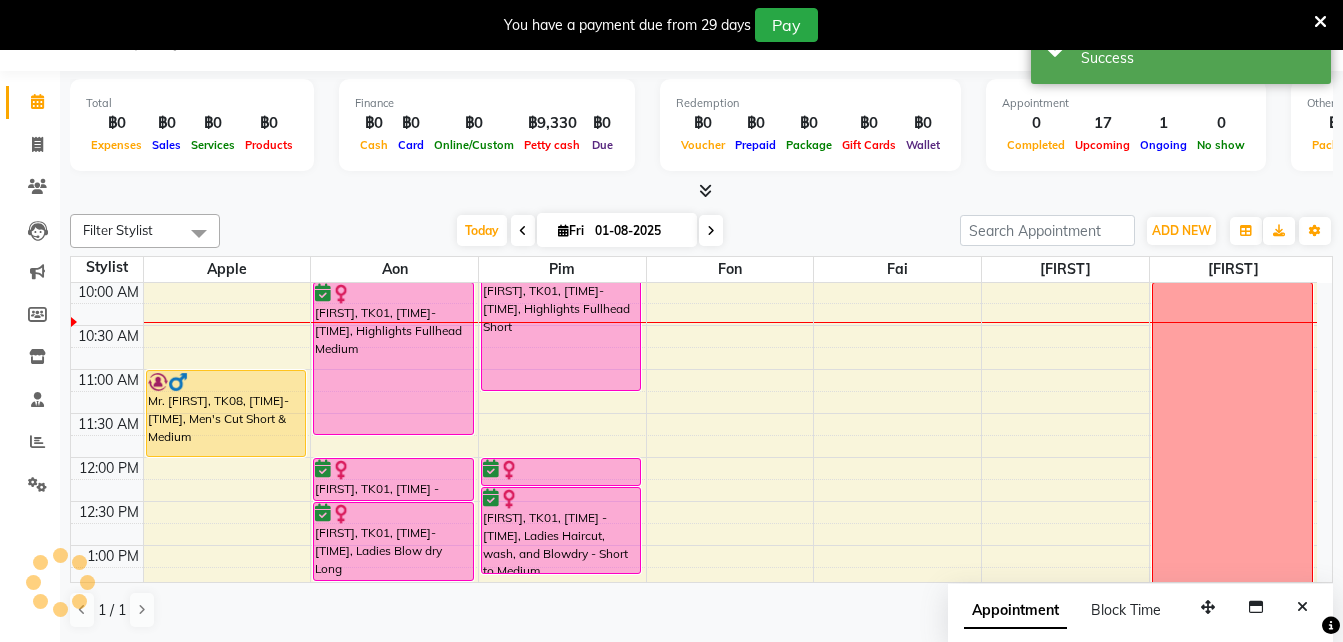 scroll, scrollTop: 0, scrollLeft: 0, axis: both 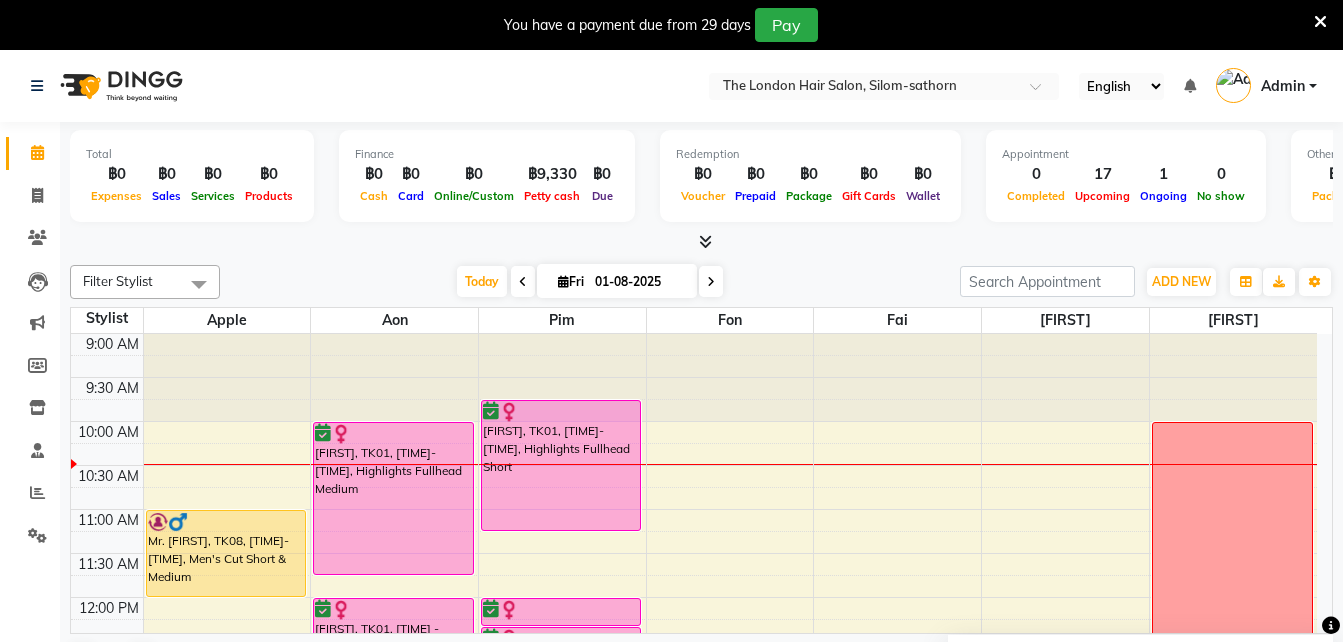 click at bounding box center [711, 282] 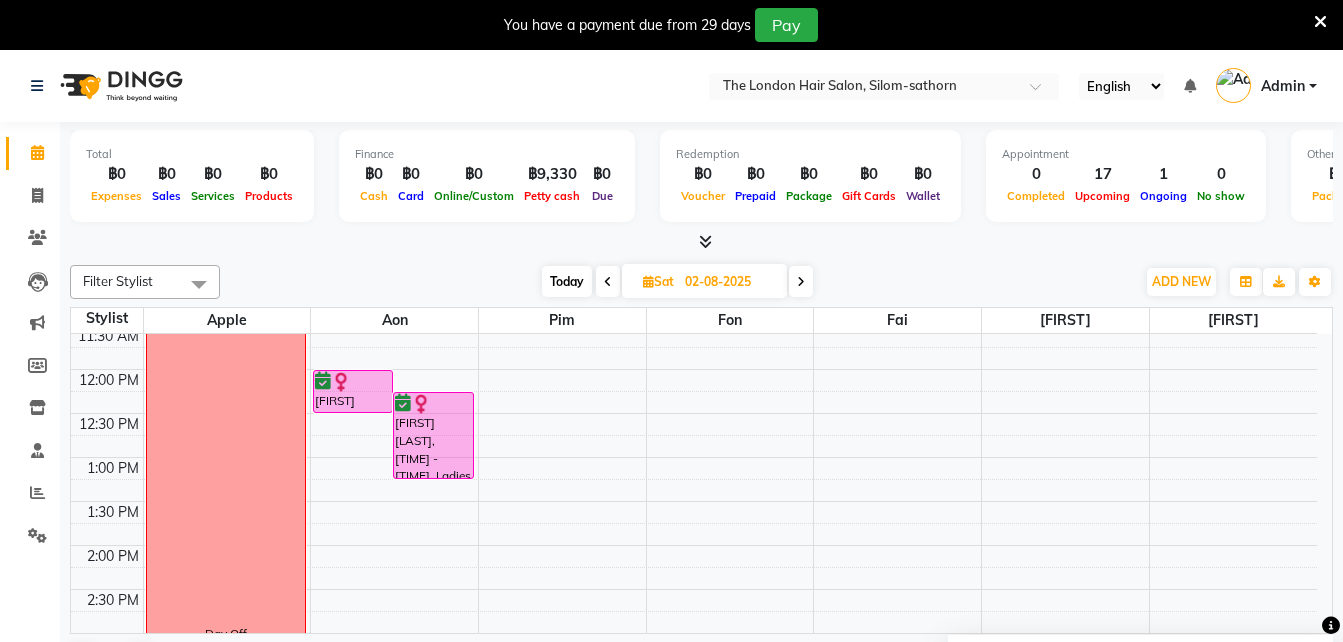 scroll, scrollTop: 0, scrollLeft: 0, axis: both 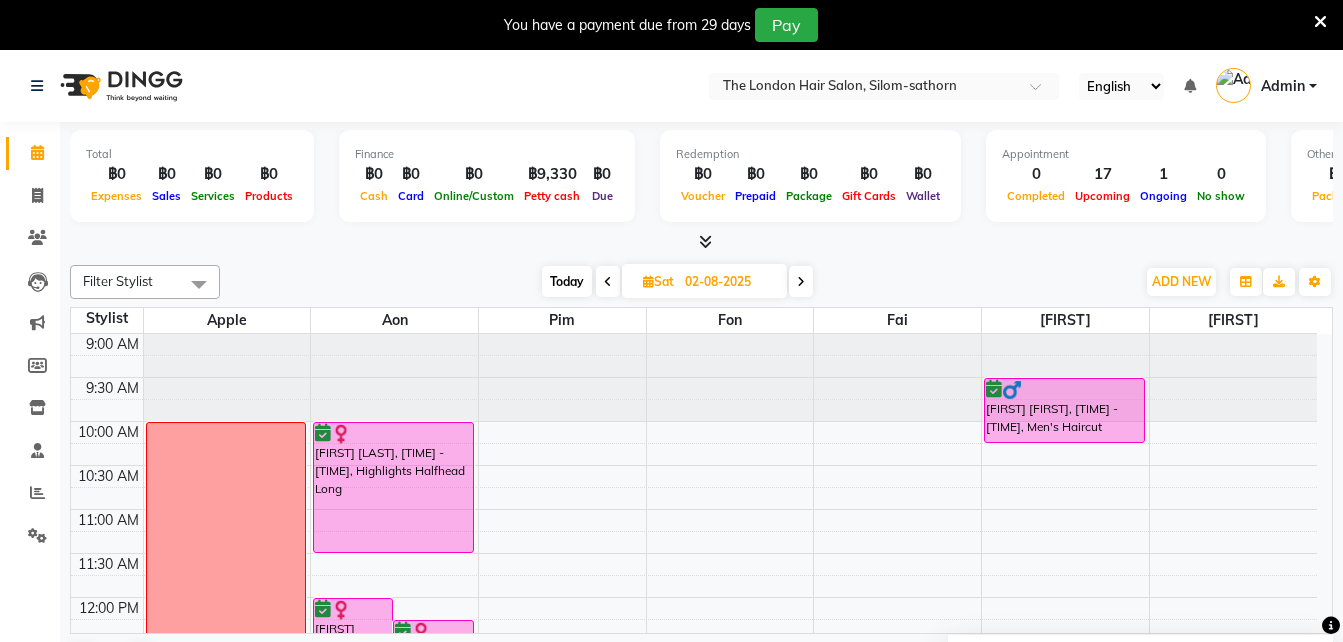 click on "Today" at bounding box center [567, 281] 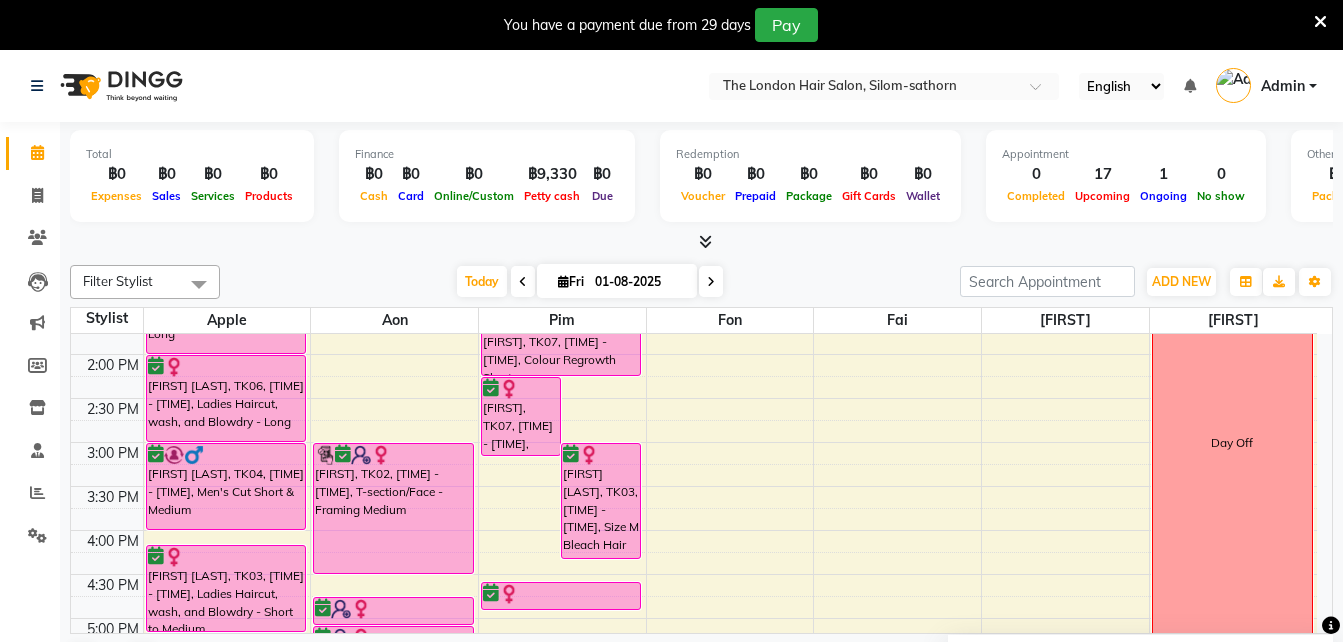 scroll, scrollTop: 420, scrollLeft: 0, axis: vertical 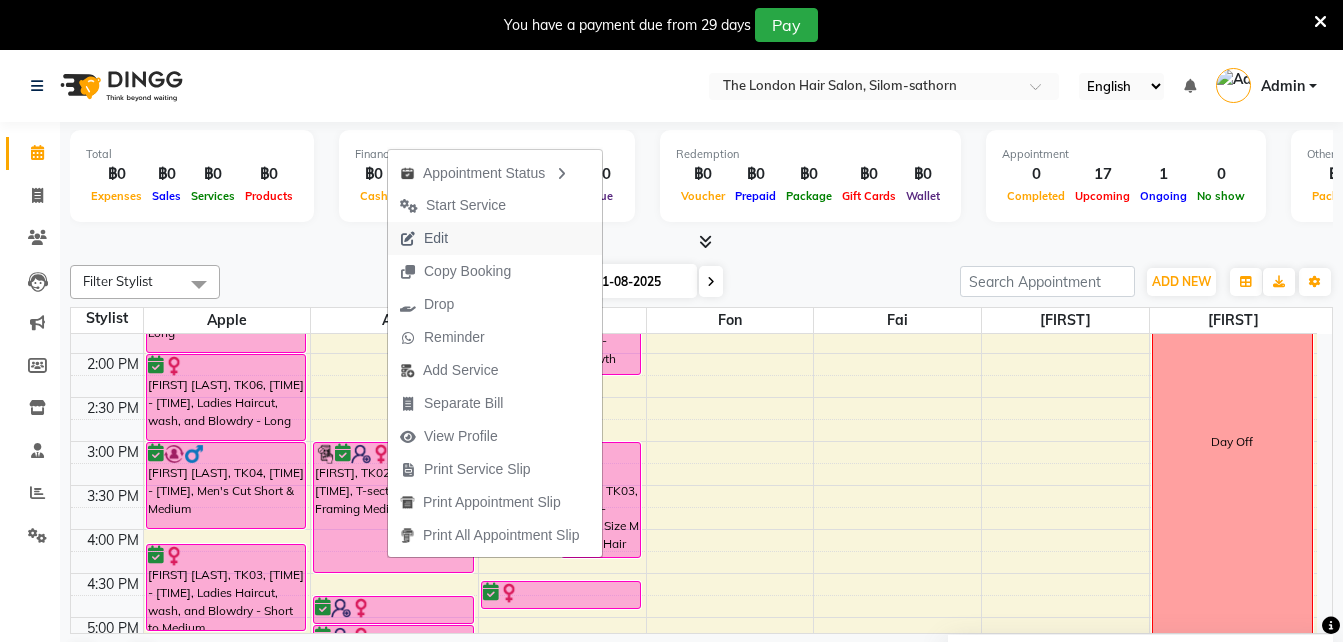 click on "Edit" at bounding box center (436, 238) 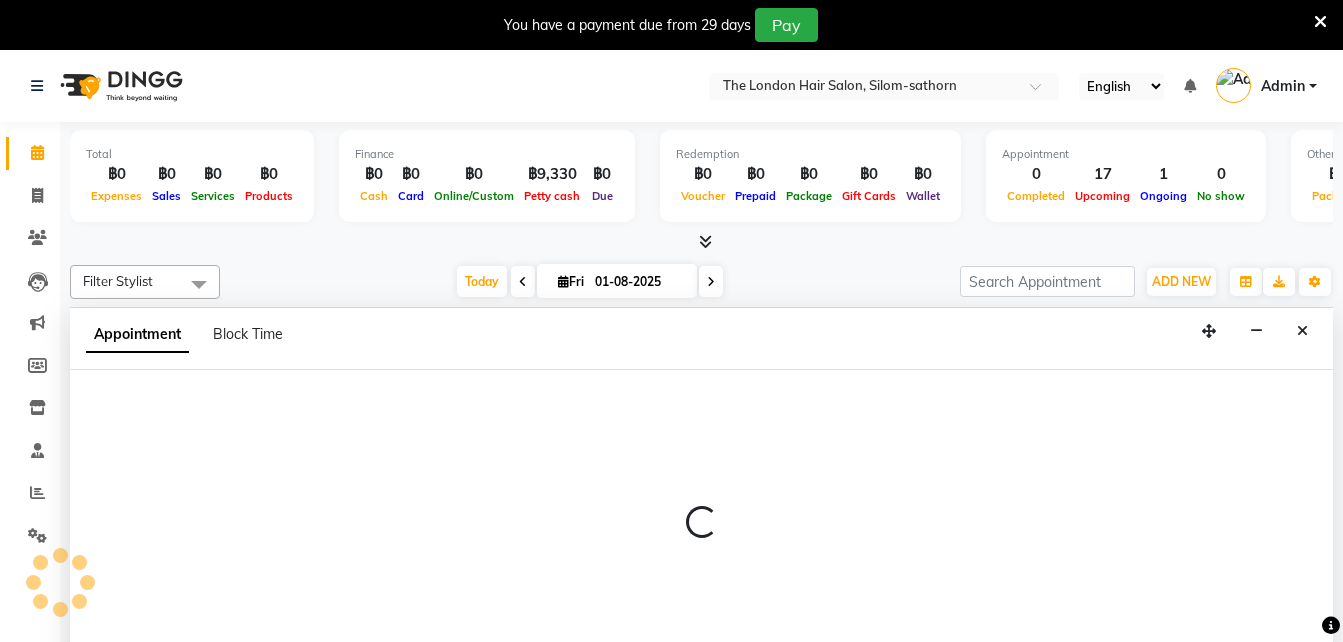 scroll, scrollTop: 51, scrollLeft: 0, axis: vertical 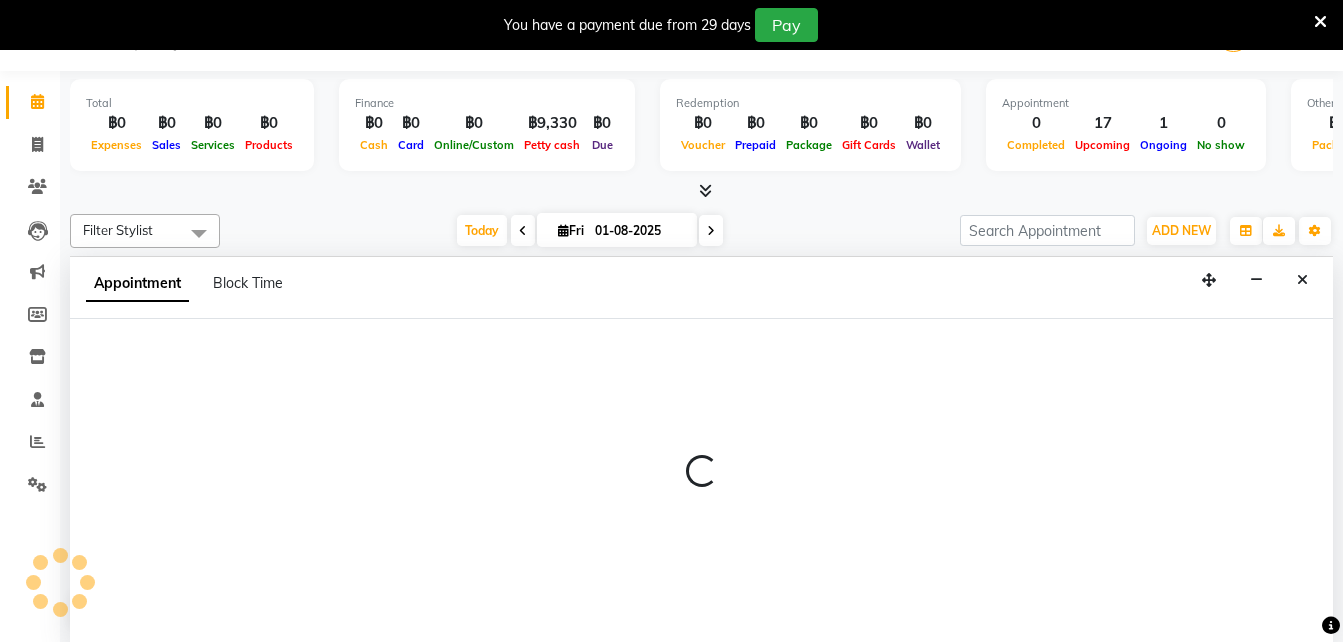 select on "tentative" 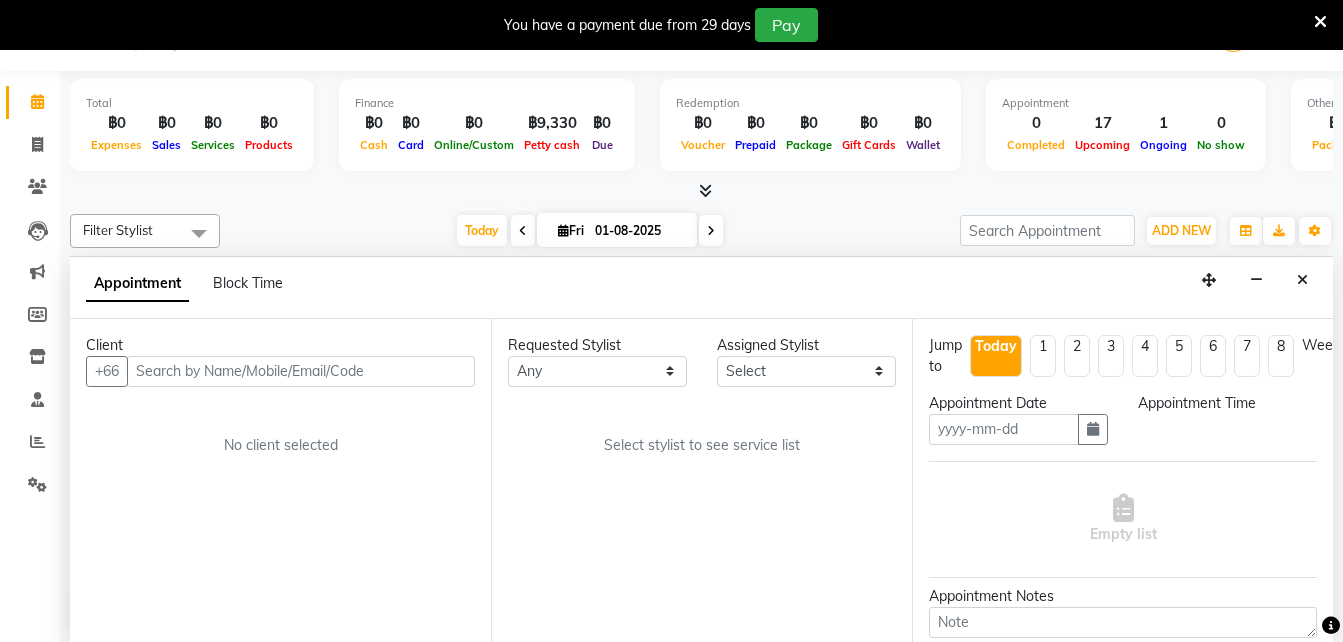 type on "01-08-2025" 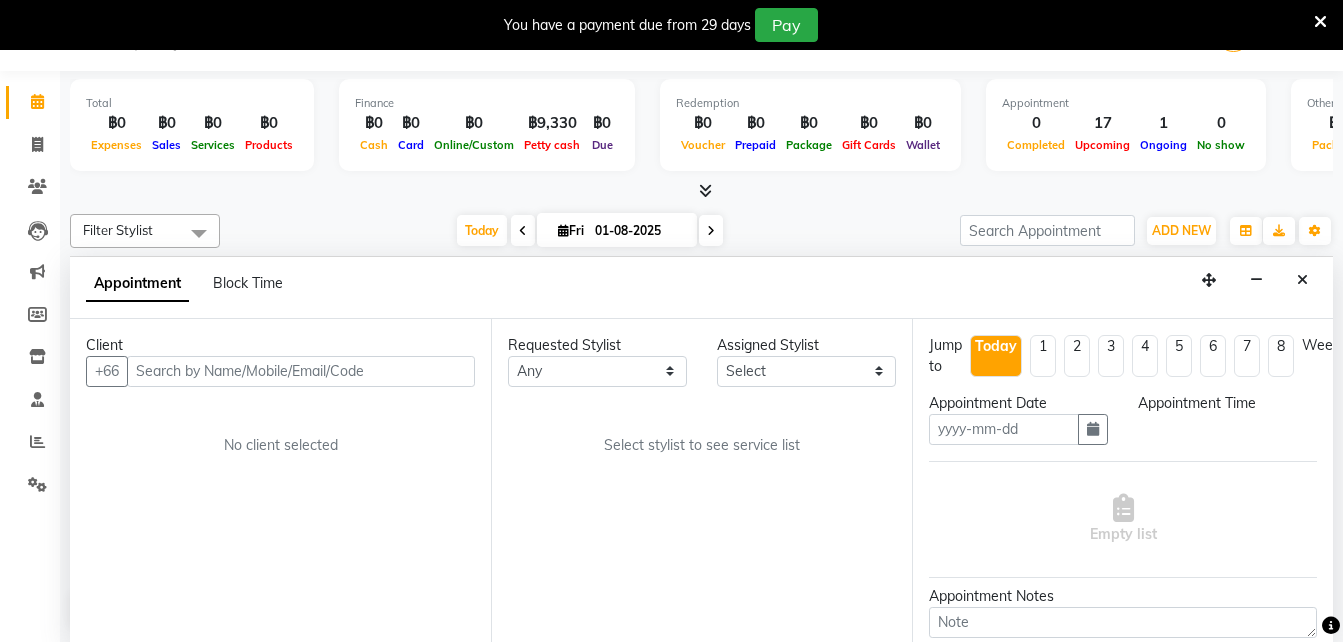 select on "confirm booking" 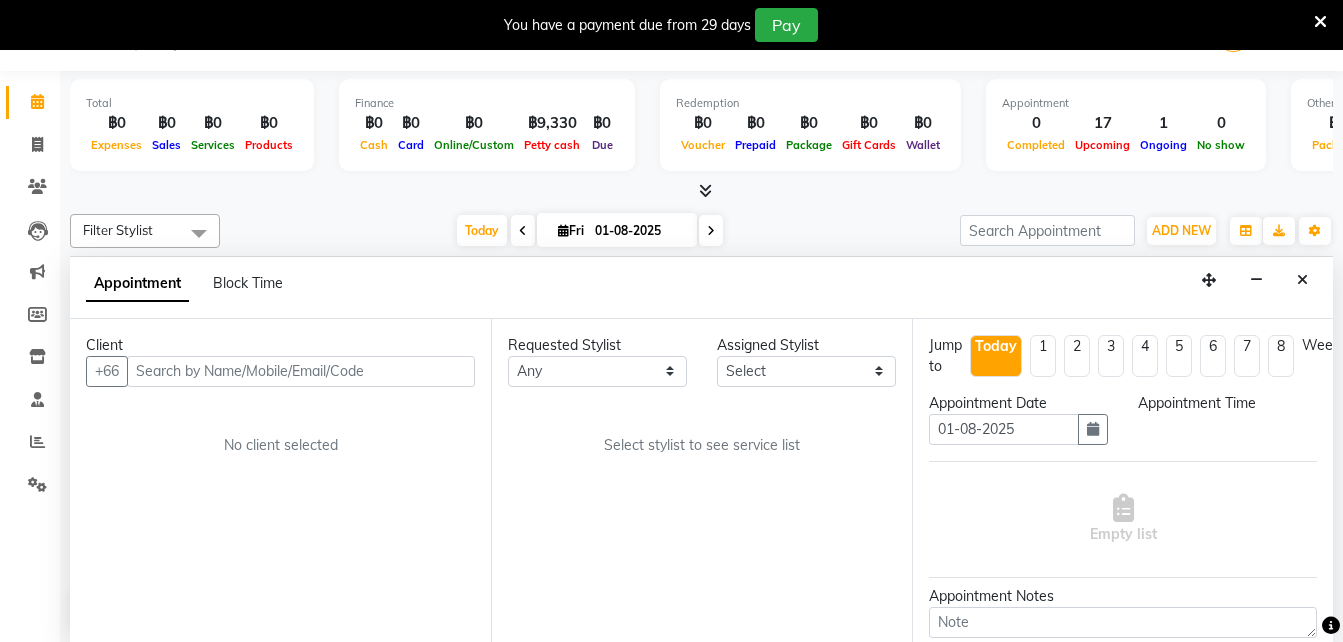 scroll, scrollTop: 0, scrollLeft: 0, axis: both 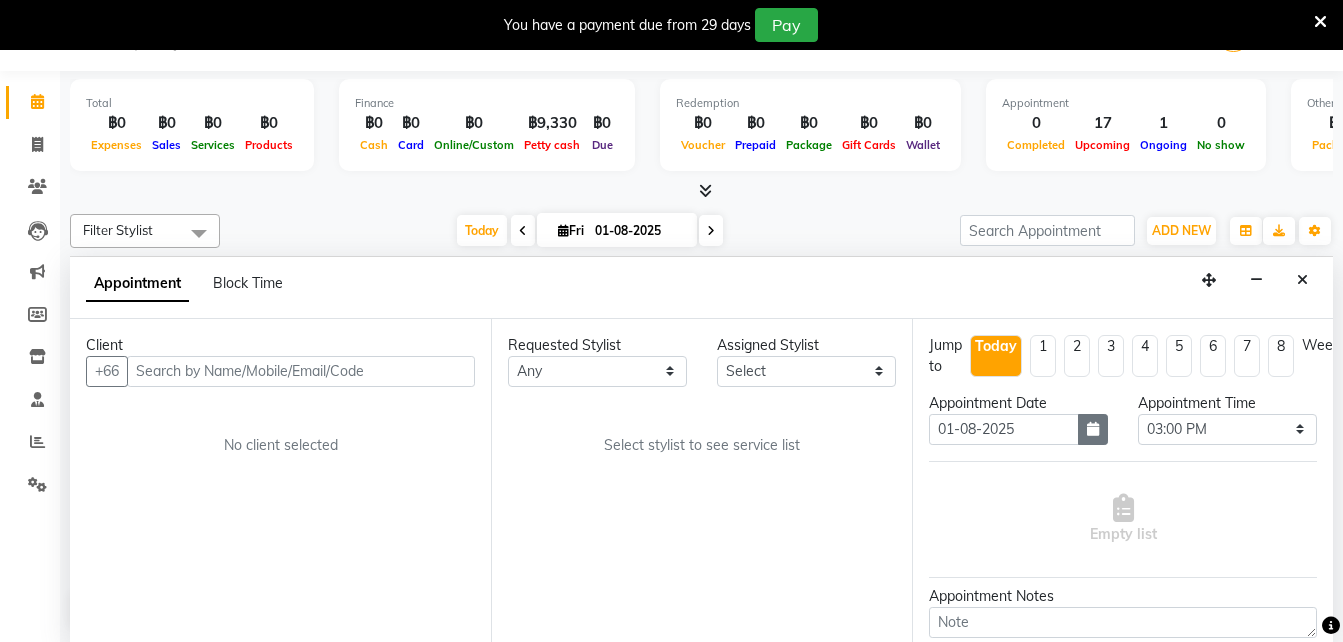 select on "56709" 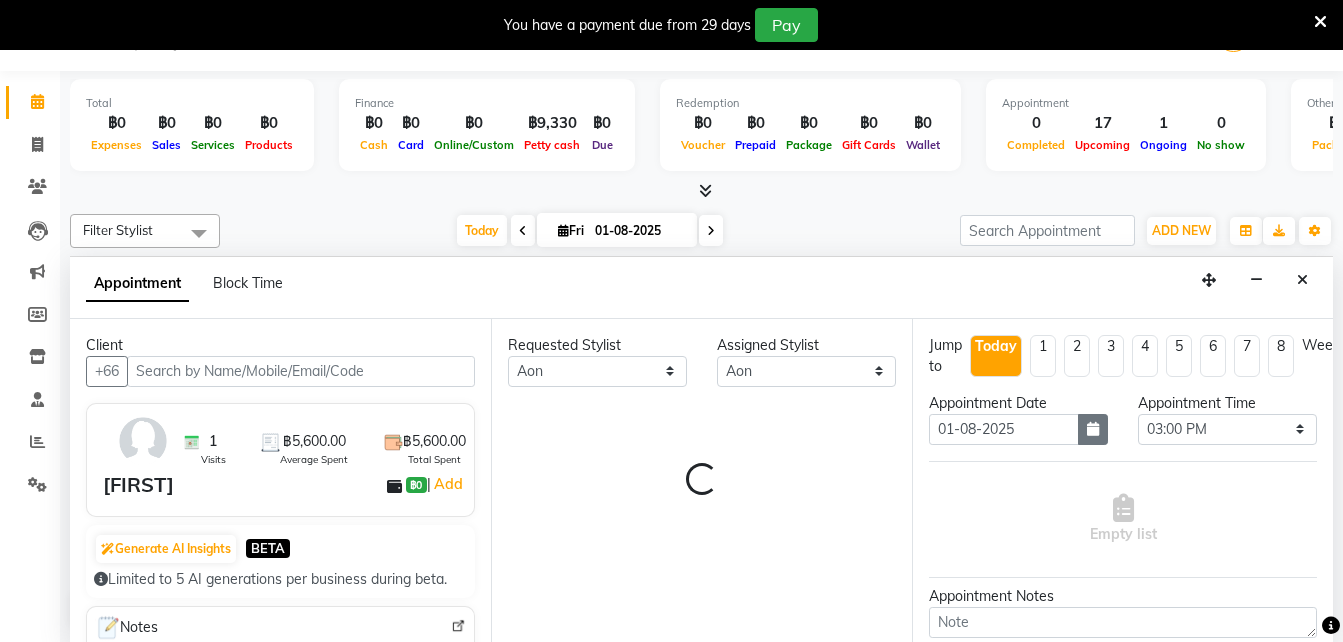scroll, scrollTop: 89, scrollLeft: 0, axis: vertical 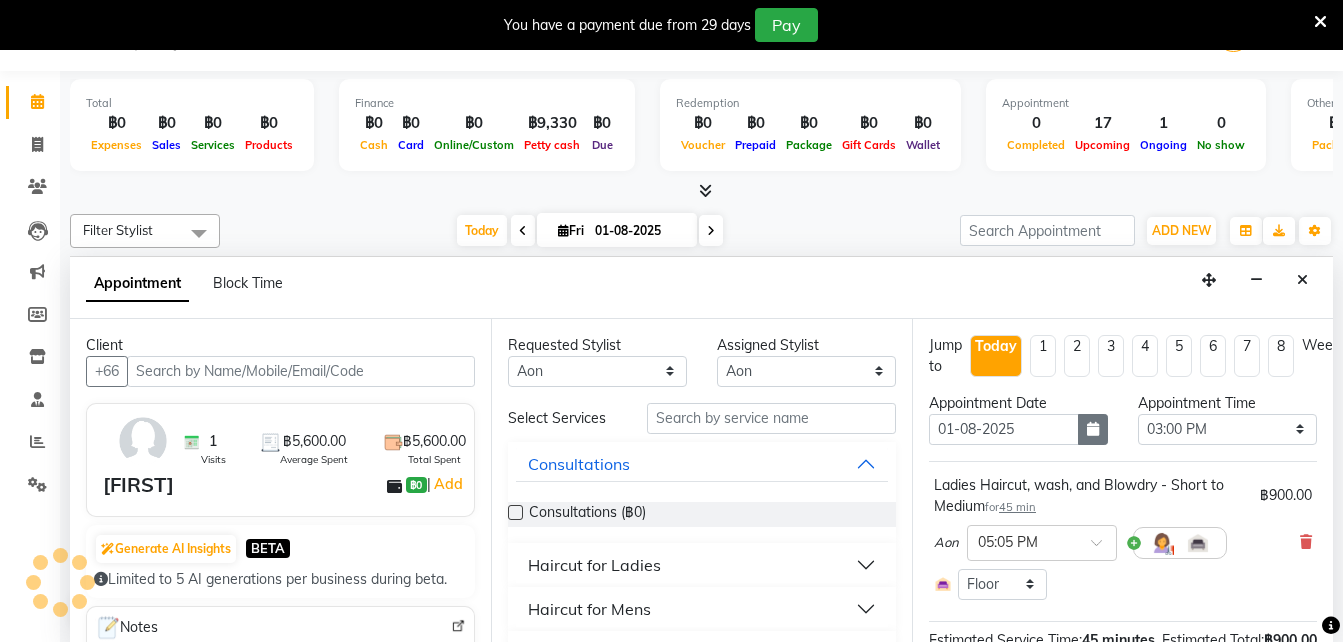 select on "3480" 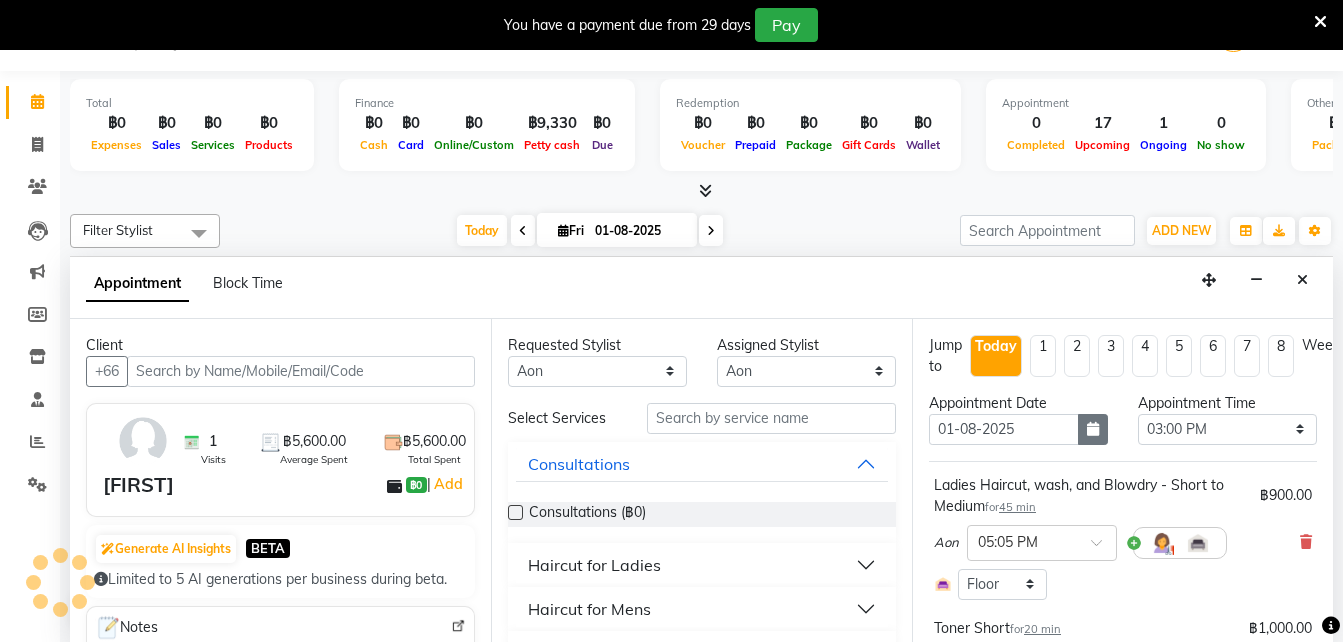 click at bounding box center [1093, 429] 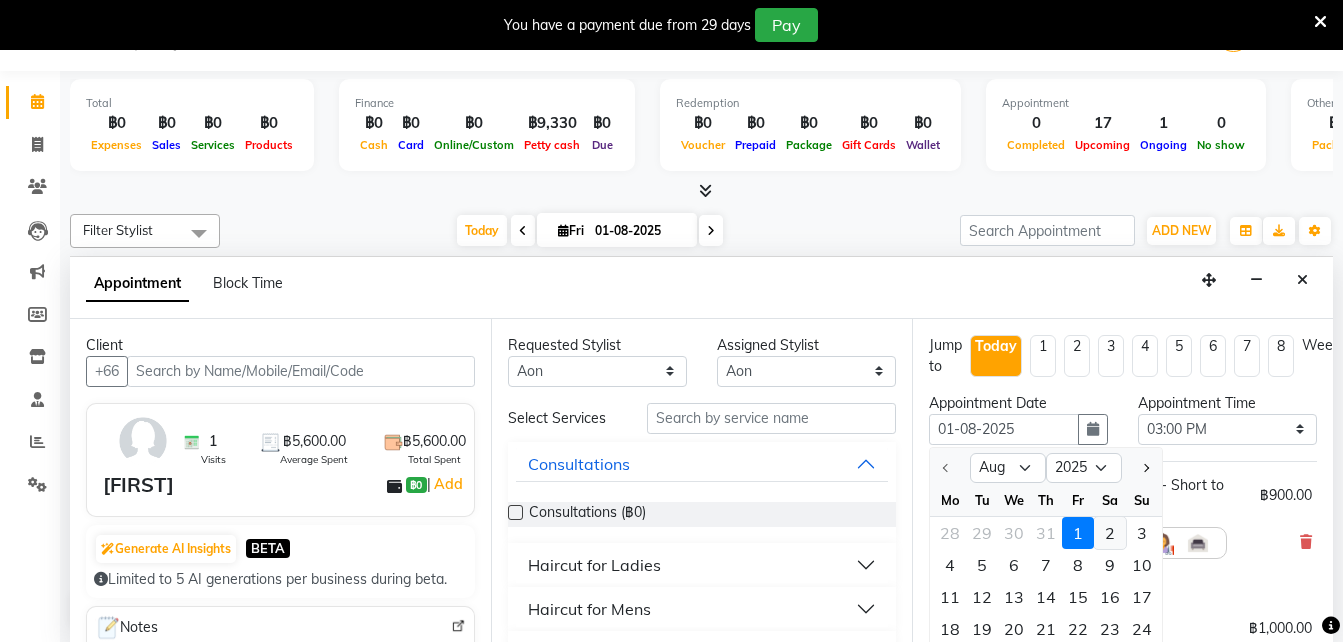 click on "2" at bounding box center (1110, 533) 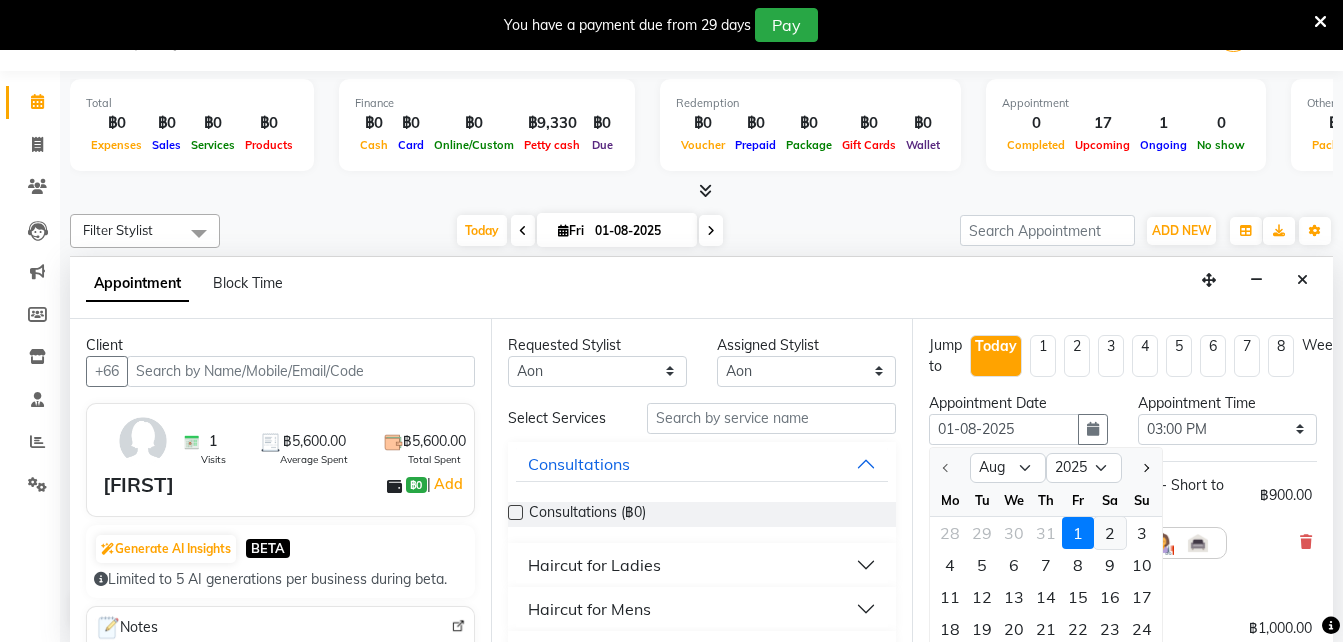 type on "02-08-2025" 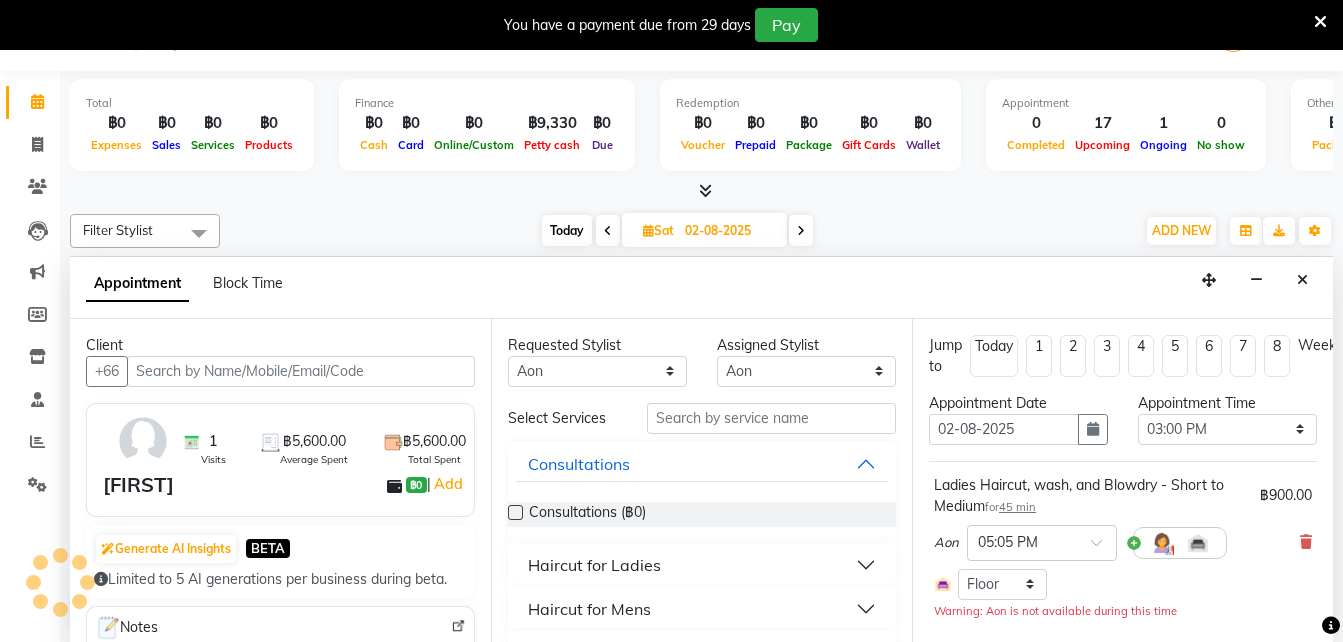 scroll, scrollTop: 89, scrollLeft: 0, axis: vertical 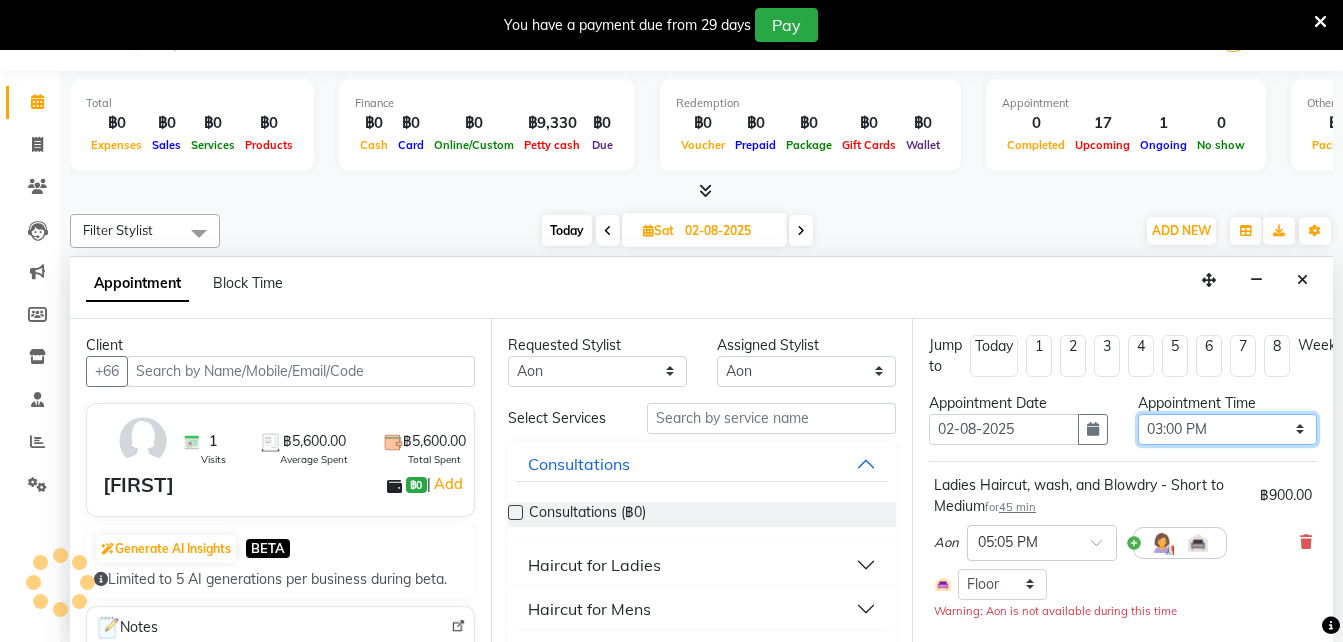 click on "Select 10:00 AM 10:05 AM 10:10 AM 10:15 AM 10:20 AM 10:25 AM 10:30 AM 10:35 AM 10:40 AM 10:45 AM 10:50 AM 10:55 AM 11:00 AM 11:05 AM 11:10 AM 11:15 AM 11:20 AM 11:25 AM 11:30 AM 11:35 AM 11:40 AM 11:45 AM 11:50 AM 11:55 AM 12:00 PM 12:05 PM 12:10 PM 12:15 PM 12:20 PM 12:25 PM 12:30 PM 12:35 PM 12:40 PM 12:45 PM 12:50 PM 12:55 PM 01:00 PM 01:05 PM 01:10 PM 01:15 PM 01:20 PM 01:25 PM 01:30 PM 01:35 PM 01:40 PM 01:45 PM 01:50 PM 01:55 PM 02:00 PM 02:05 PM 02:10 PM 02:15 PM 02:20 PM 02:25 PM 02:30 PM 02:35 PM 02:40 PM 02:45 PM 02:50 PM 02:55 PM 03:00 PM 03:05 PM 03:10 PM 03:15 PM 03:20 PM 03:25 PM 03:30 PM 03:35 PM 03:40 PM 03:45 PM 03:50 PM 03:55 PM 04:00 PM 04:05 PM 04:10 PM 04:15 PM 04:20 PM 04:25 PM 04:30 PM 04:35 PM 04:40 PM 04:45 PM 04:50 PM 04:55 PM 05:00 PM 05:05 PM 05:10 PM 05:15 PM 05:20 PM 05:25 PM 05:30 PM 05:35 PM 05:40 PM 05:45 PM 05:50 PM 05:55 PM 06:00 PM 06:05 PM 06:10 PM 06:15 PM 06:20 PM 06:25 PM 06:30 PM 06:35 PM 06:40 PM 06:45 PM 06:50 PM 06:55 PM 07:00 PM 07:05 PM 07:10 PM 07:15 PM 07:20 PM" at bounding box center [1227, 429] 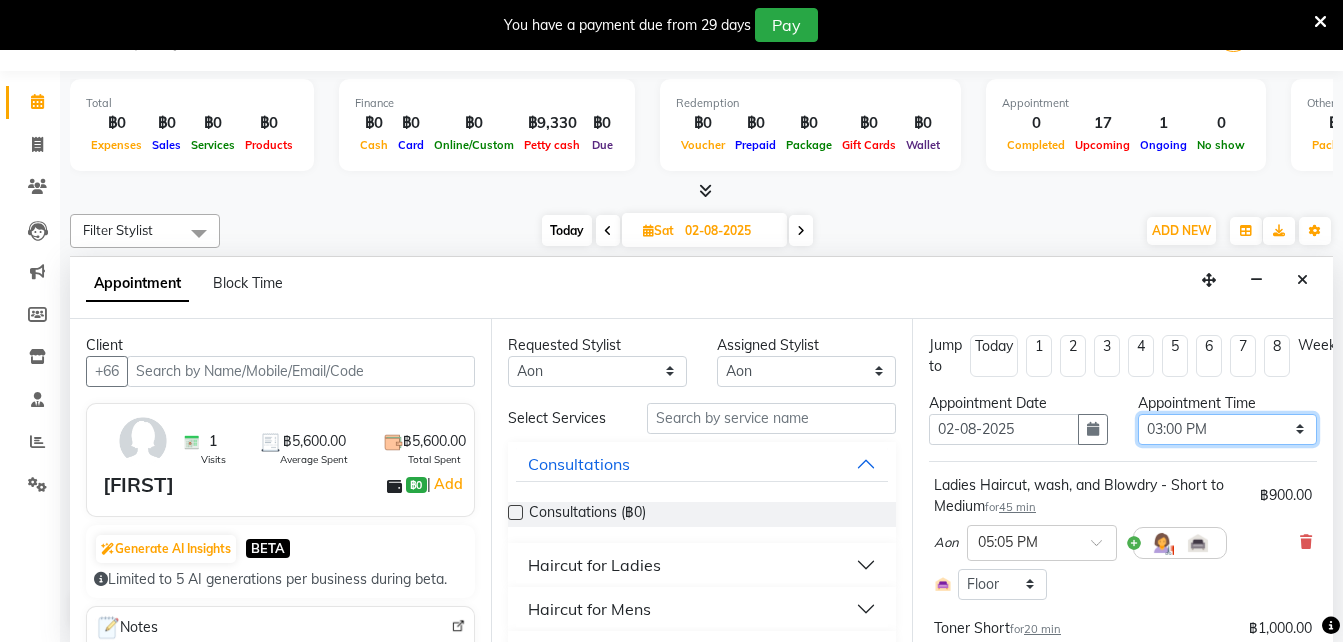 select on "600" 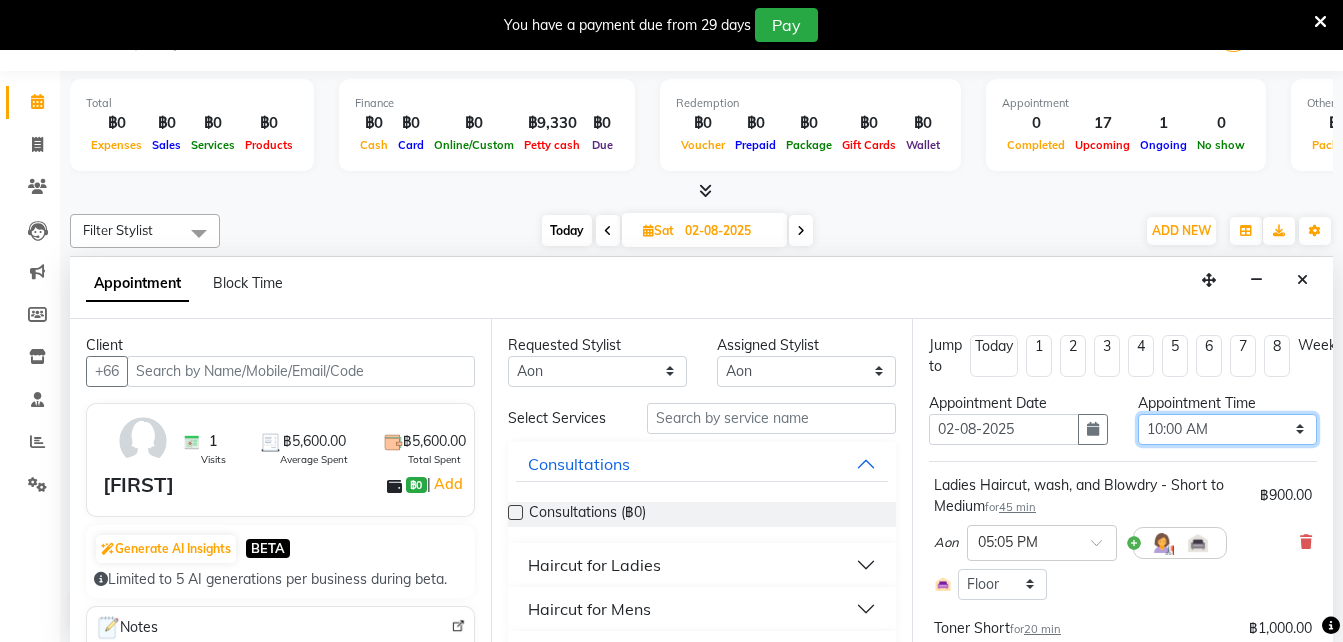 click on "Select 10:00 AM 10:05 AM 10:10 AM 10:15 AM 10:20 AM 10:25 AM 10:30 AM 10:35 AM 10:40 AM 10:45 AM 10:50 AM 10:55 AM 11:00 AM 11:05 AM 11:10 AM 11:15 AM 11:20 AM 11:25 AM 11:30 AM 11:35 AM 11:40 AM 11:45 AM 11:50 AM 11:55 AM 12:00 PM 12:05 PM 12:10 PM 12:15 PM 12:20 PM 12:25 PM 12:30 PM 12:35 PM 12:40 PM 12:45 PM 12:50 PM 12:55 PM 01:00 PM 01:05 PM 01:10 PM 01:15 PM 01:20 PM 01:25 PM 01:30 PM 01:35 PM 01:40 PM 01:45 PM 01:50 PM 01:55 PM 02:00 PM 02:05 PM 02:10 PM 02:15 PM 02:20 PM 02:25 PM 02:30 PM 02:35 PM 02:40 PM 02:45 PM 02:50 PM 02:55 PM 03:00 PM 03:05 PM 03:10 PM 03:15 PM 03:20 PM 03:25 PM 03:30 PM 03:35 PM 03:40 PM 03:45 PM 03:50 PM 03:55 PM 04:00 PM 04:05 PM 04:10 PM 04:15 PM 04:20 PM 04:25 PM 04:30 PM 04:35 PM 04:40 PM 04:45 PM 04:50 PM 04:55 PM 05:00 PM 05:05 PM 05:10 PM 05:15 PM 05:20 PM 05:25 PM 05:30 PM 05:35 PM 05:40 PM 05:45 PM 05:50 PM 05:55 PM 06:00 PM 06:05 PM 06:10 PM 06:15 PM 06:20 PM 06:25 PM 06:30 PM 06:35 PM 06:40 PM 06:45 PM 06:50 PM 06:55 PM 07:00 PM 07:05 PM 07:10 PM 07:15 PM 07:20 PM" at bounding box center (1227, 429) 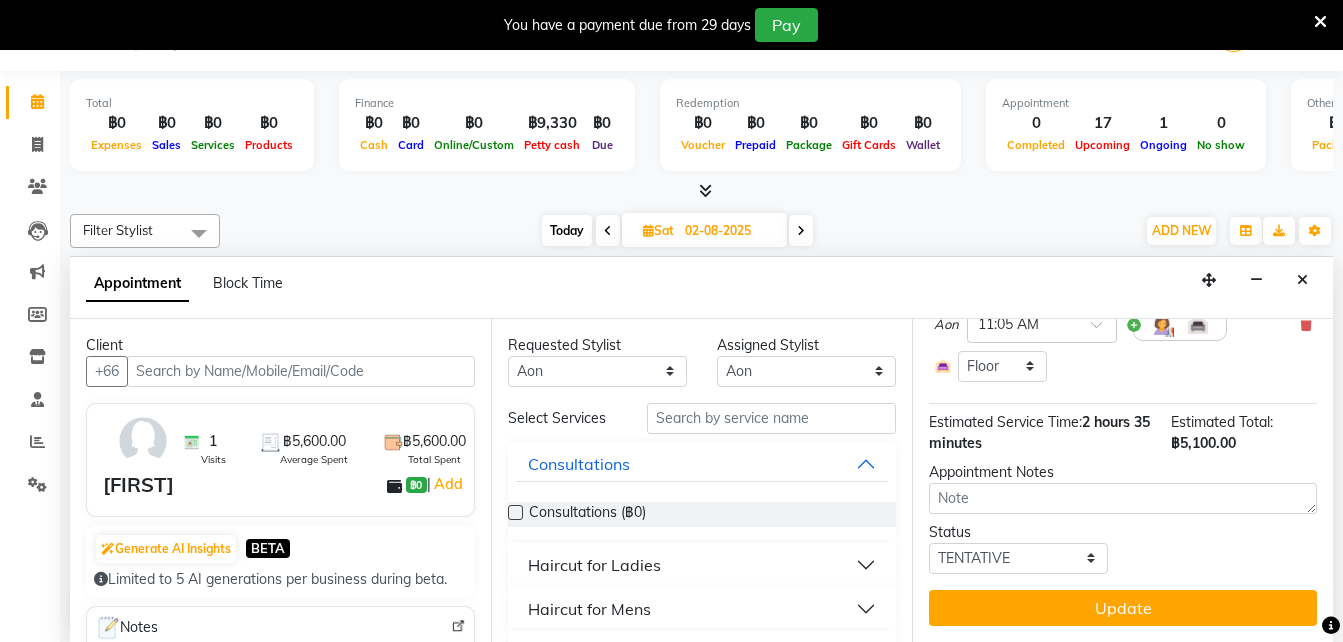scroll, scrollTop: 519, scrollLeft: 0, axis: vertical 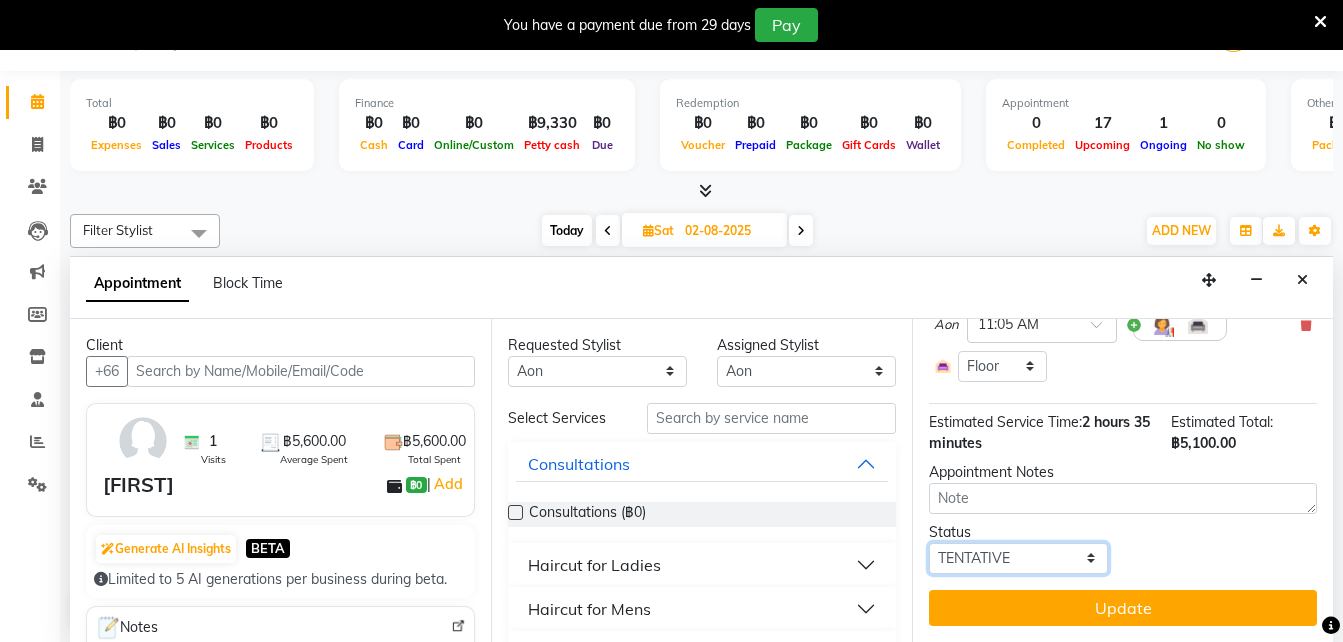 click on "Select TENTATIVE CONFIRM UPCOMING" at bounding box center [1018, 558] 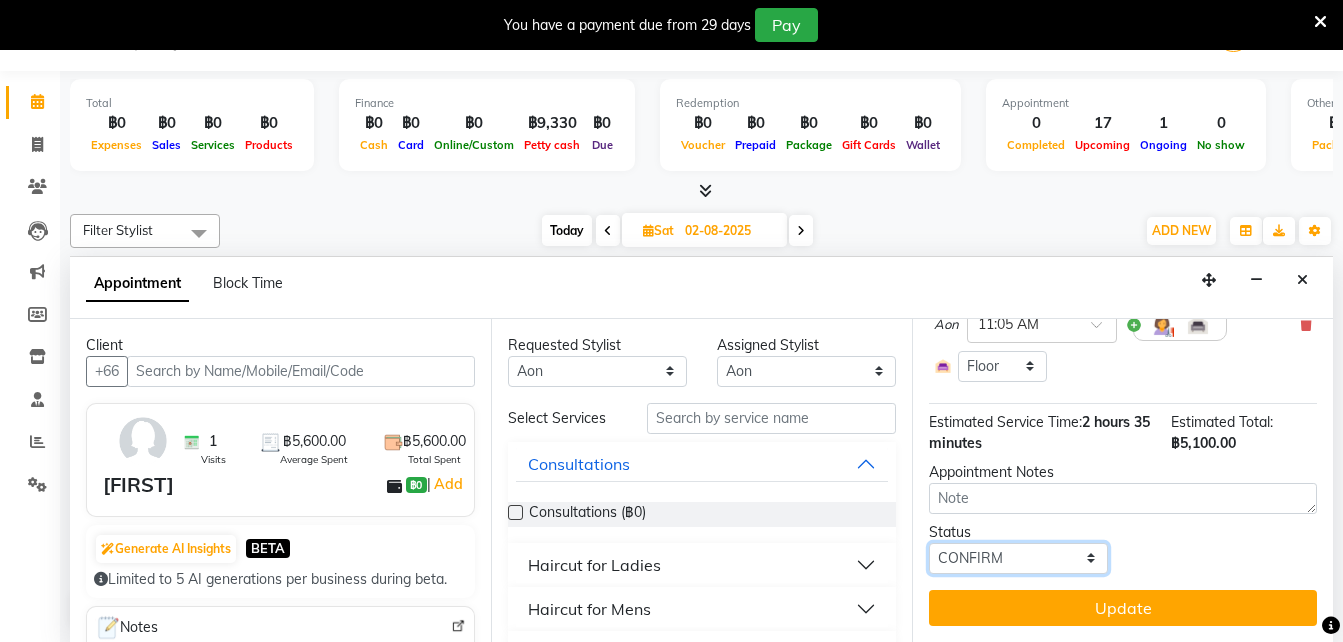 click on "Select TENTATIVE CONFIRM UPCOMING" at bounding box center [1018, 558] 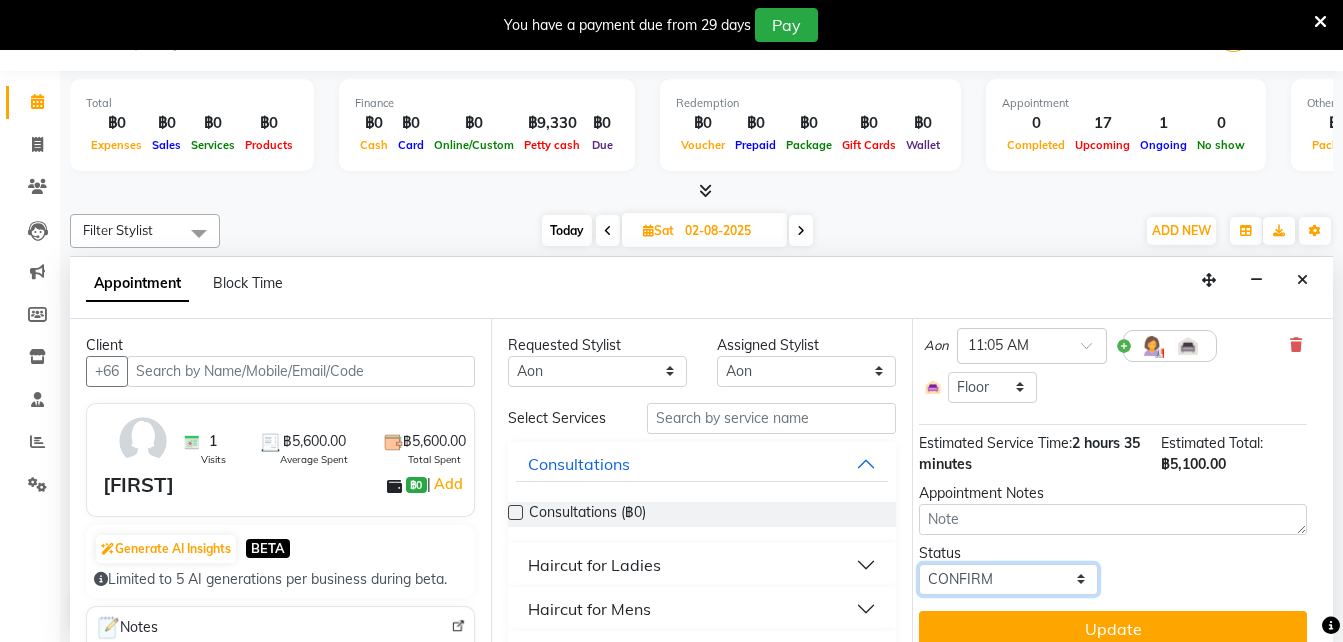 scroll, scrollTop: 519, scrollLeft: 18, axis: both 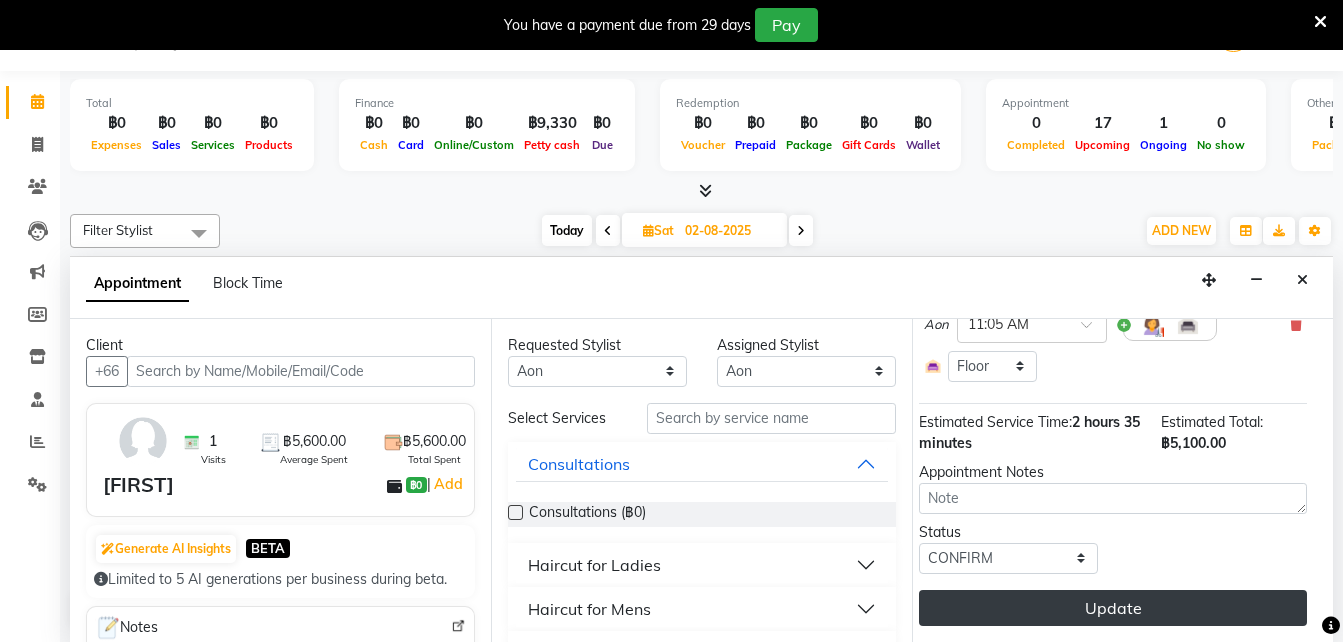 click on "Update" at bounding box center [1113, 608] 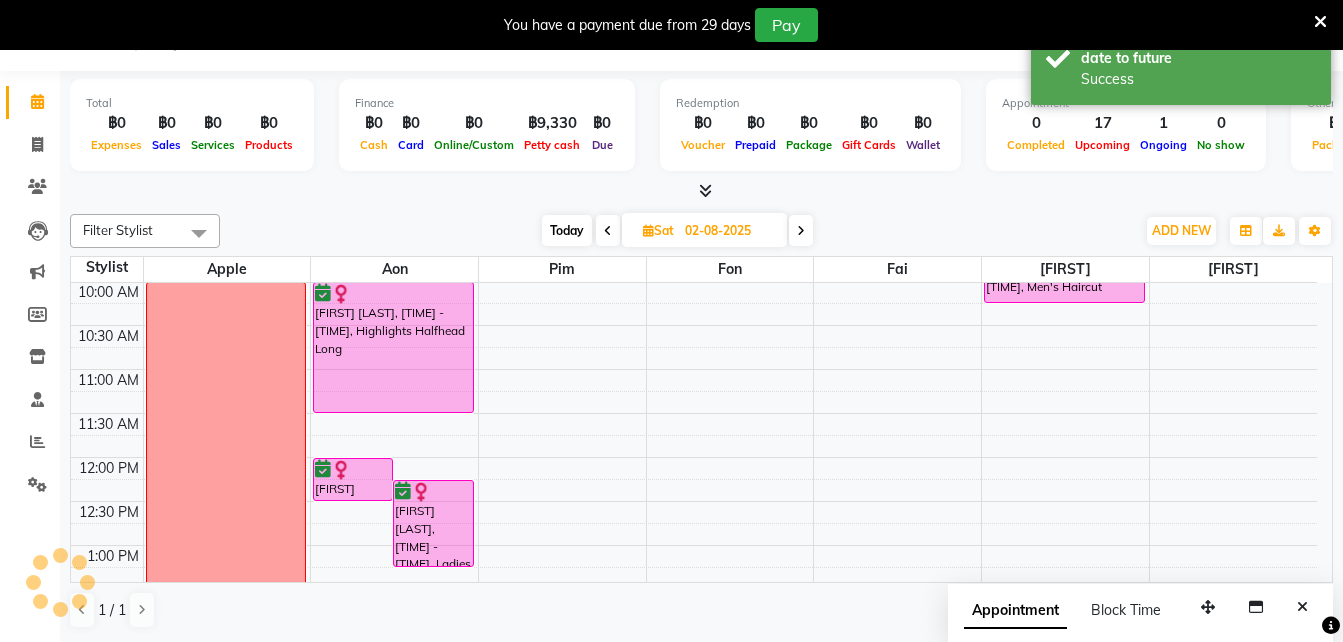 scroll, scrollTop: 0, scrollLeft: 0, axis: both 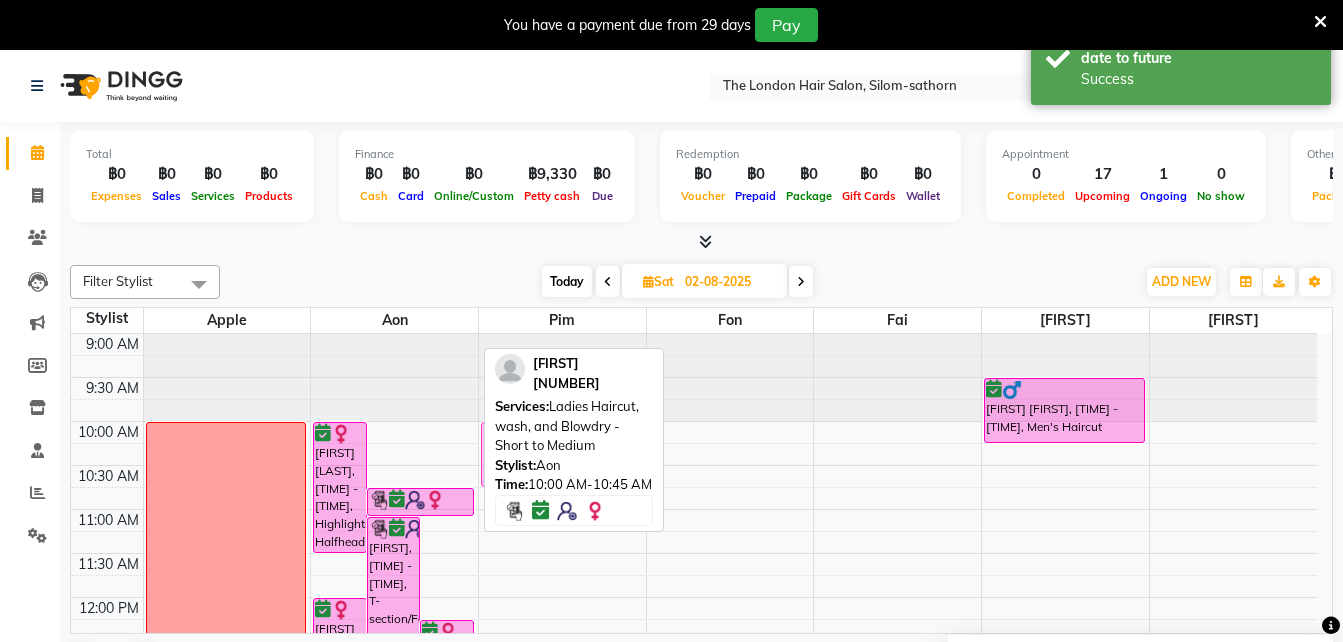 drag, startPoint x: 385, startPoint y: 460, endPoint x: 576, endPoint y: 469, distance: 191.21193 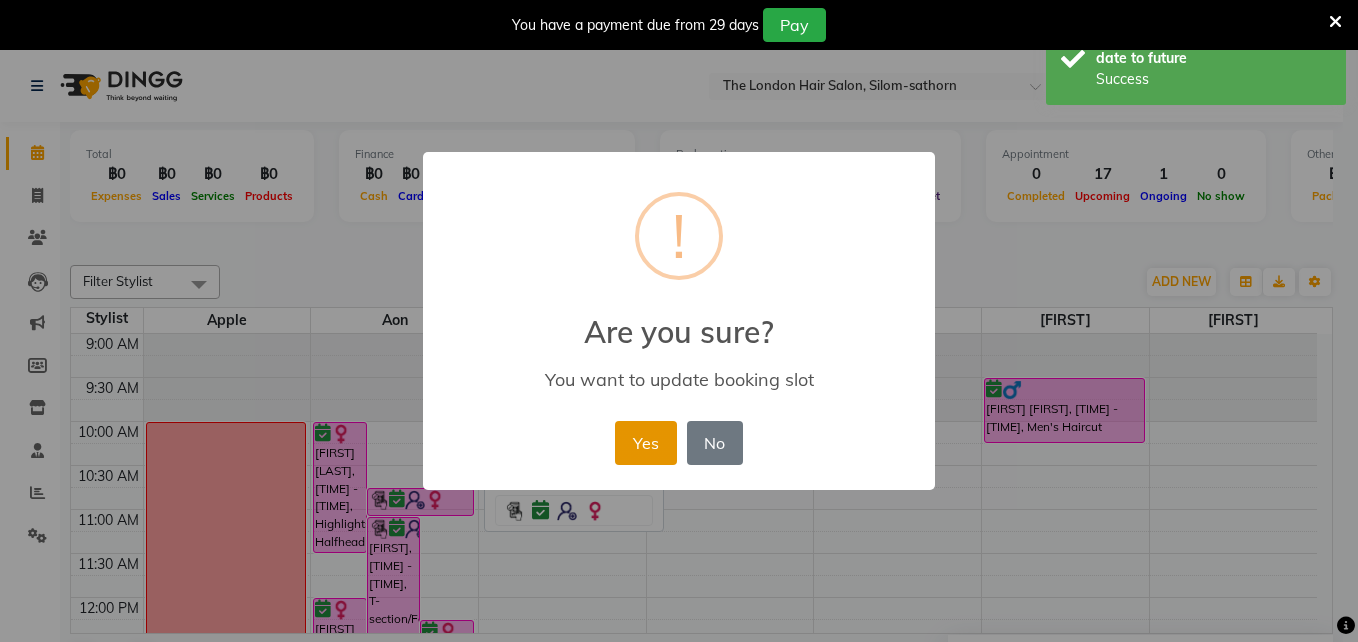 click on "Yes" at bounding box center [645, 443] 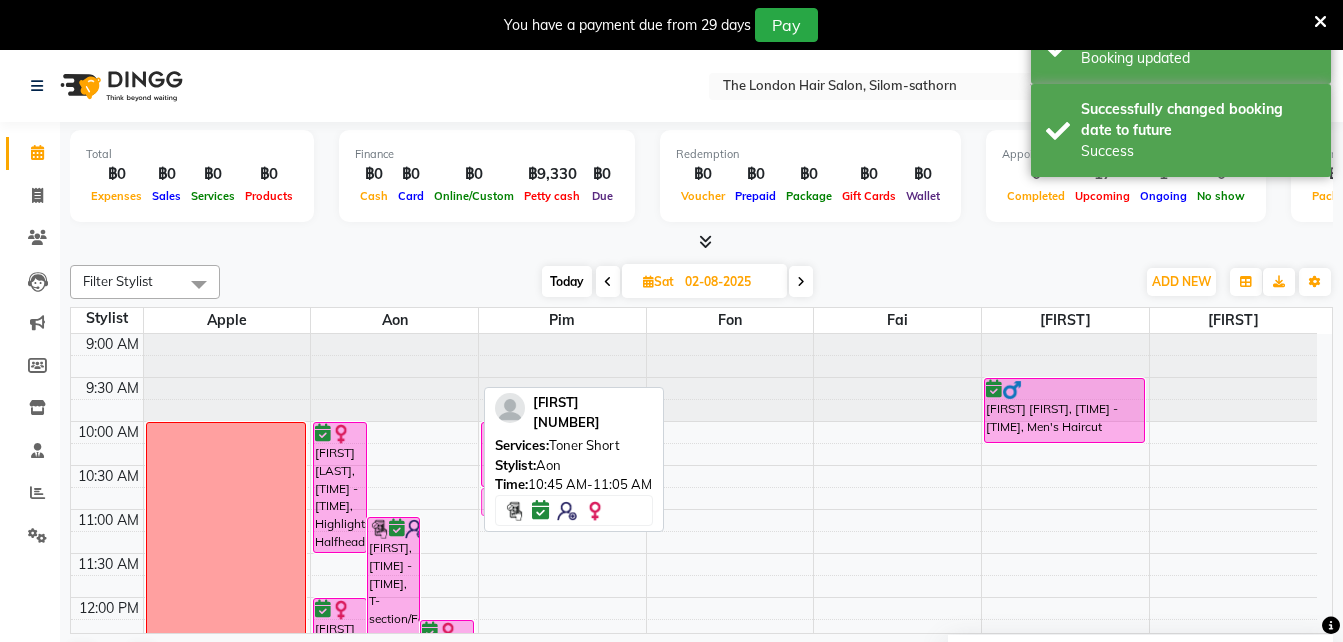 drag, startPoint x: 395, startPoint y: 495, endPoint x: 569, endPoint y: 485, distance: 174.28712 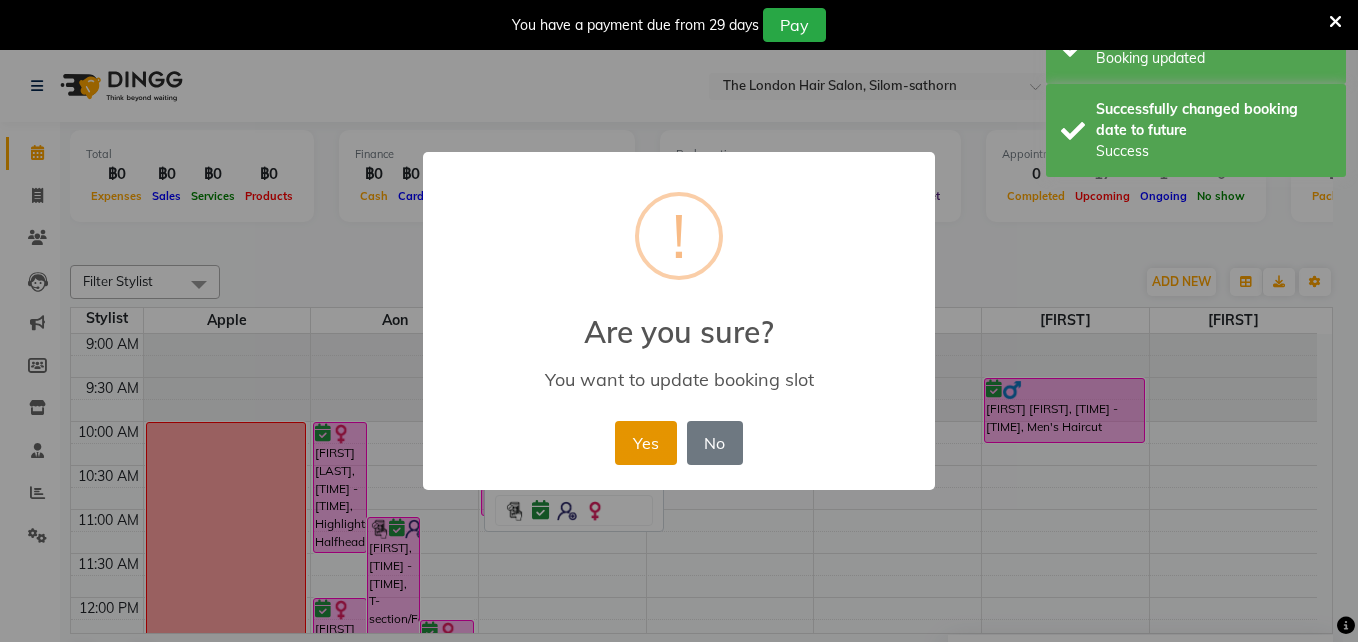 click on "Yes" at bounding box center [645, 443] 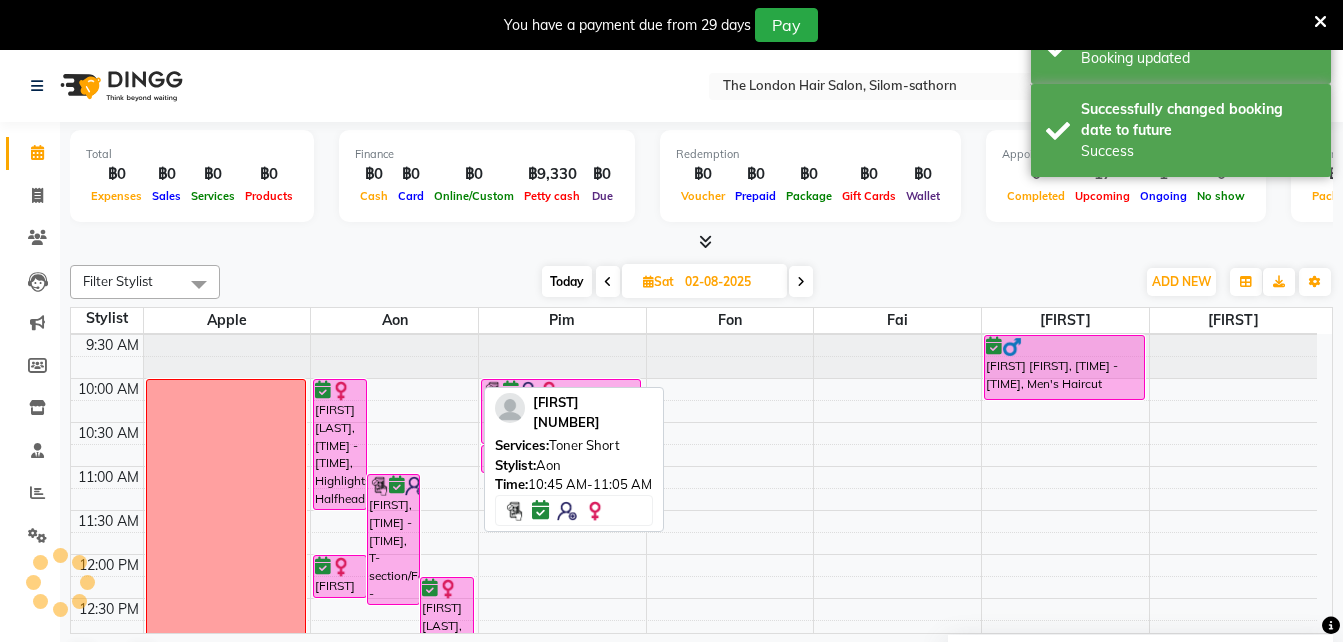 scroll, scrollTop: 45, scrollLeft: 0, axis: vertical 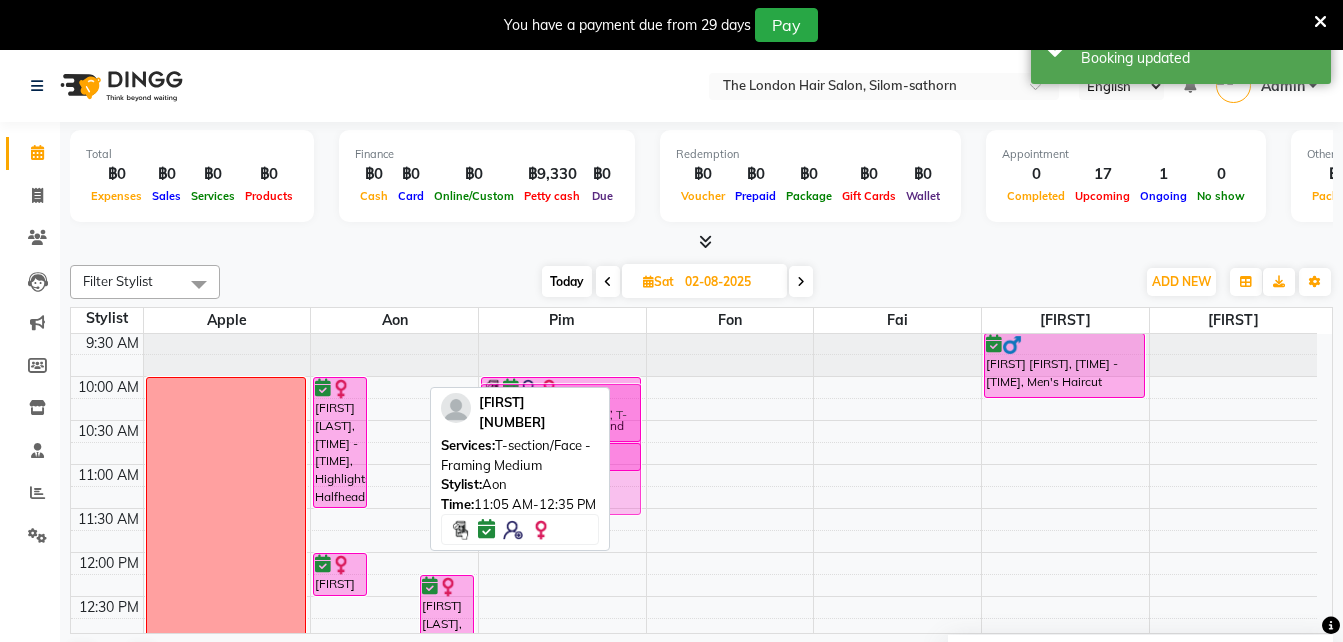 drag, startPoint x: 397, startPoint y: 522, endPoint x: 584, endPoint y: 429, distance: 208.84923 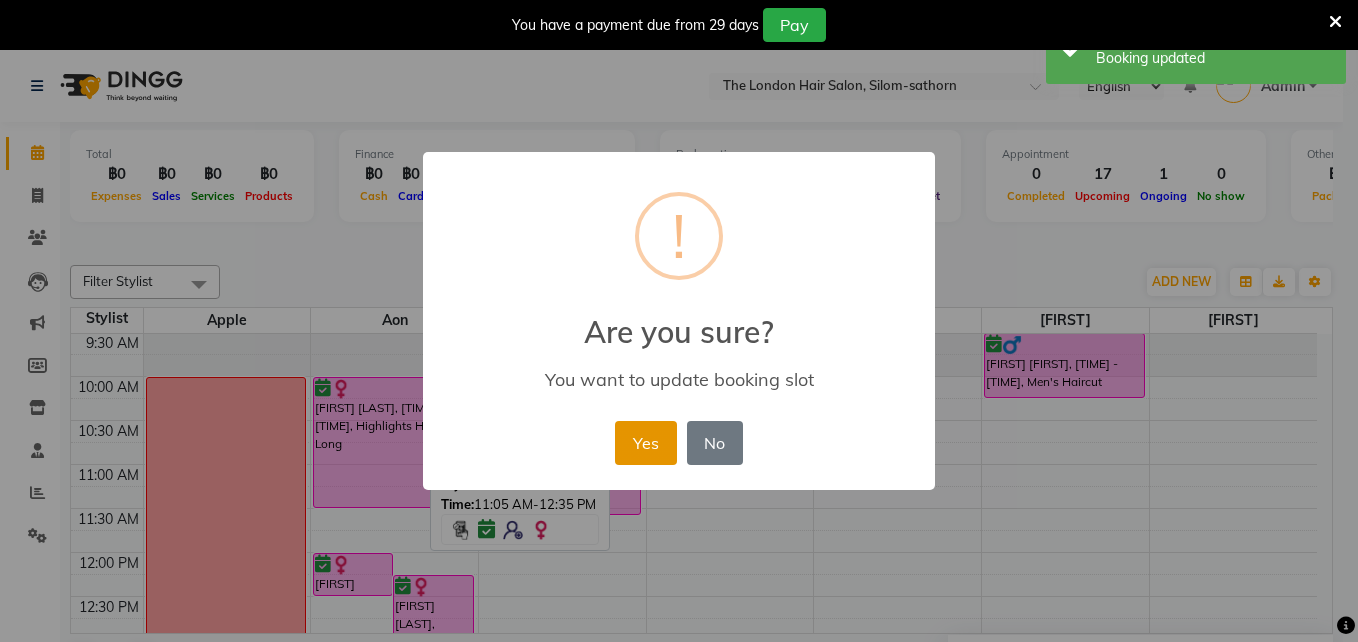 click on "Yes" at bounding box center (645, 443) 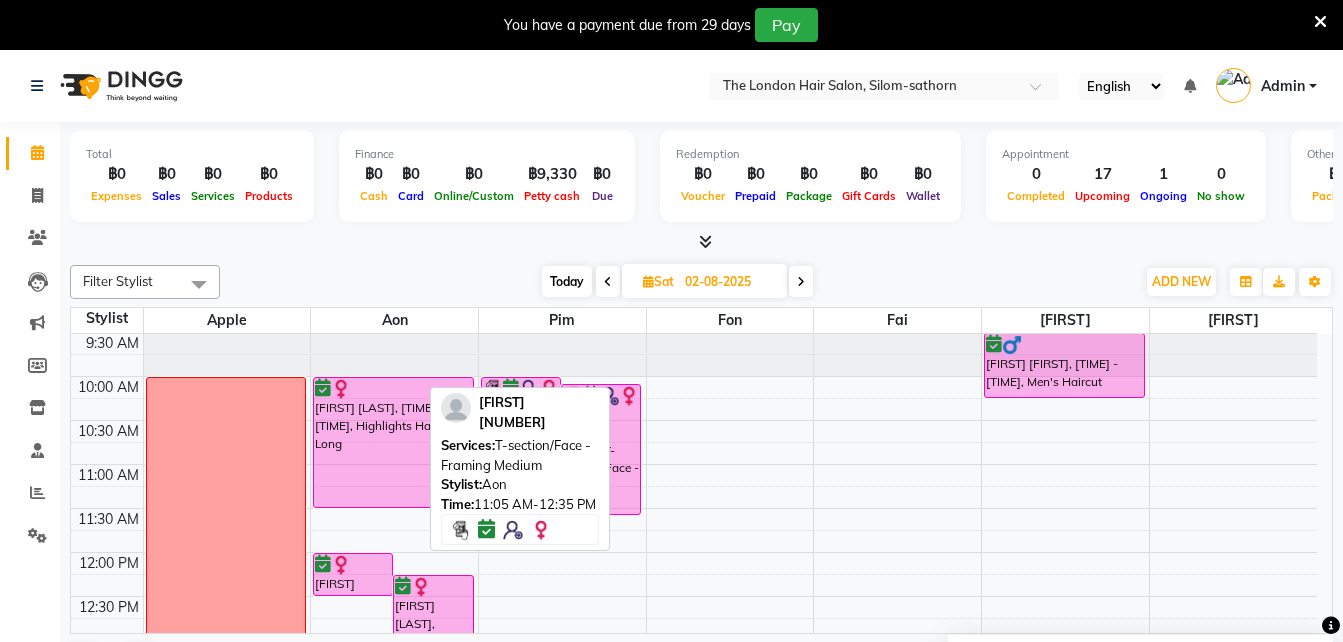 drag, startPoint x: 704, startPoint y: 514, endPoint x: 636, endPoint y: 338, distance: 188.67963 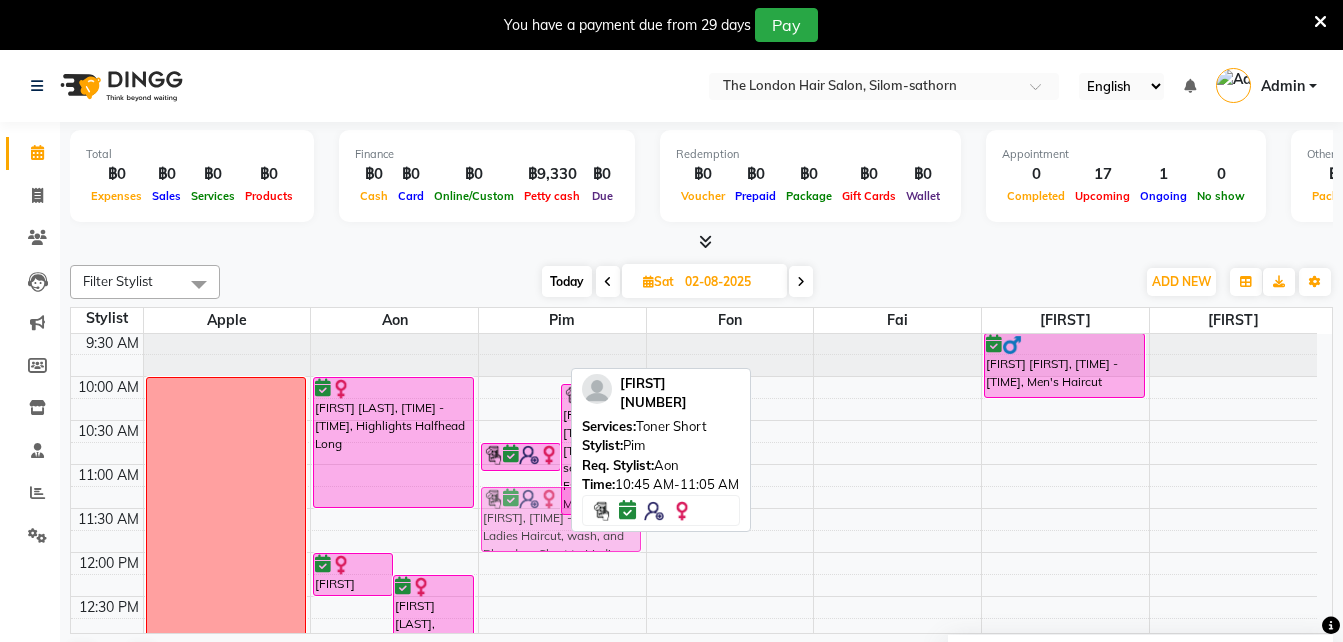 drag, startPoint x: 530, startPoint y: 446, endPoint x: 545, endPoint y: 529, distance: 84.34453 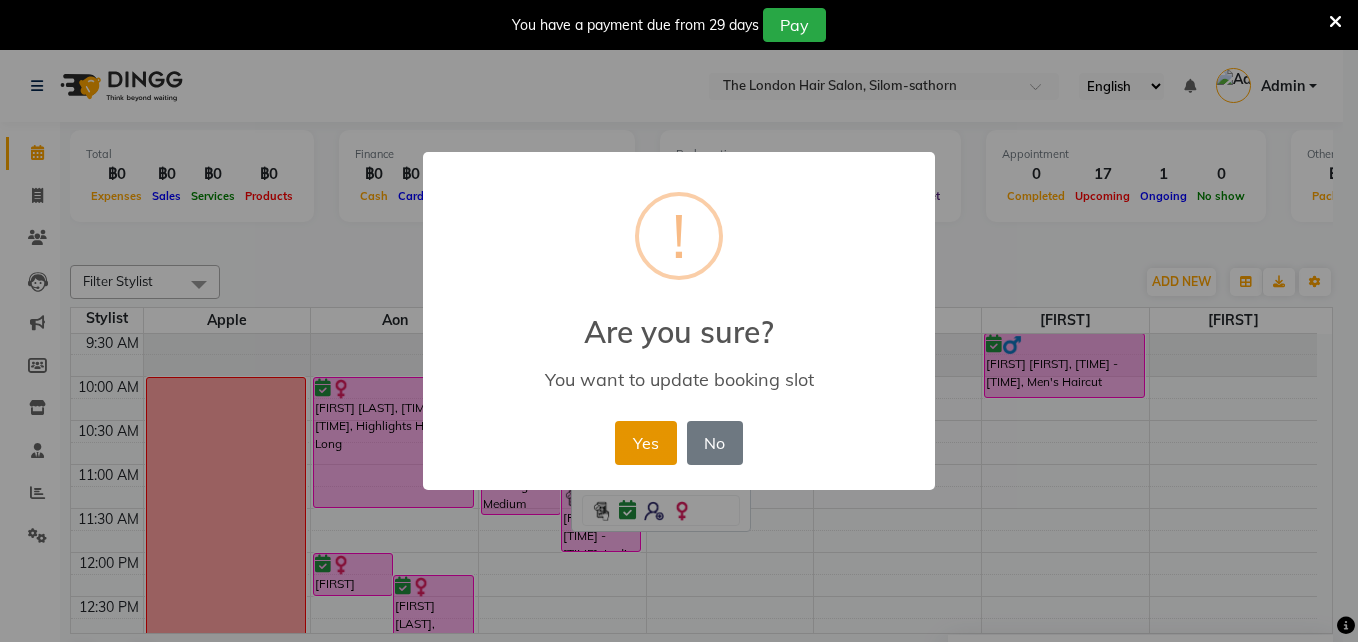 click on "Yes" at bounding box center [645, 443] 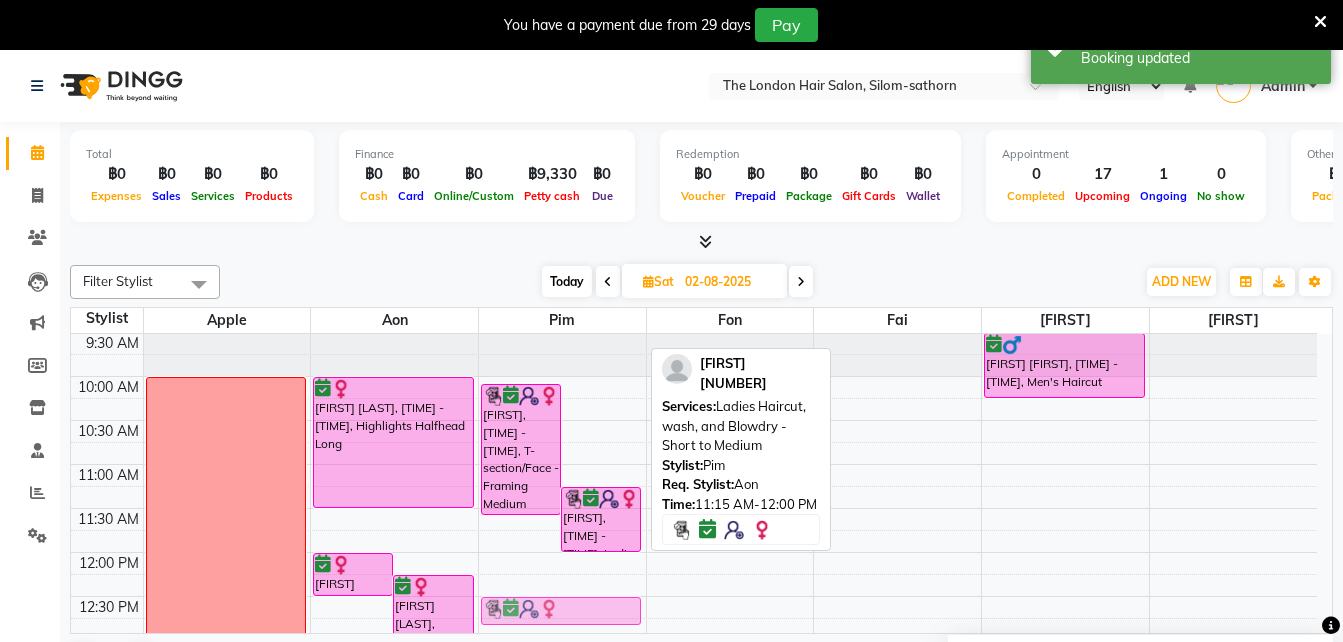 scroll, scrollTop: 50, scrollLeft: 0, axis: vertical 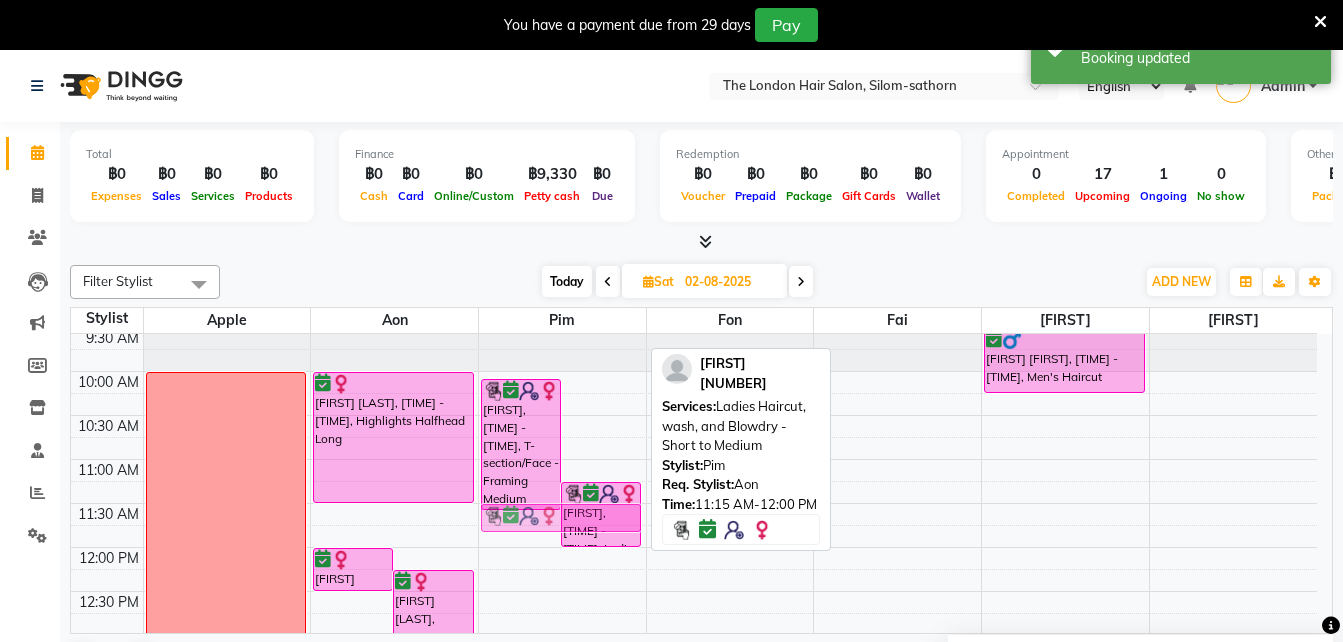 drag, startPoint x: 604, startPoint y: 449, endPoint x: 571, endPoint y: 516, distance: 74.68601 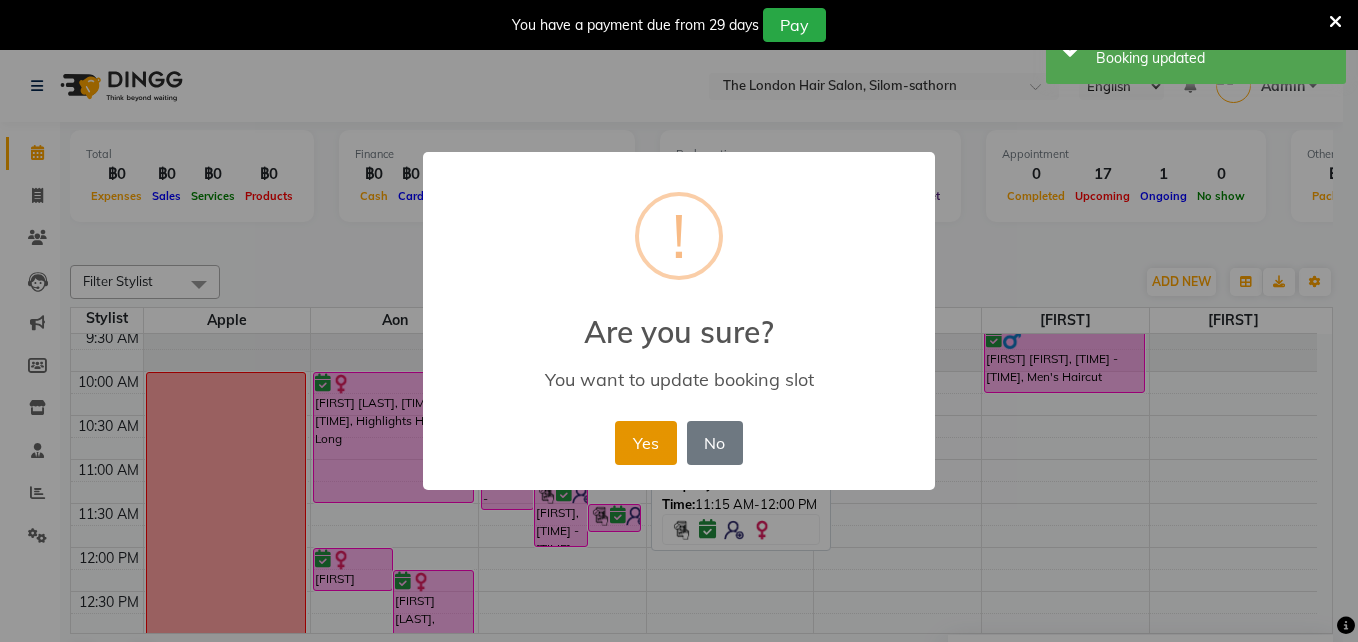 click on "Yes" at bounding box center (645, 443) 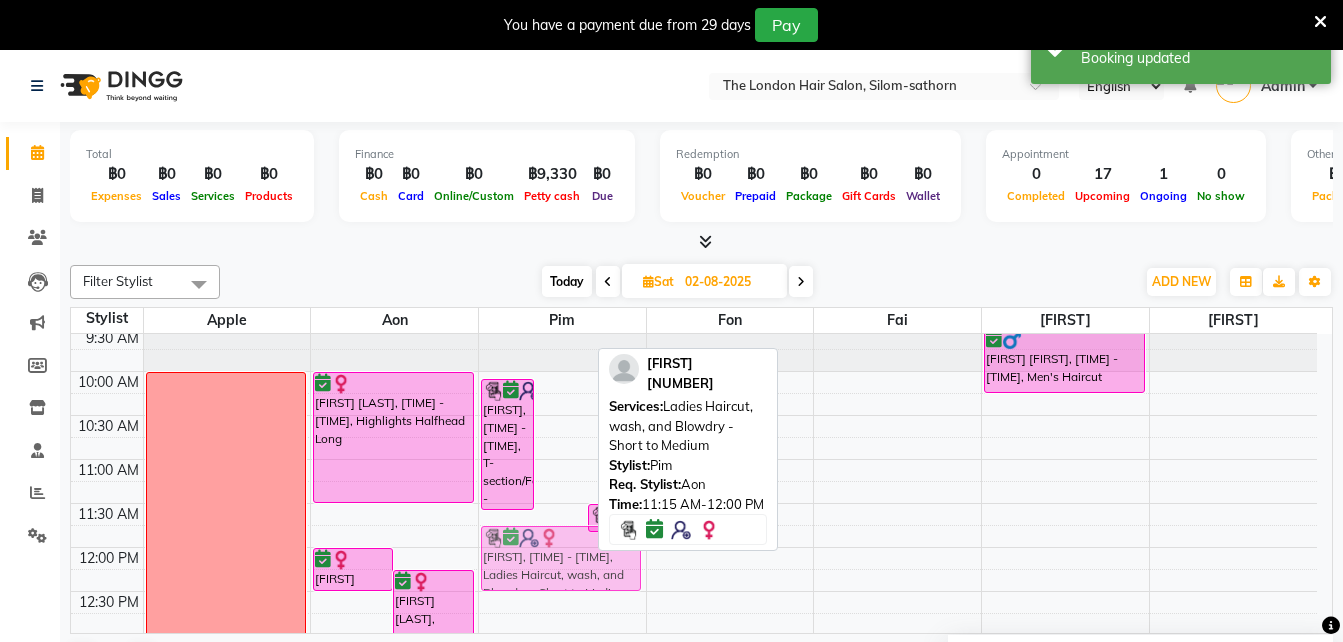 drag, startPoint x: 551, startPoint y: 525, endPoint x: 558, endPoint y: 570, distance: 45.54119 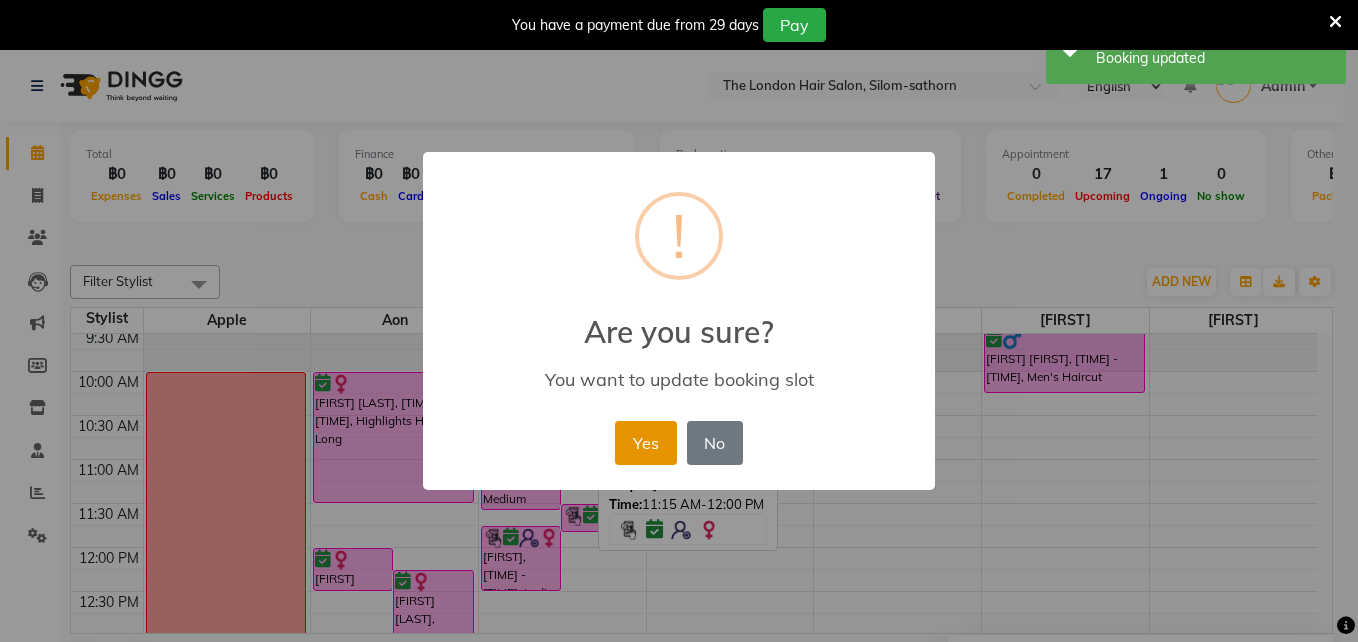 click on "Yes" at bounding box center (645, 443) 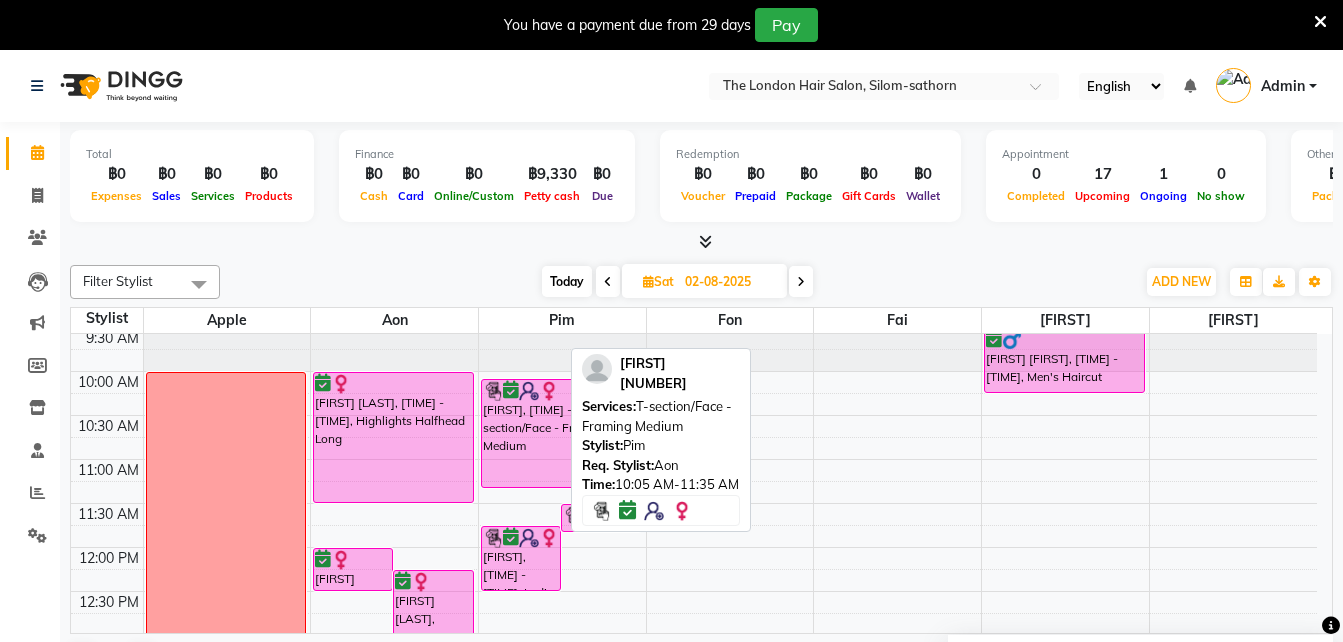 click on "9:00 AM 9:30 AM 10:00 AM 10:30 AM 11:00 AM 11:30 AM 12:00 PM 12:30 PM 1:00 PM 1:30 PM 2:00 PM 2:30 PM 3:00 PM 3:30 PM 4:00 PM 4:30 PM 5:00 PM 5:30 PM 6:00 PM 6:30 PM 7:00 PM 7:30 PM 8:00 PM 8:30 PM  Day Off      [FIRST] [LAST], [TIME] - [TIME], Toner Long     [FIRST] [LAST], [TIME] - [TIME], Ladies Haircut, wash, and Blowdry - Long     [FIRST] [LAST], [TIME] - [TIME], Highlights Halfhead Long     [FIRST], [TIME] - [TIME], T-section/Face - Framing Medium     [FIRST], [TIME] - [TIME], Toner Short     [FIRST], [TIME] - [TIME], Ladies Haircut, wash, and Blowdry - Short to Medium     [FIRST], [TIME] - [TIME], T-section/Face - Framing Medium     [FIRST] [FIRST], [TIME] - [TIME], Men's Haircut" at bounding box center [694, 811] 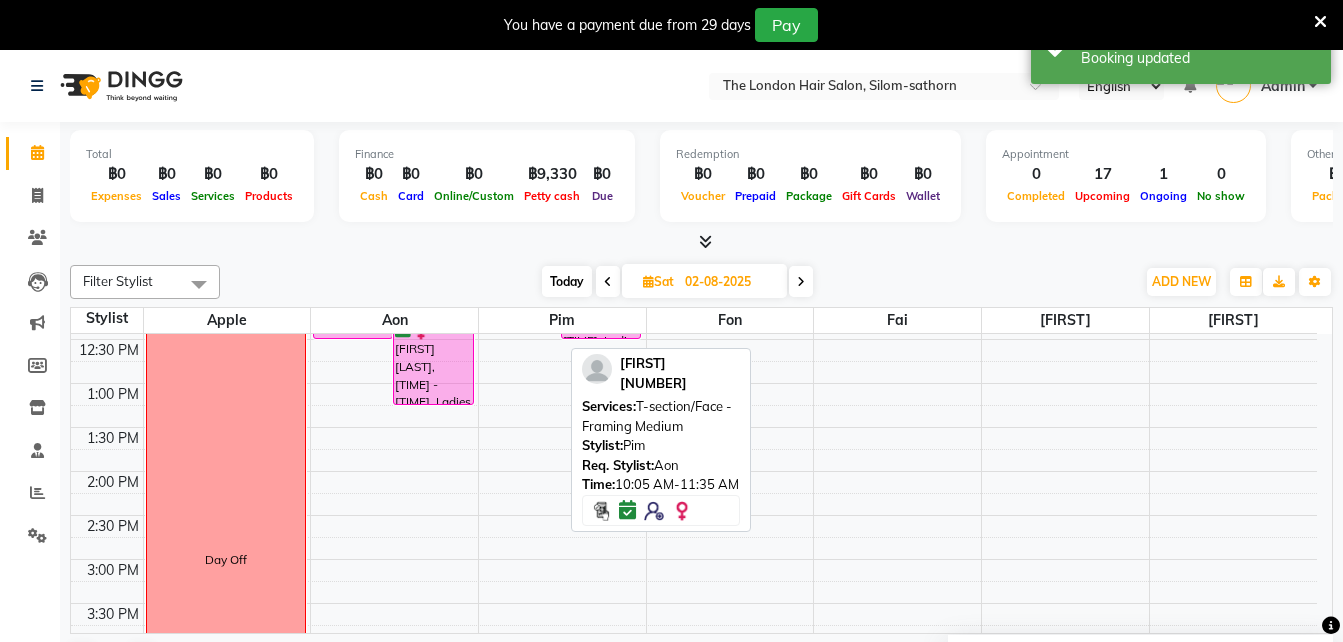 scroll, scrollTop: 303, scrollLeft: 0, axis: vertical 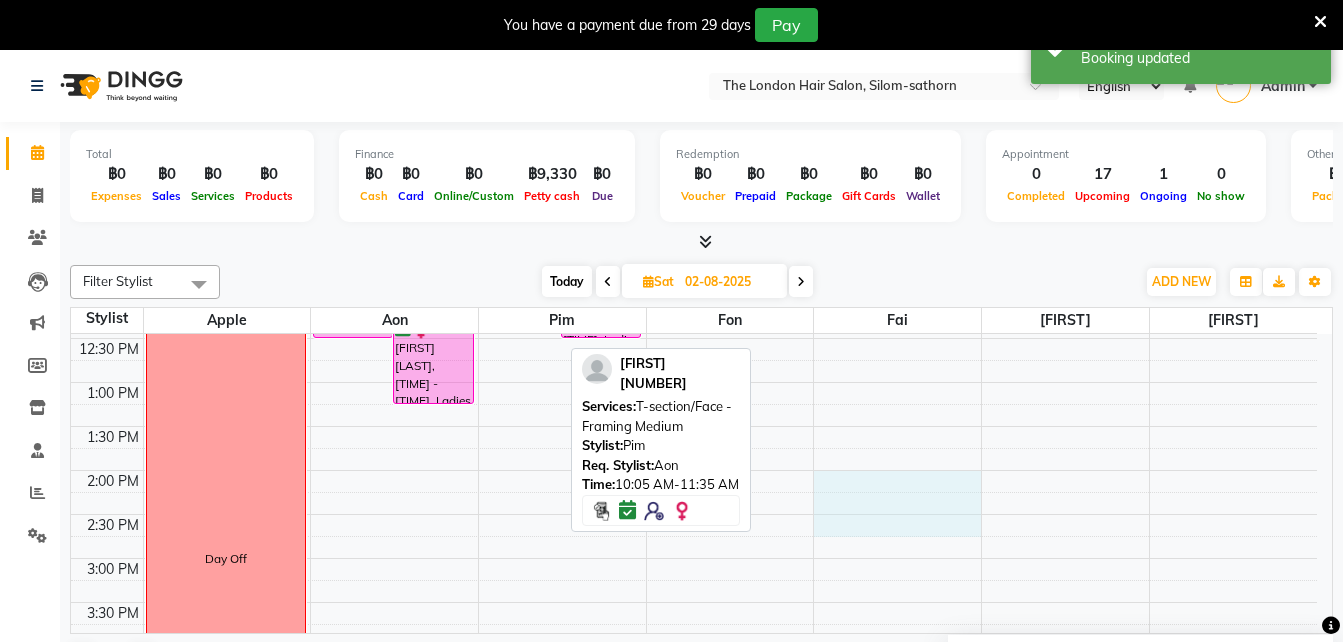 drag, startPoint x: 925, startPoint y: 536, endPoint x: 864, endPoint y: 479, distance: 83.48653 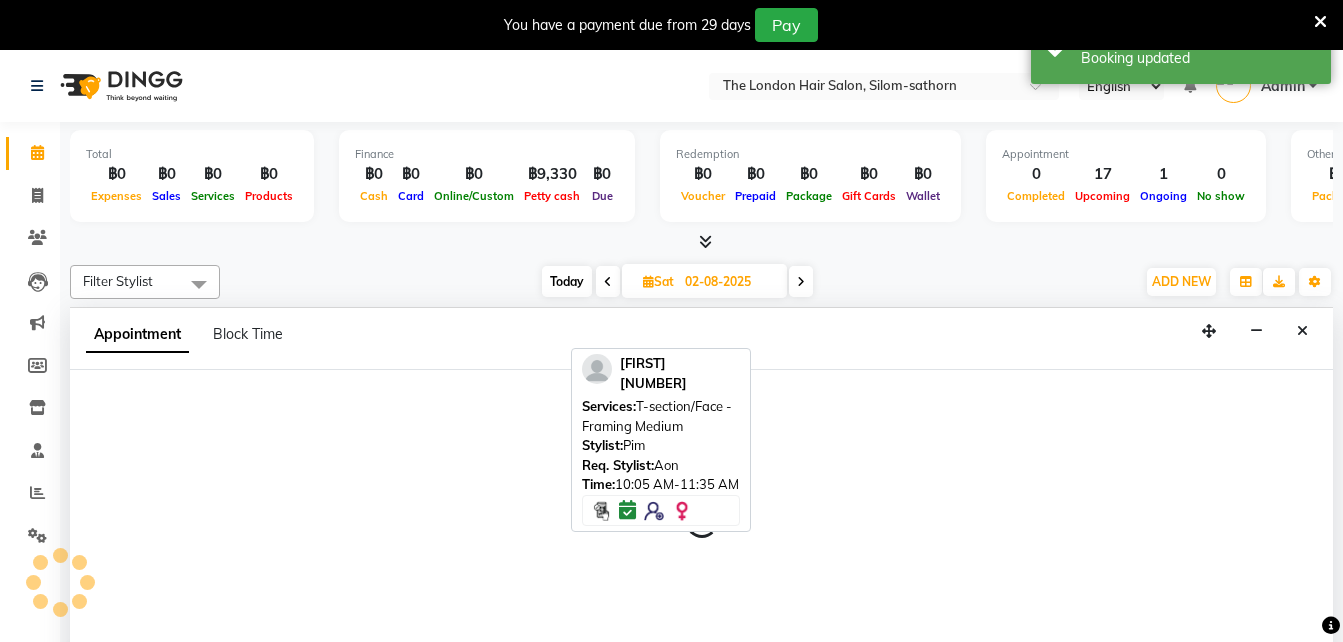 select on "83403" 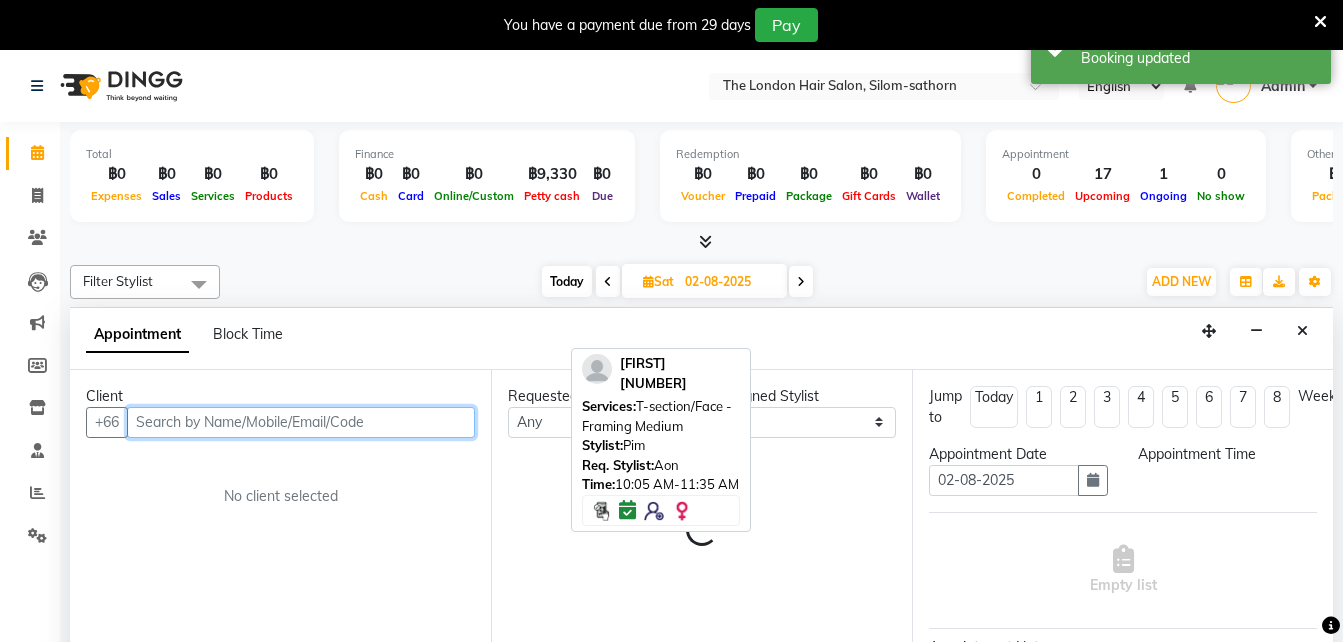 scroll, scrollTop: 51, scrollLeft: 0, axis: vertical 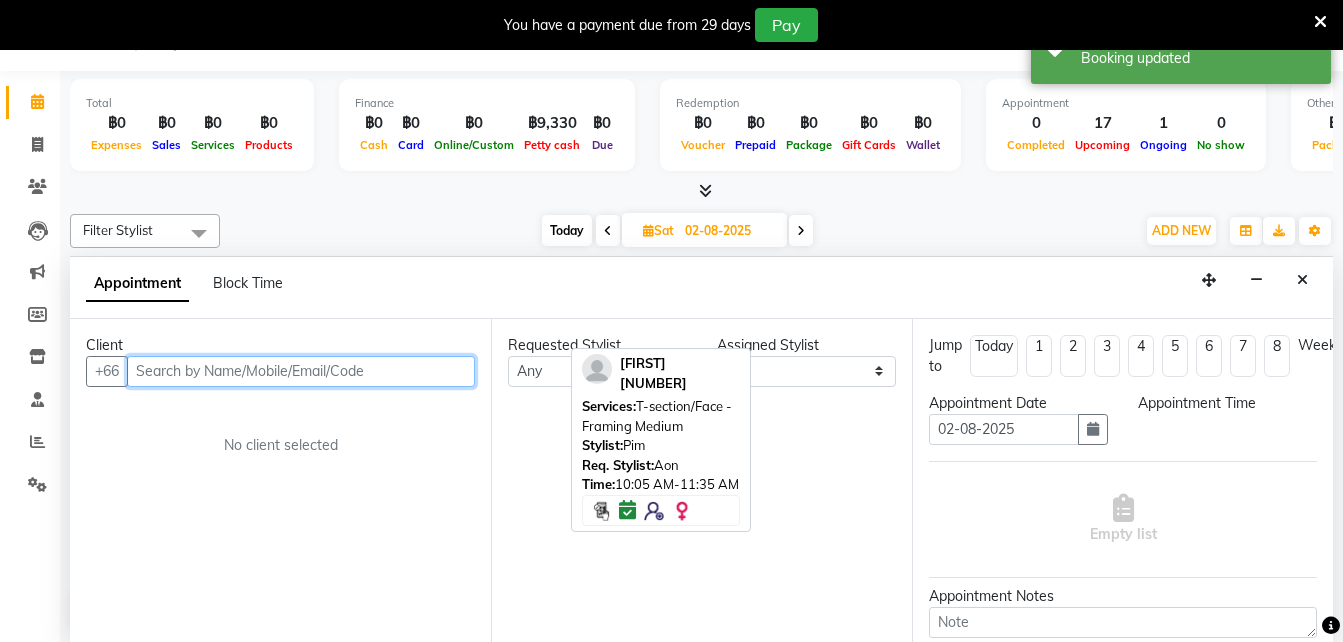 select on "840" 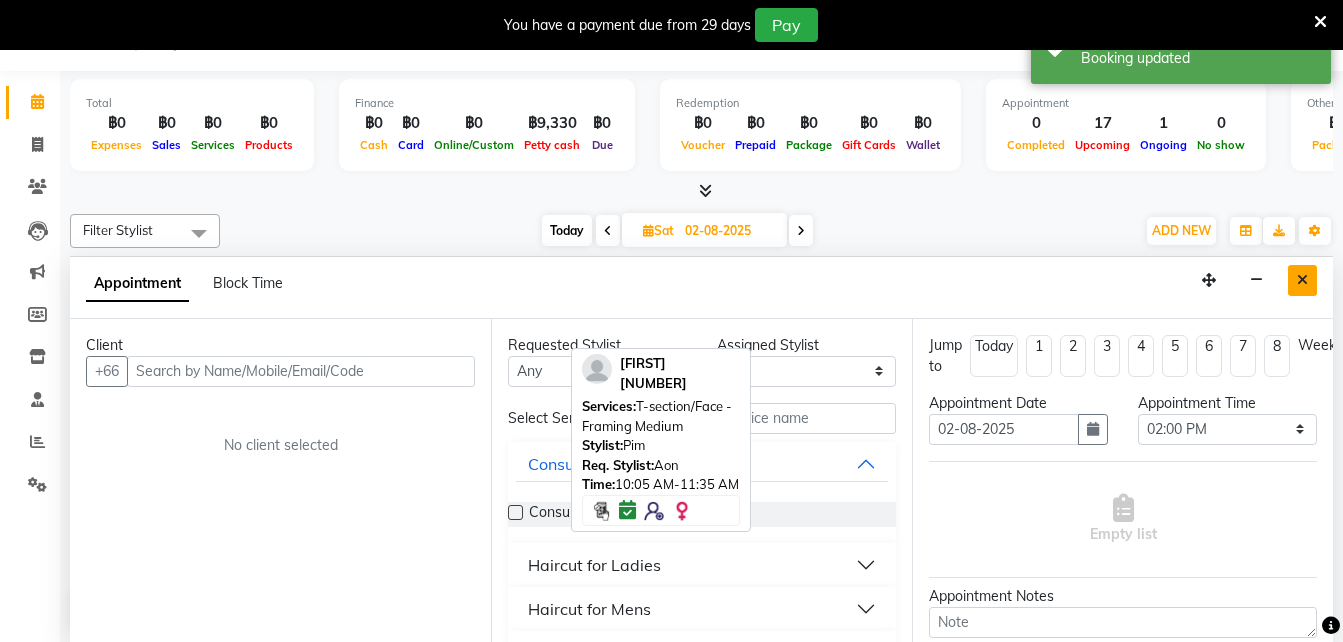 click at bounding box center (1302, 280) 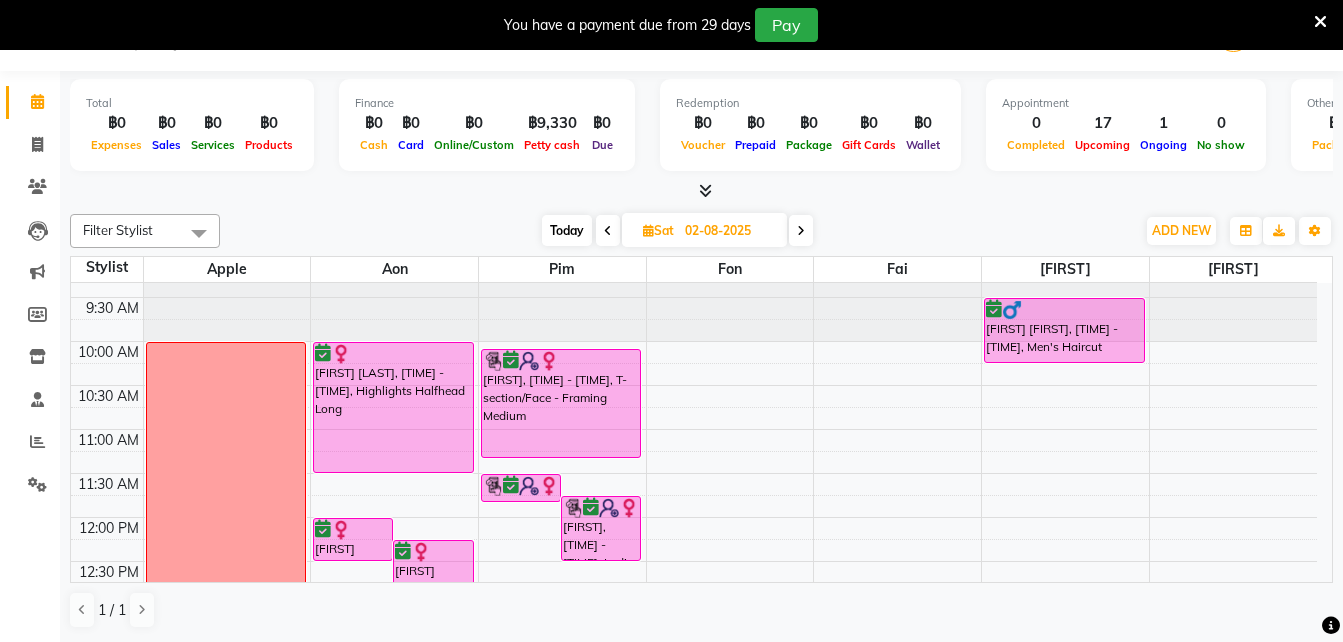 scroll, scrollTop: 0, scrollLeft: 0, axis: both 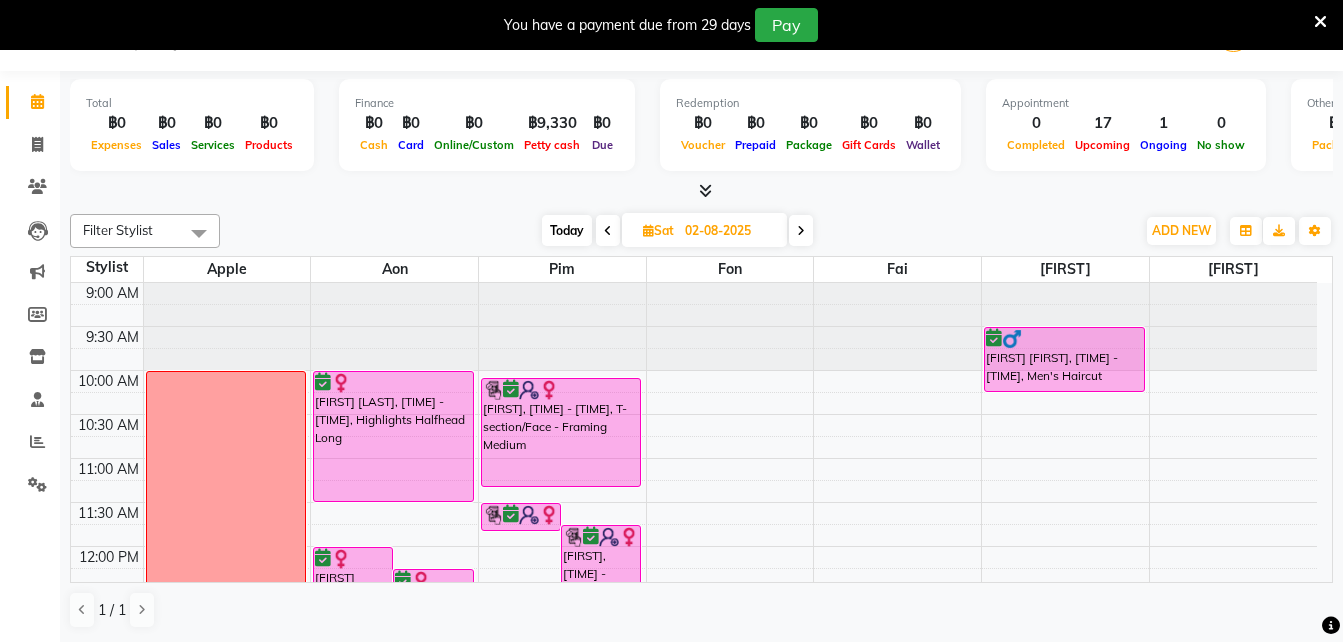 click on "Today" at bounding box center (567, 230) 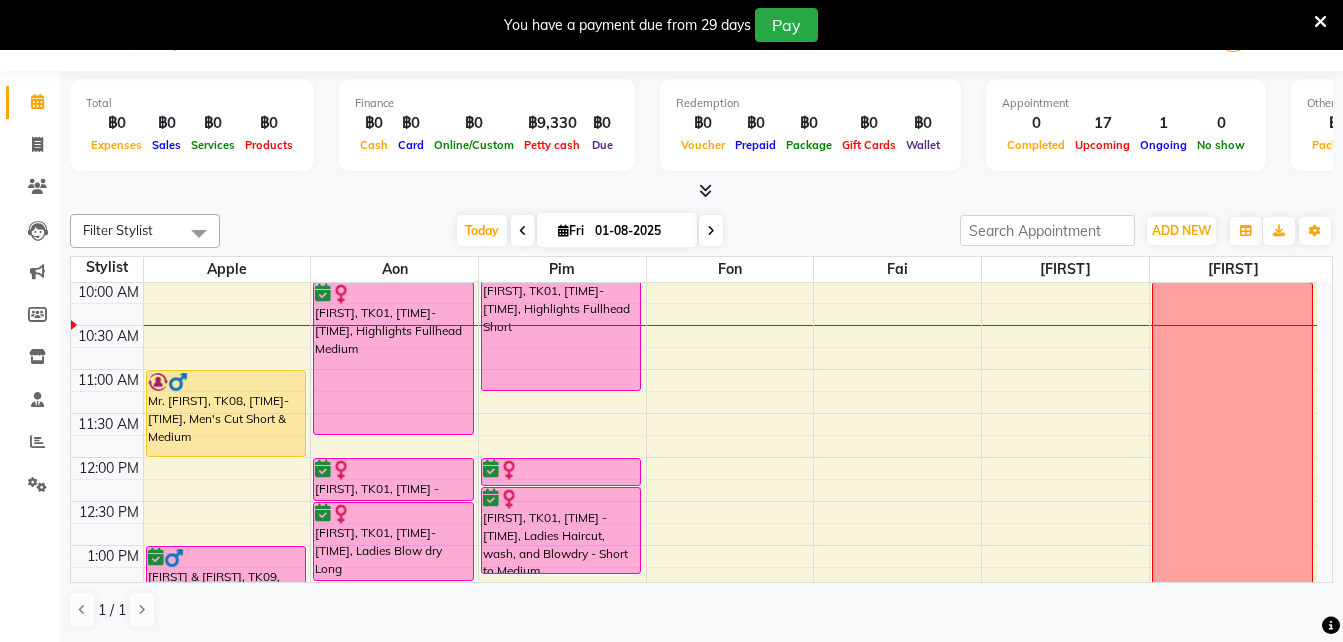 scroll, scrollTop: 0, scrollLeft: 0, axis: both 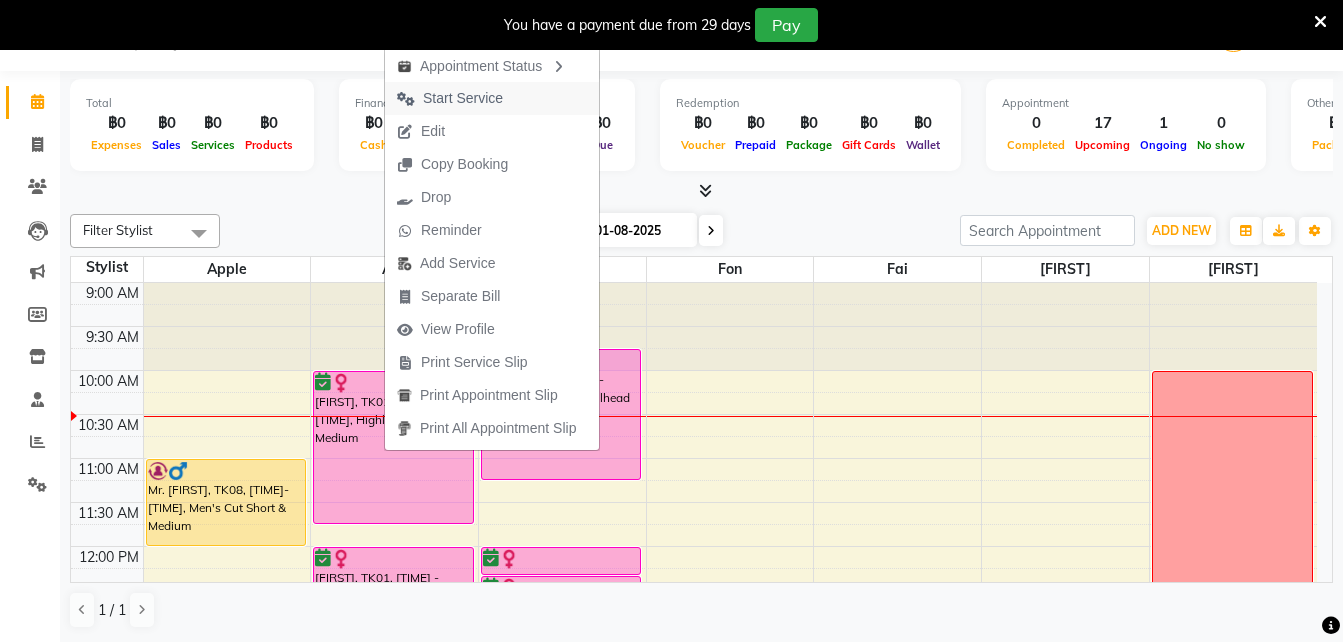 click on "Start Service" at bounding box center (463, 98) 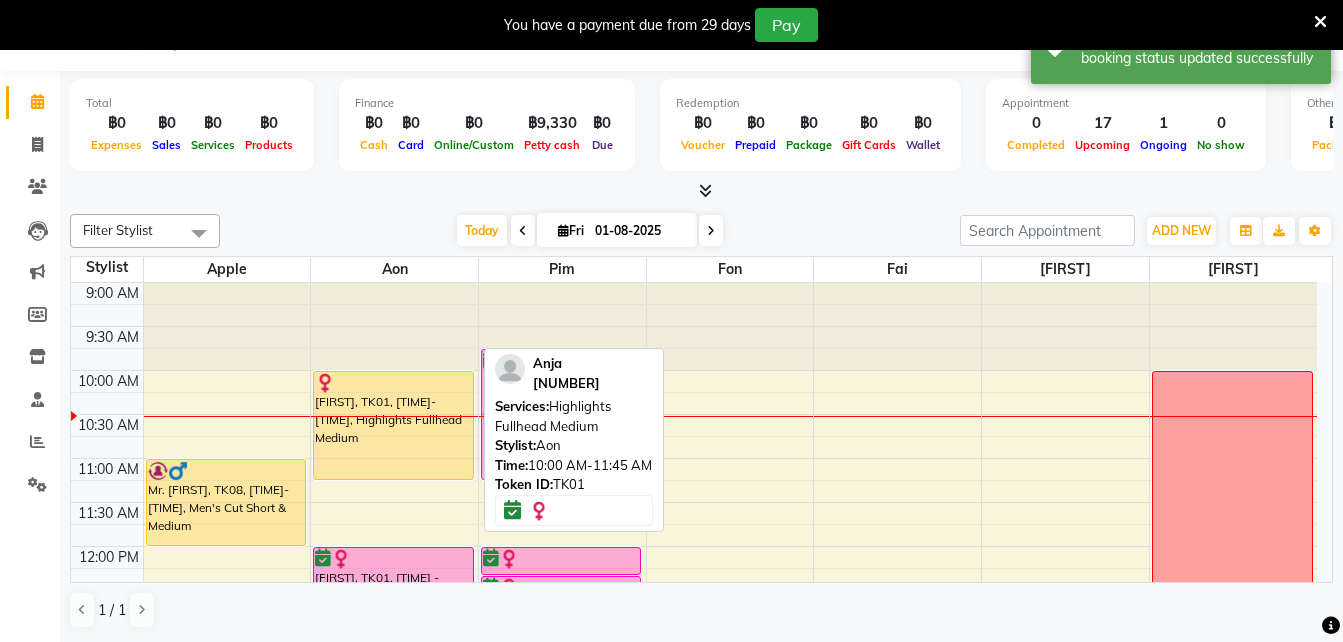 drag, startPoint x: 406, startPoint y: 523, endPoint x: 417, endPoint y: 479, distance: 45.35416 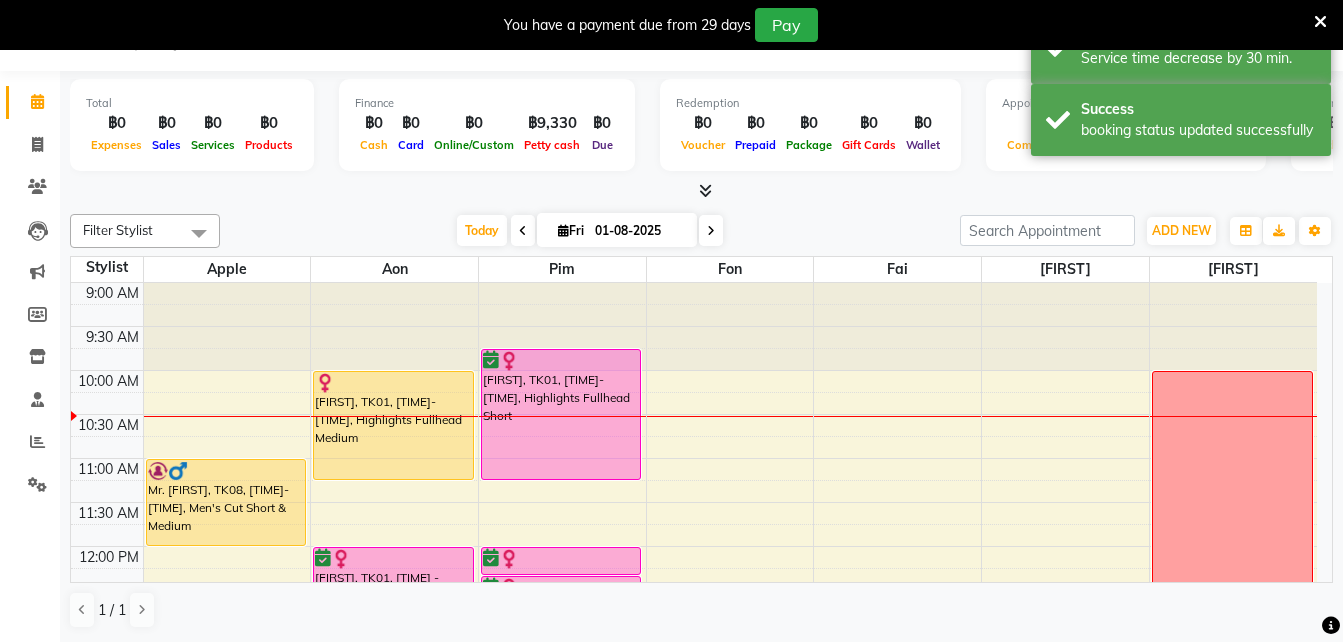 click on "01-08-2025" at bounding box center (639, 231) 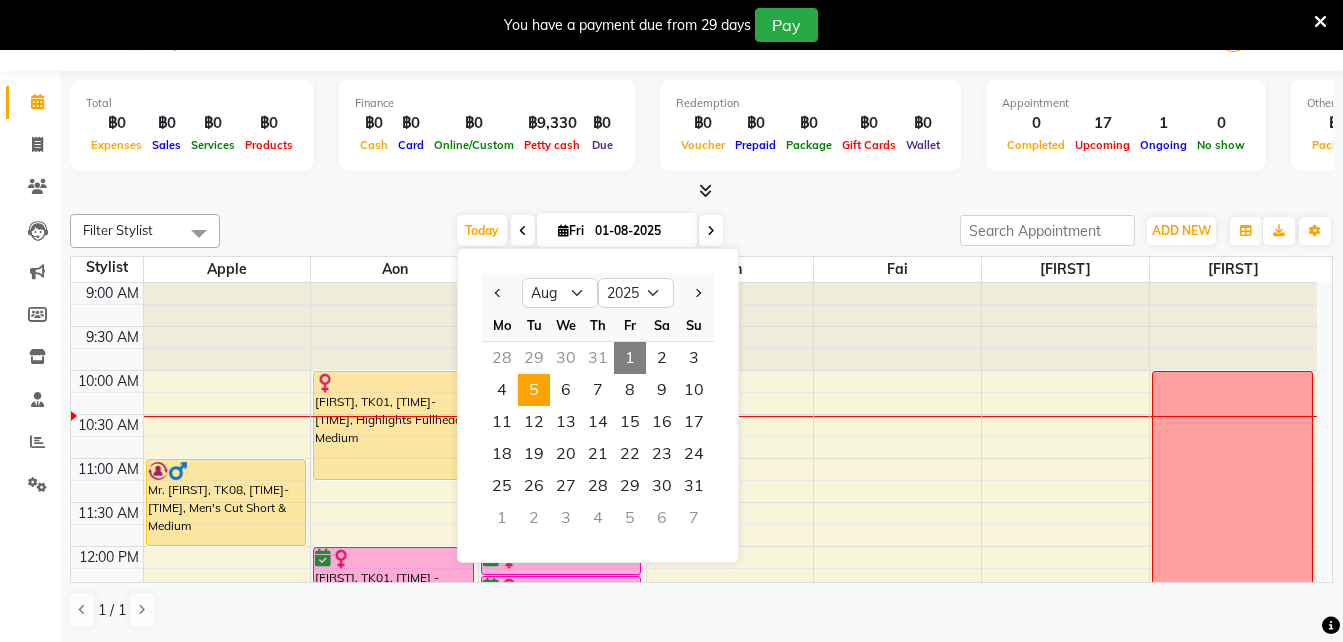 click on "5" at bounding box center [534, 390] 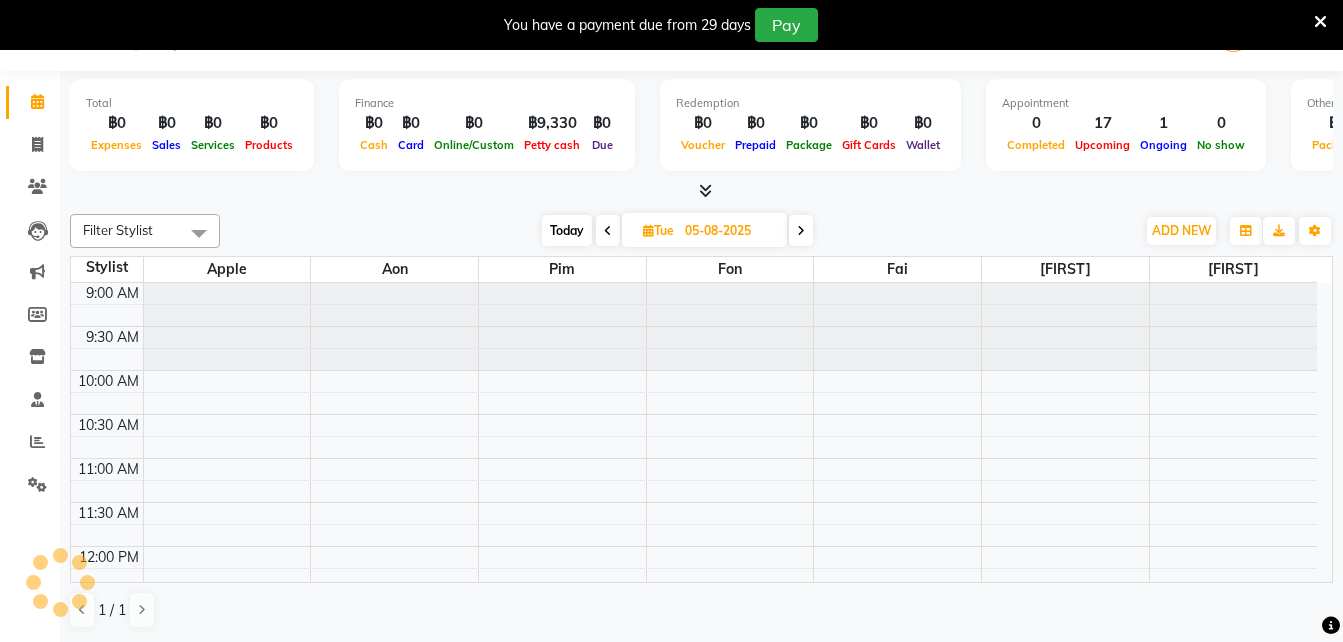 scroll, scrollTop: 89, scrollLeft: 0, axis: vertical 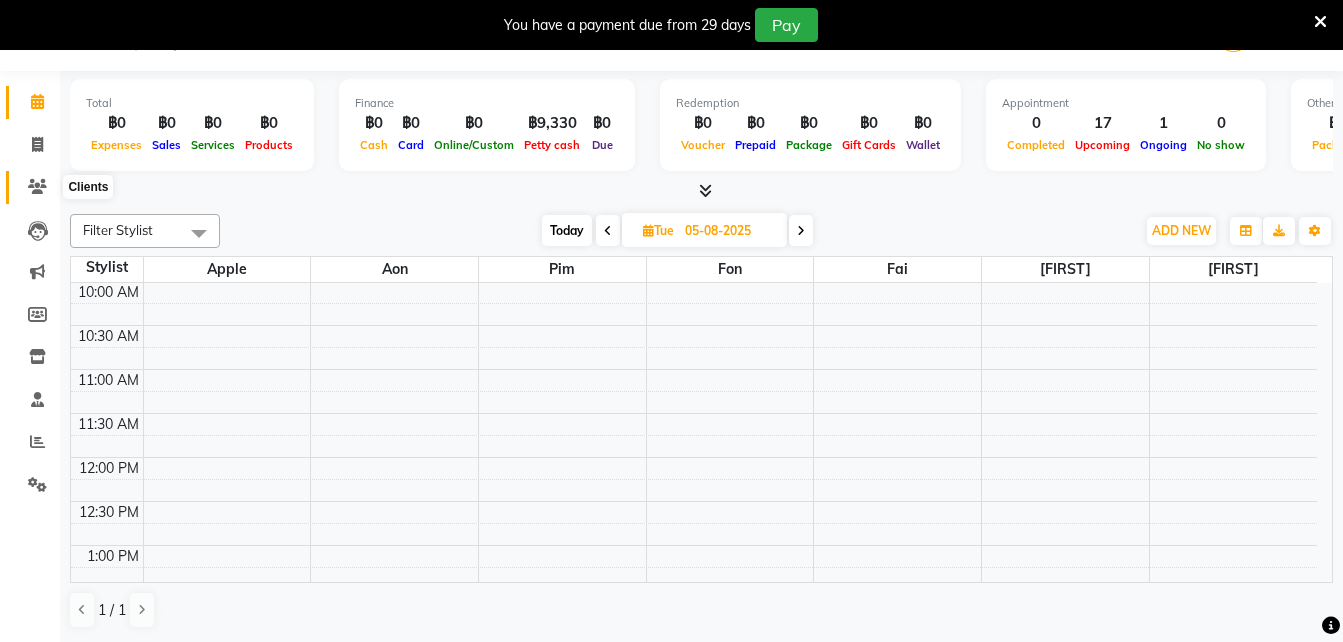 click 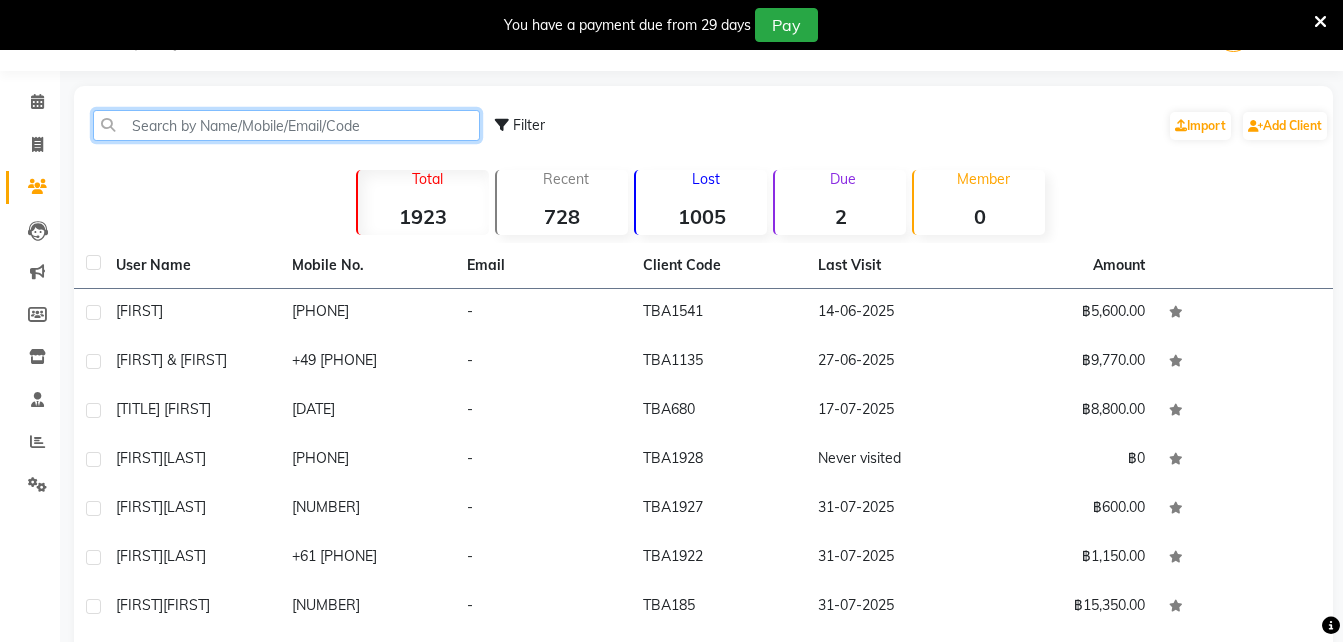 click 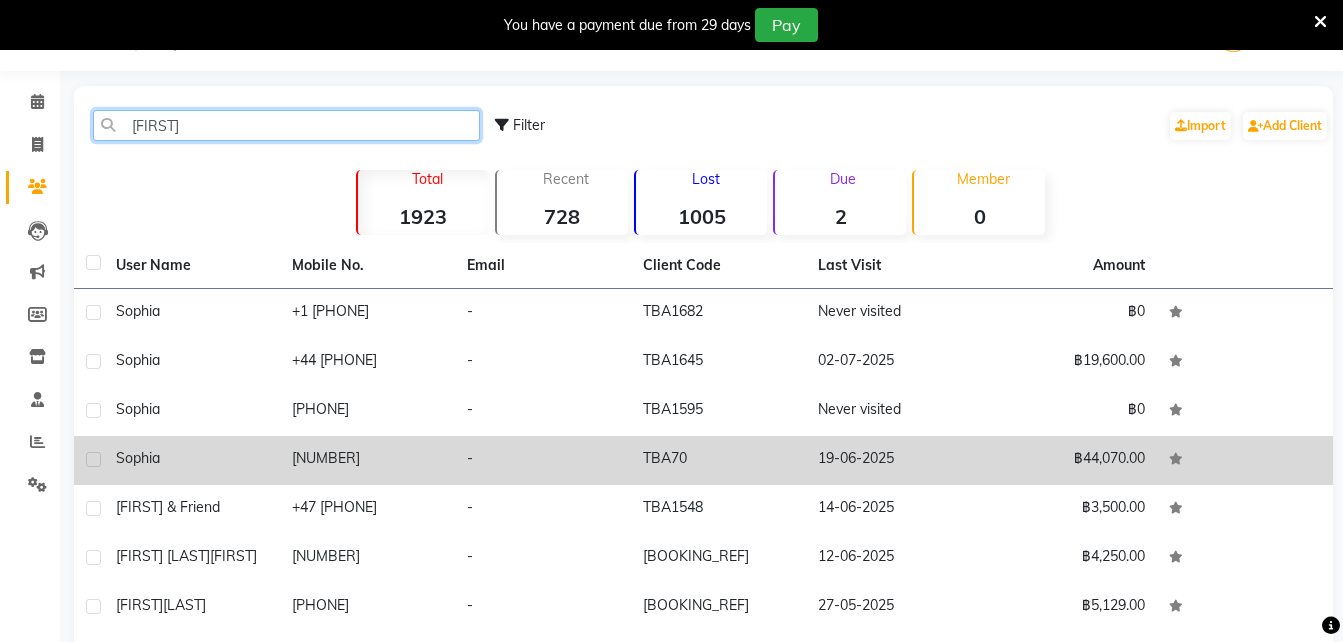 type on "[FIRST]" 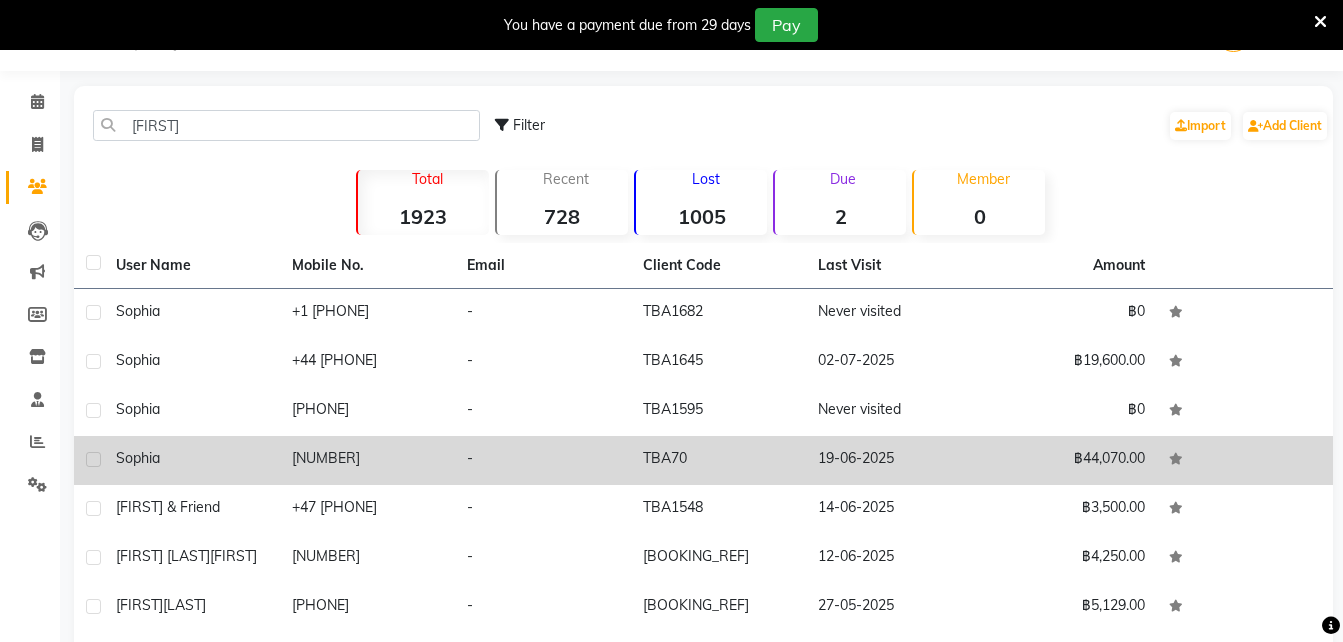 click on "Sophia" 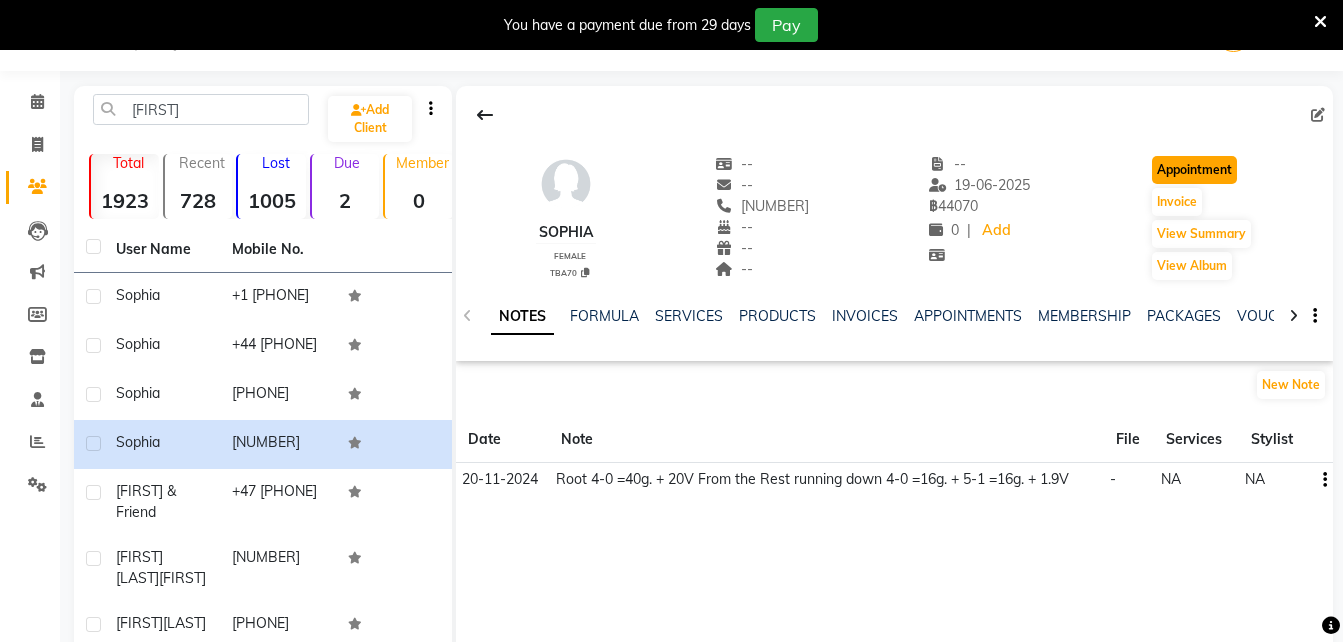 click on "Appointment" 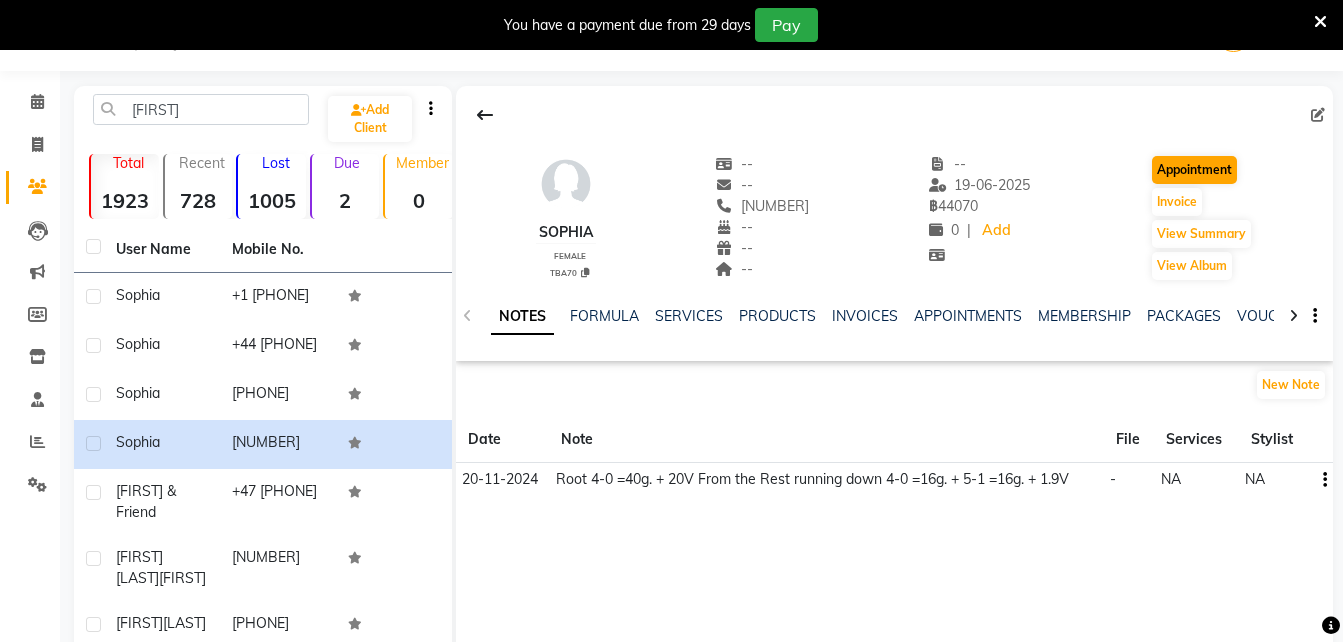 scroll, scrollTop: 50, scrollLeft: 0, axis: vertical 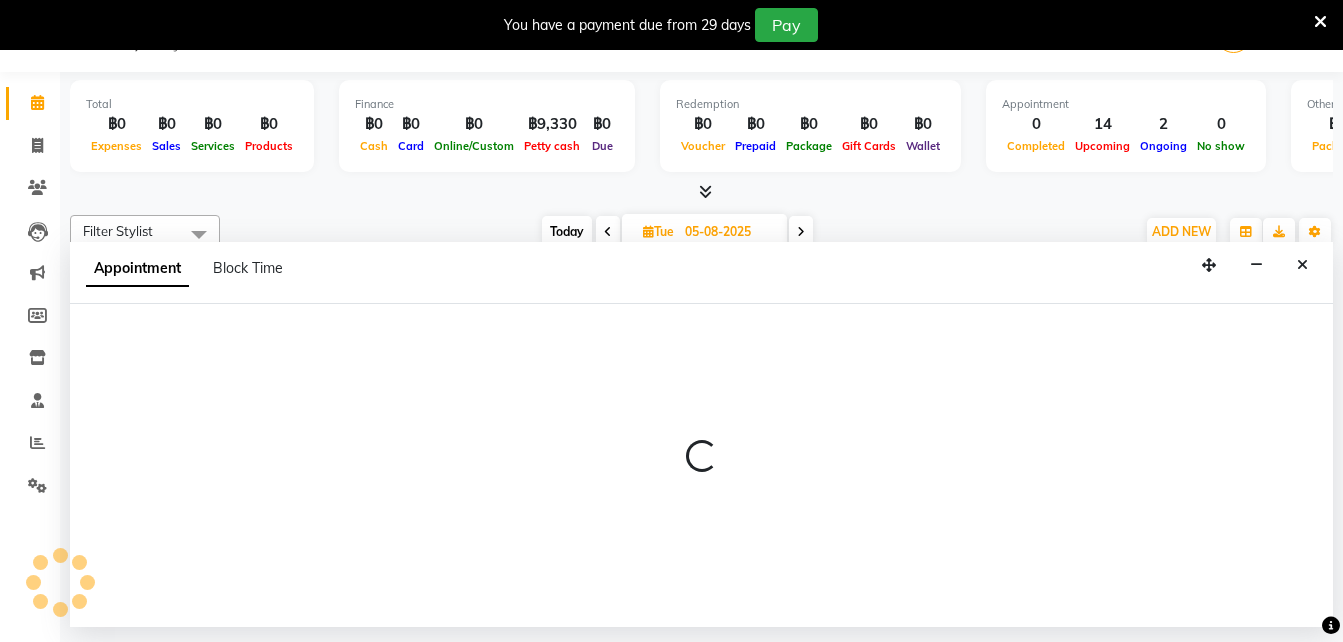type on "01-08-2025" 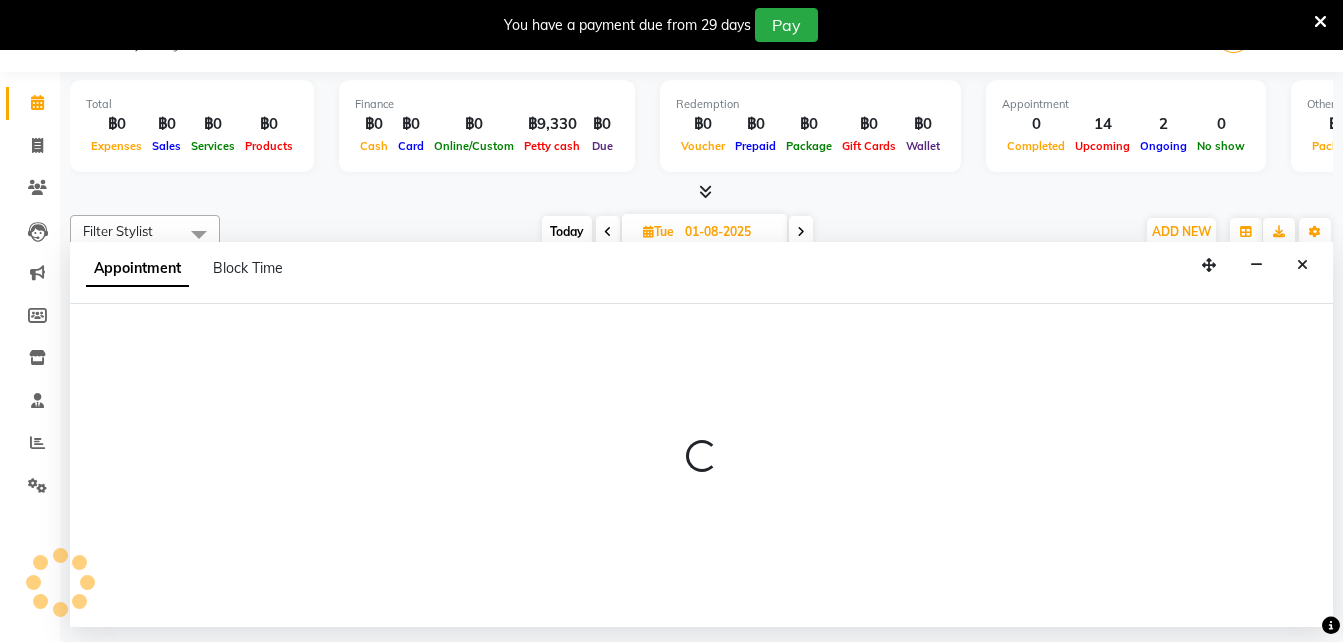 select on "600" 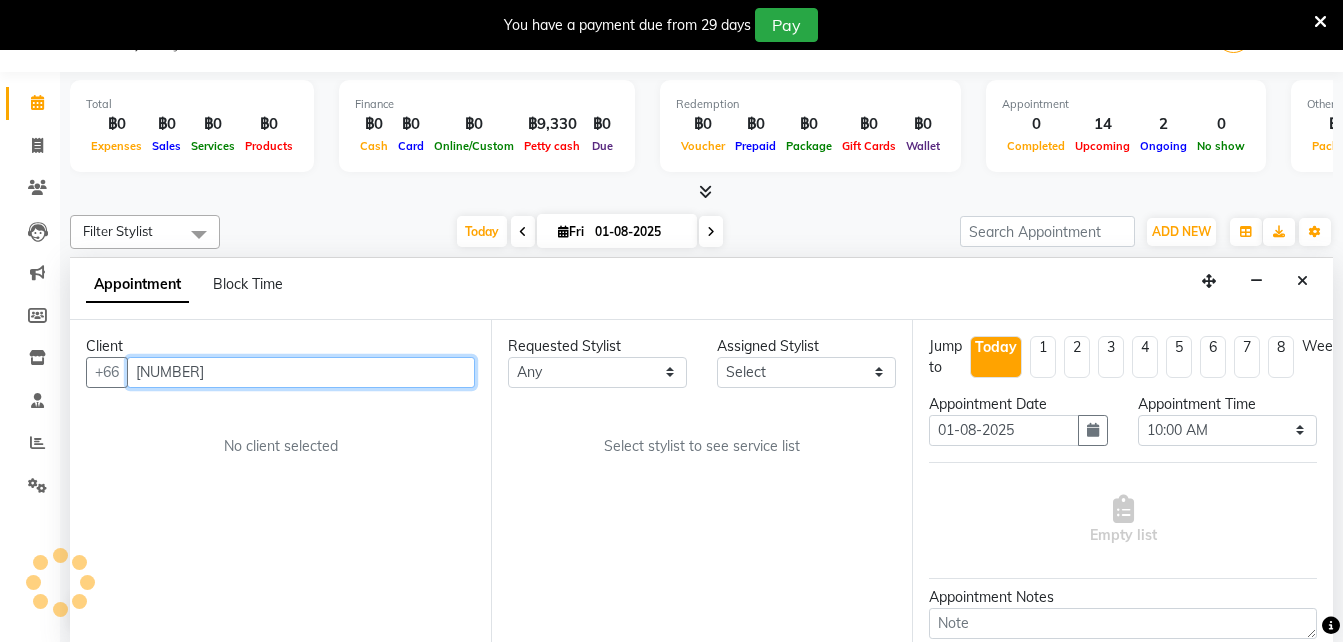 scroll, scrollTop: 89, scrollLeft: 0, axis: vertical 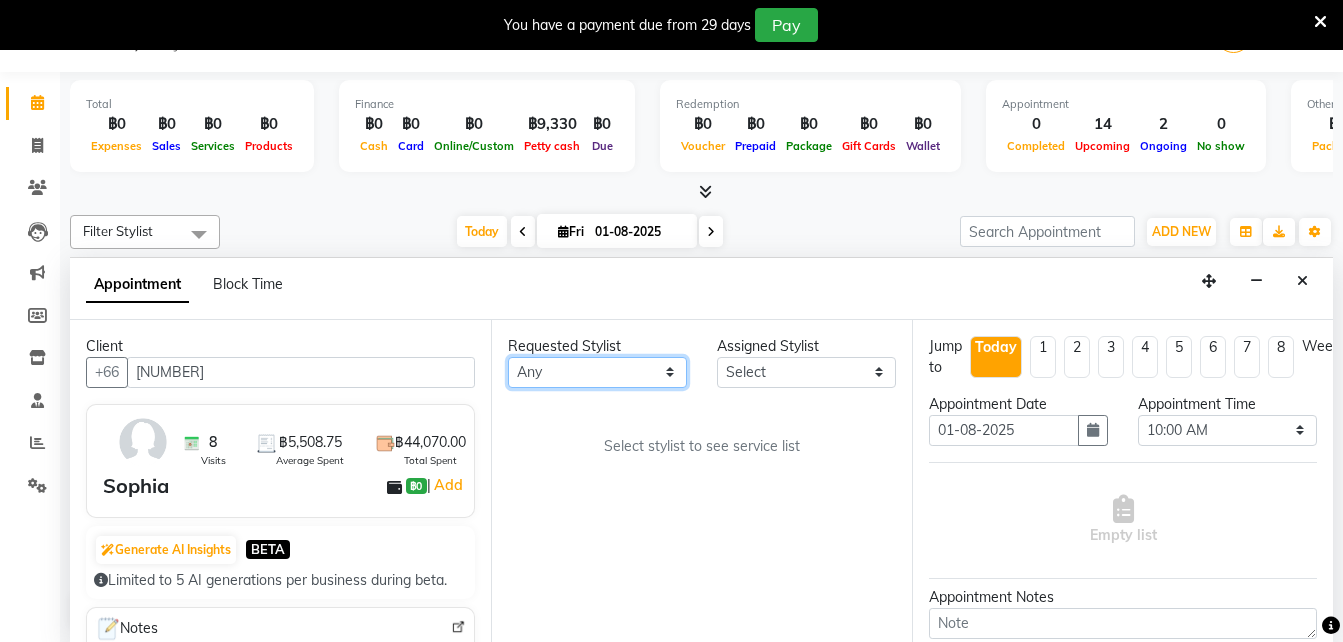 click on "Any Aon Apple   Boss Luke Fai  Fon Kate  Pim" at bounding box center (597, 372) 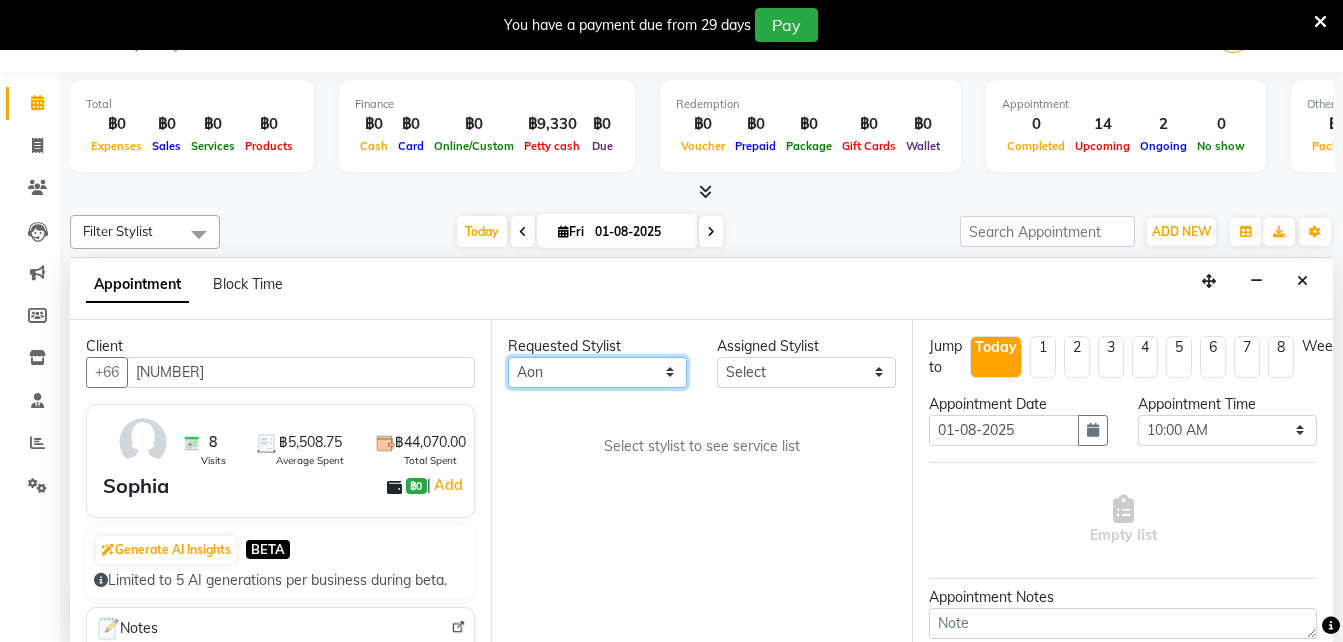 click on "Any Aon Apple   Boss Luke Fai  Fon Kate  Pim" at bounding box center [597, 372] 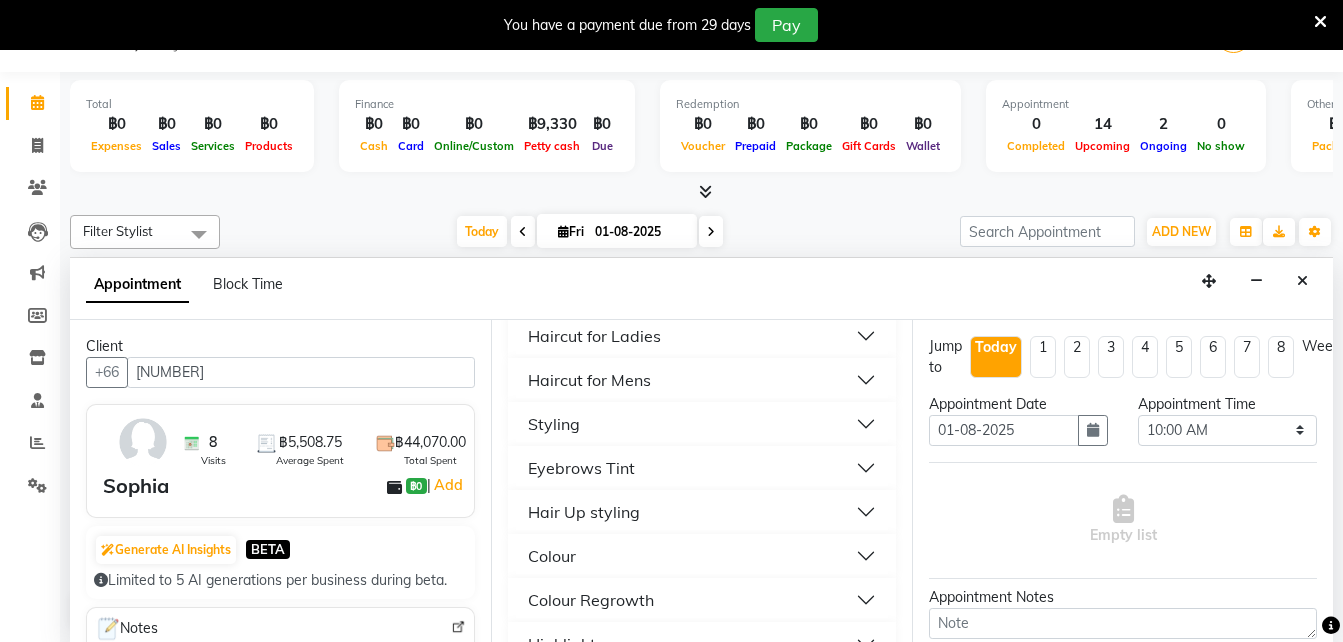 scroll, scrollTop: 258, scrollLeft: 0, axis: vertical 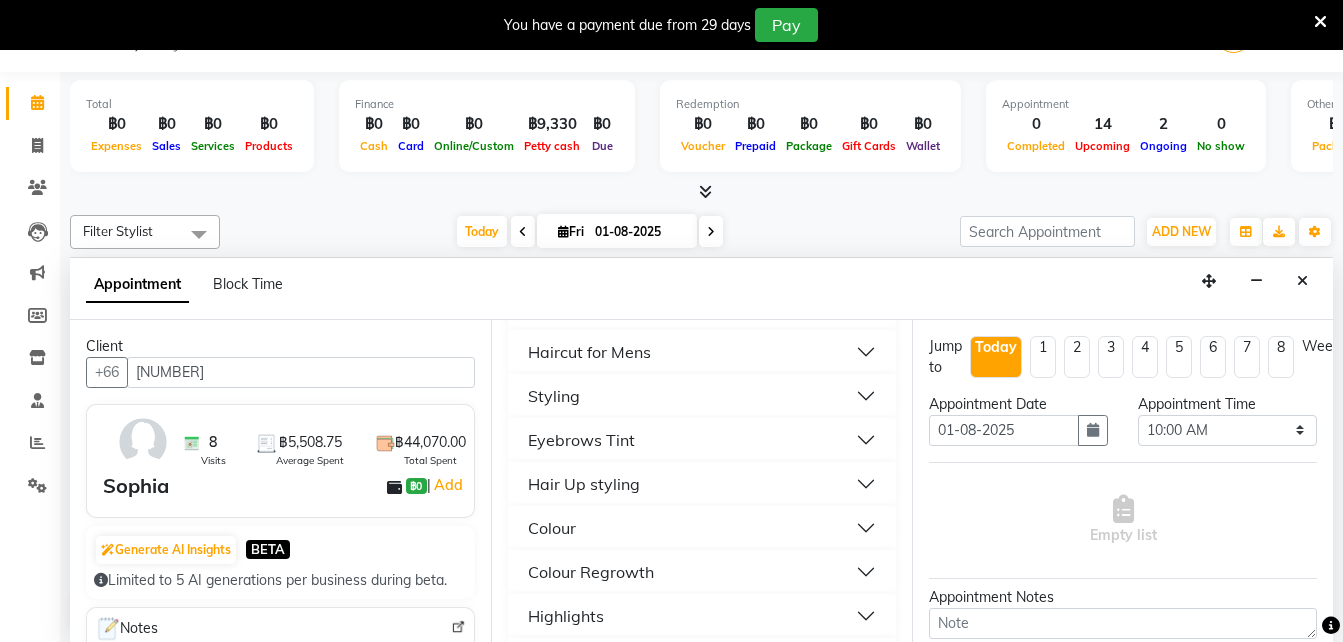 click on "Colour Regrowth" at bounding box center (591, 572) 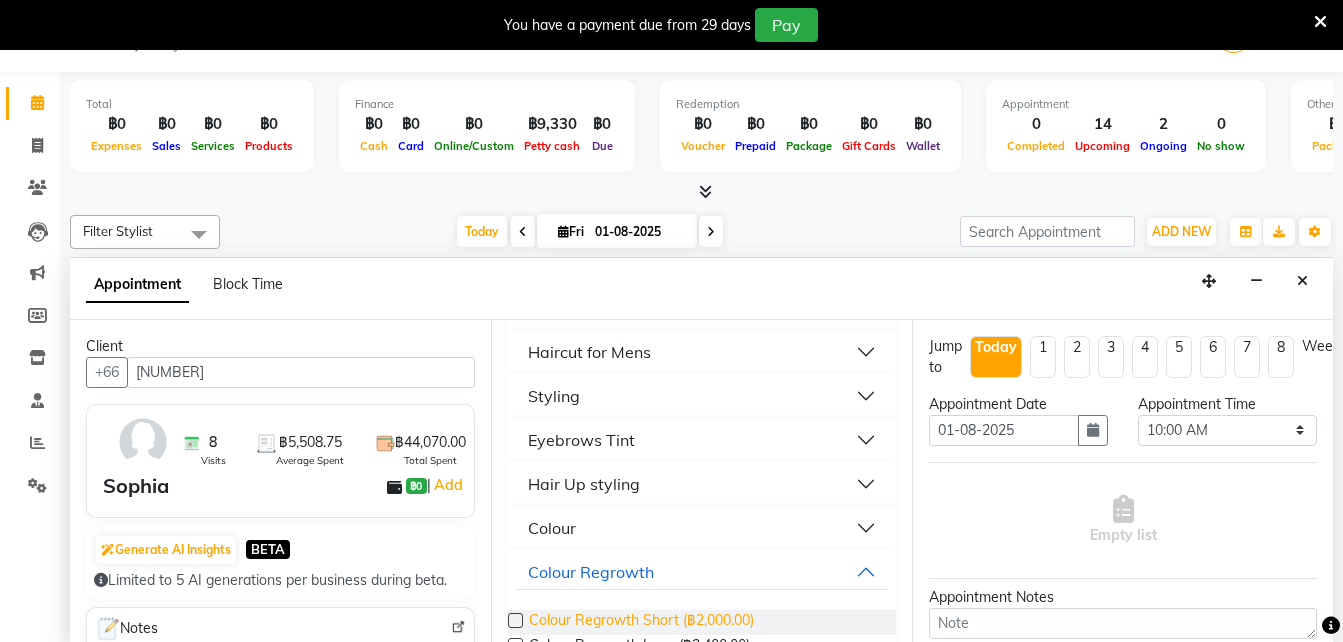 click on "Colour Regrowth Short (฿2,000.00)" at bounding box center [641, 622] 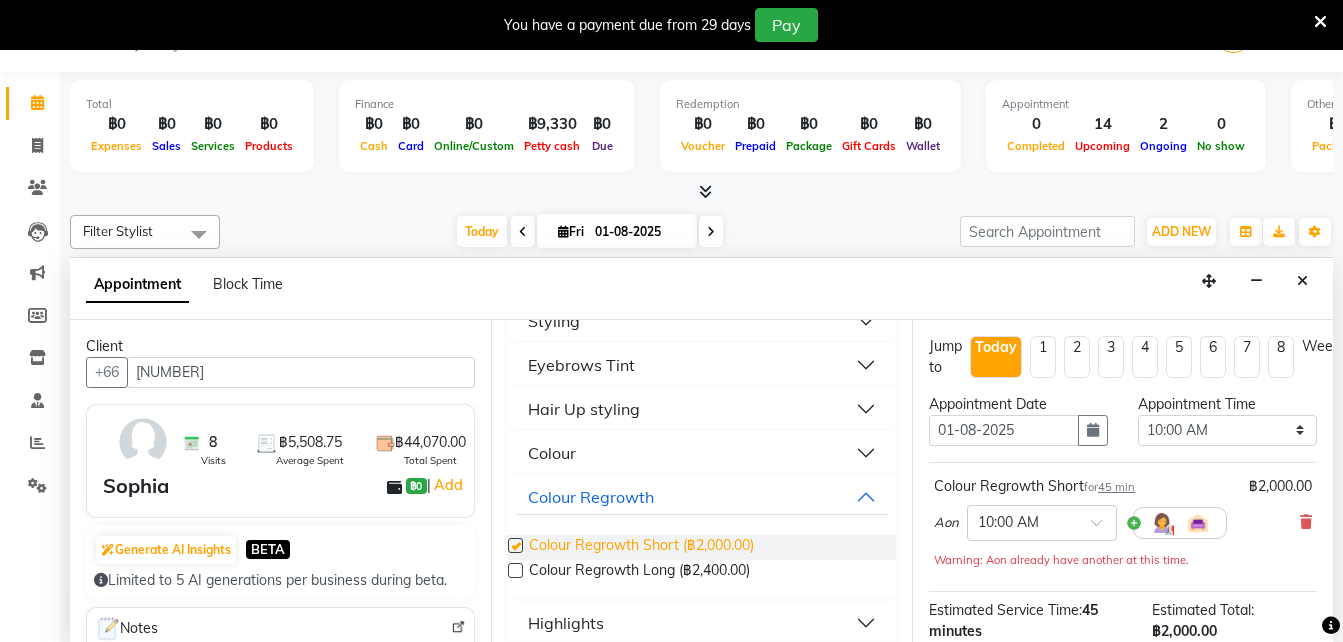 checkbox on "false" 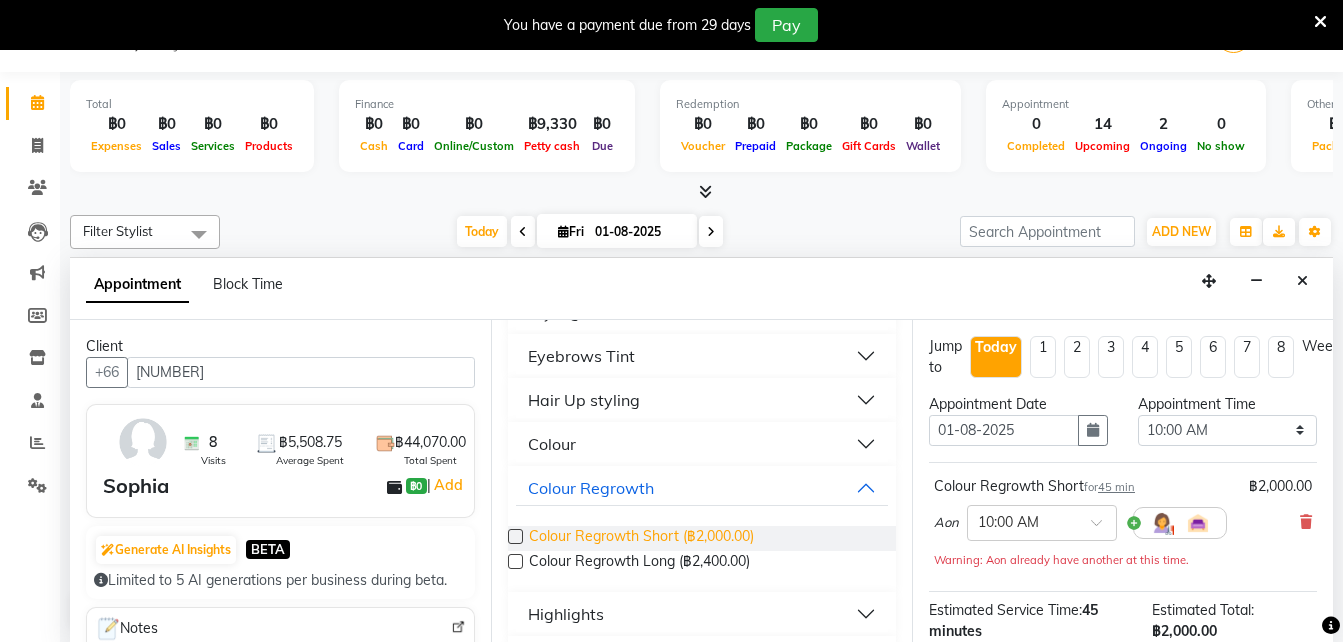 scroll, scrollTop: 345, scrollLeft: 0, axis: vertical 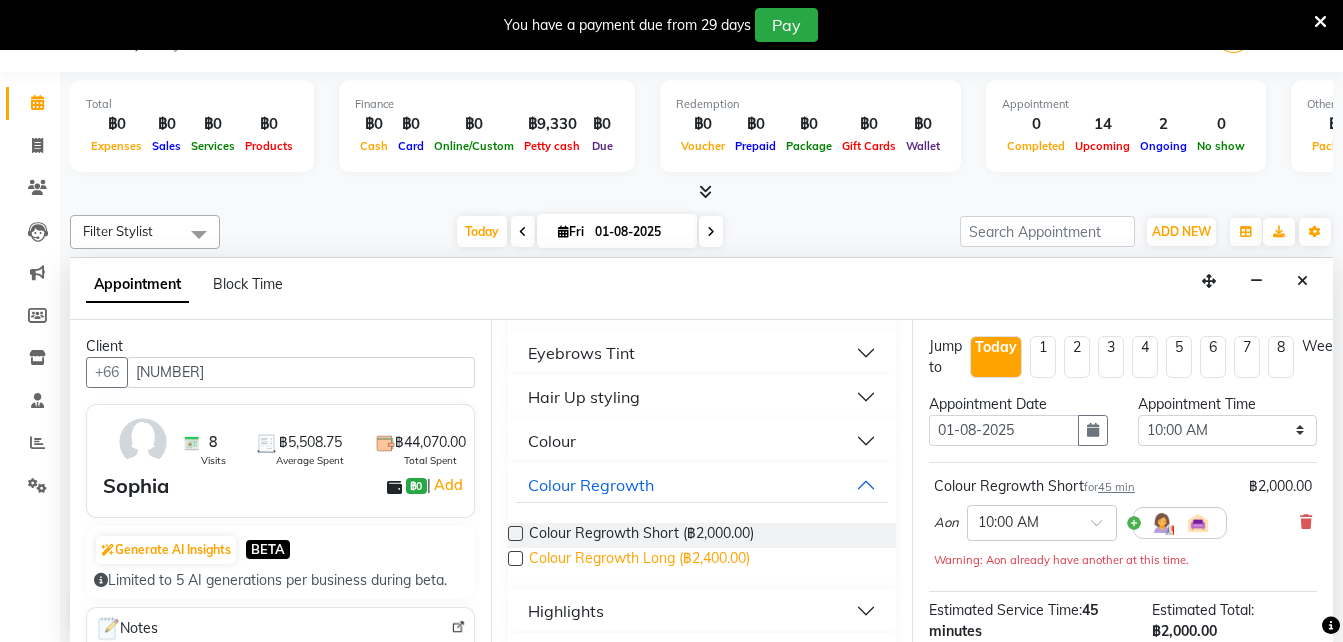 click on "Colour Regrowth Long (฿2,400.00)" at bounding box center (639, 560) 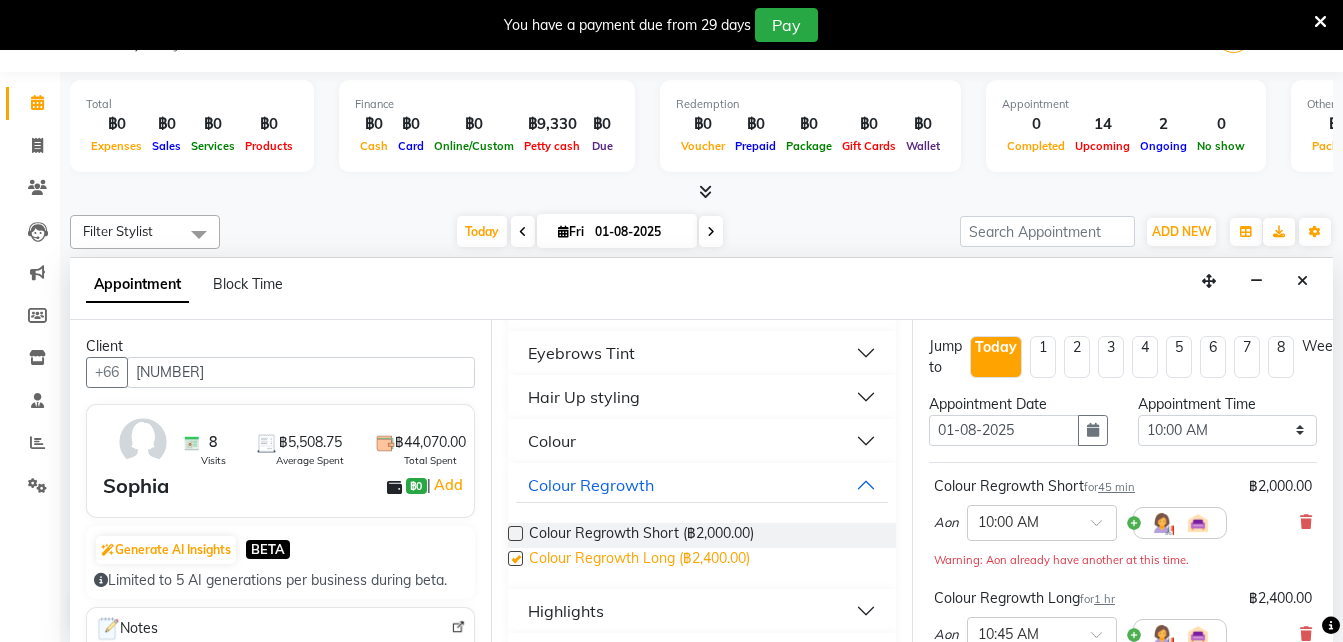 checkbox on "false" 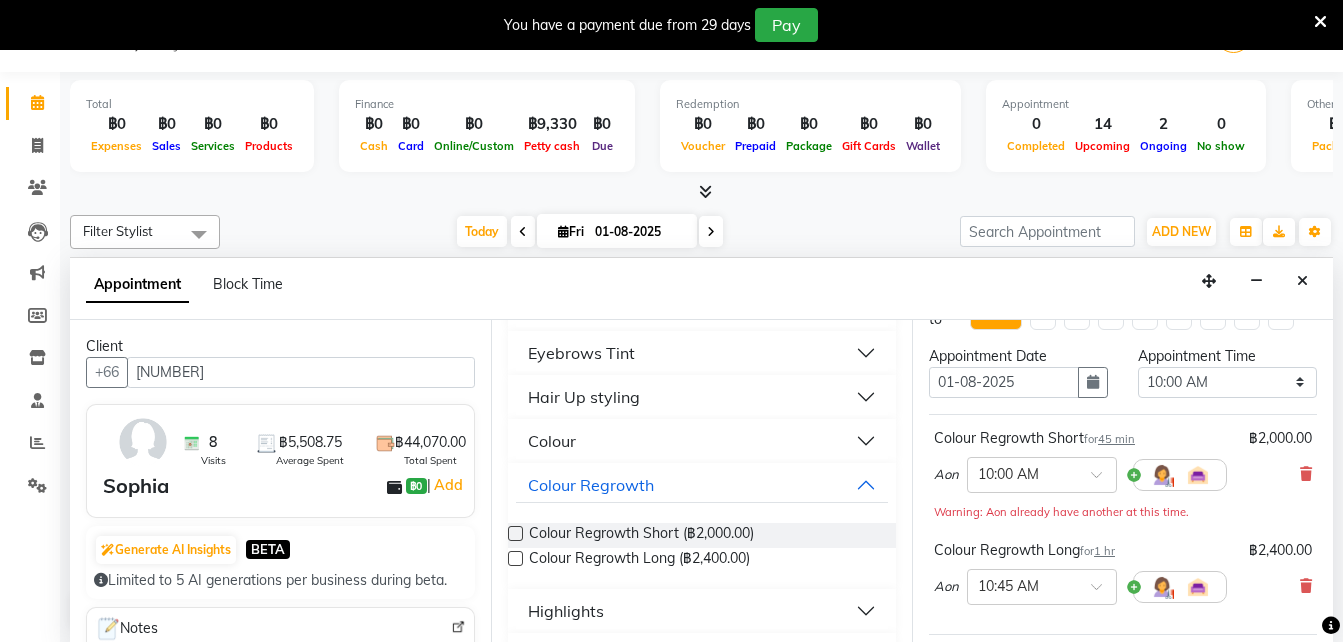 scroll, scrollTop: 51, scrollLeft: 0, axis: vertical 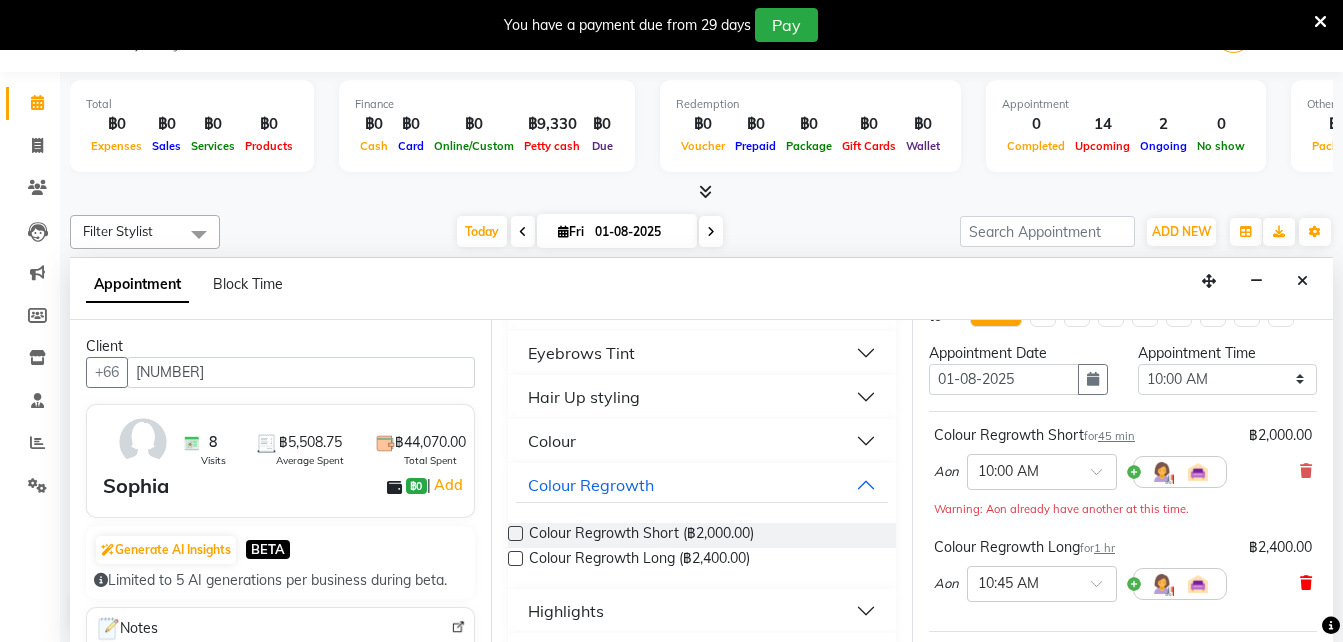 click at bounding box center [1306, 583] 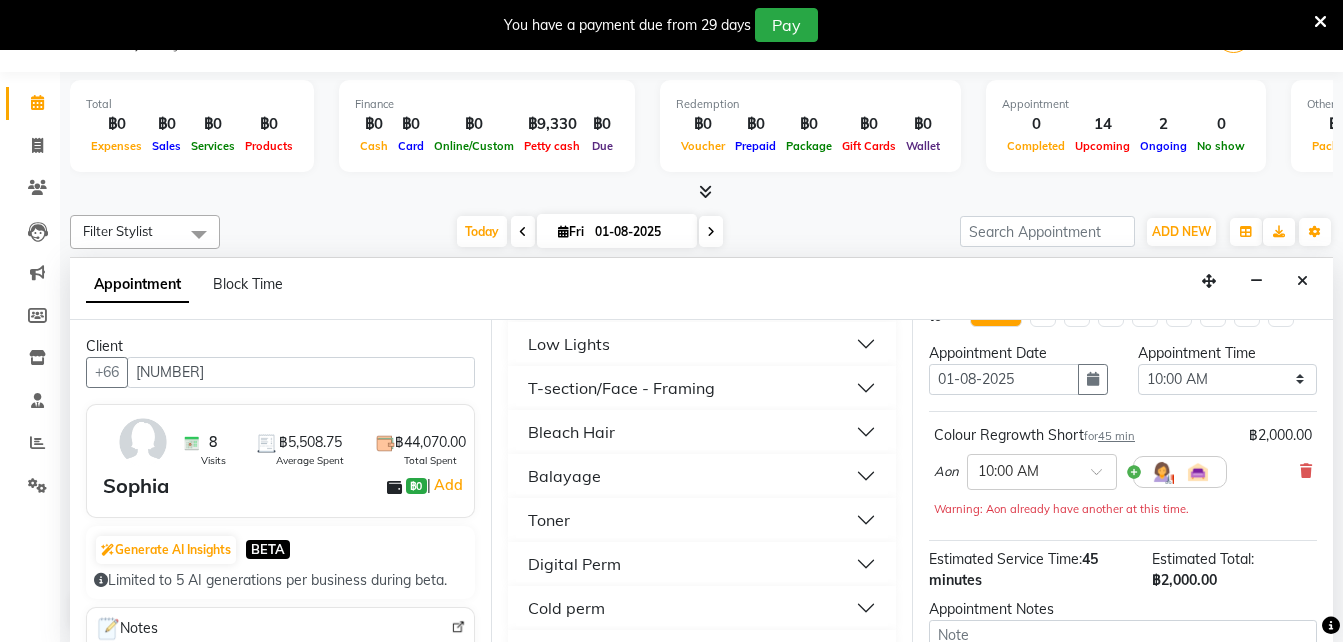 scroll, scrollTop: 726, scrollLeft: 0, axis: vertical 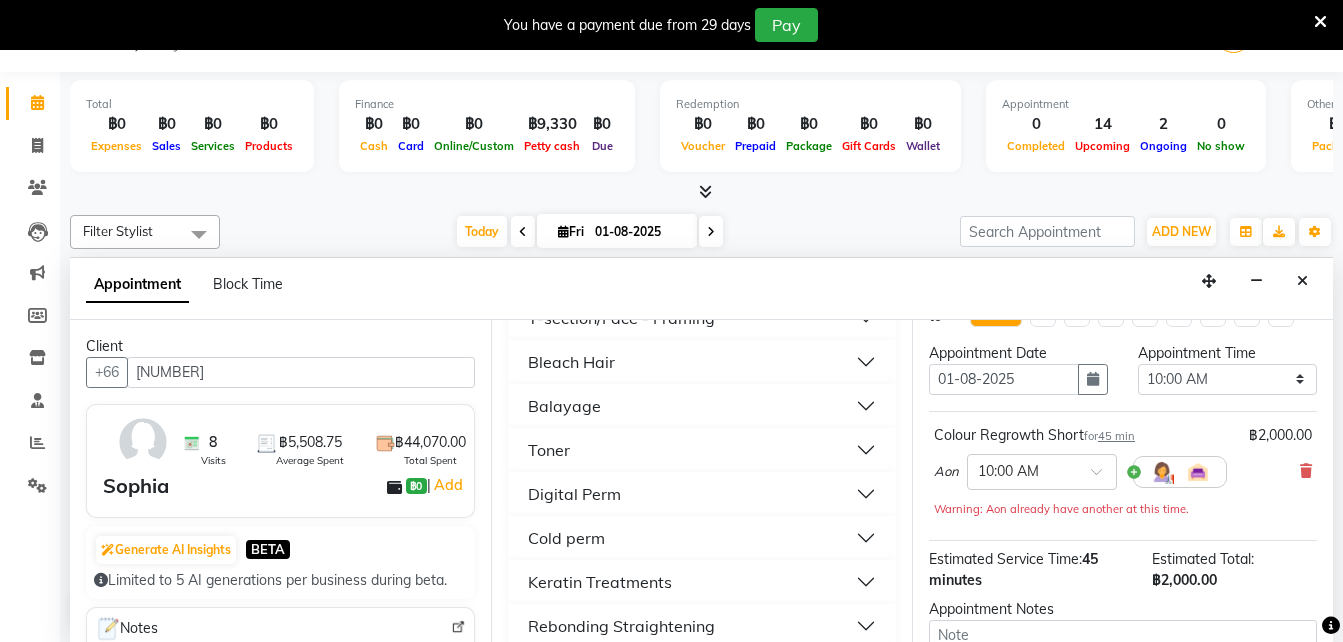 click on "Toner" at bounding box center [549, 450] 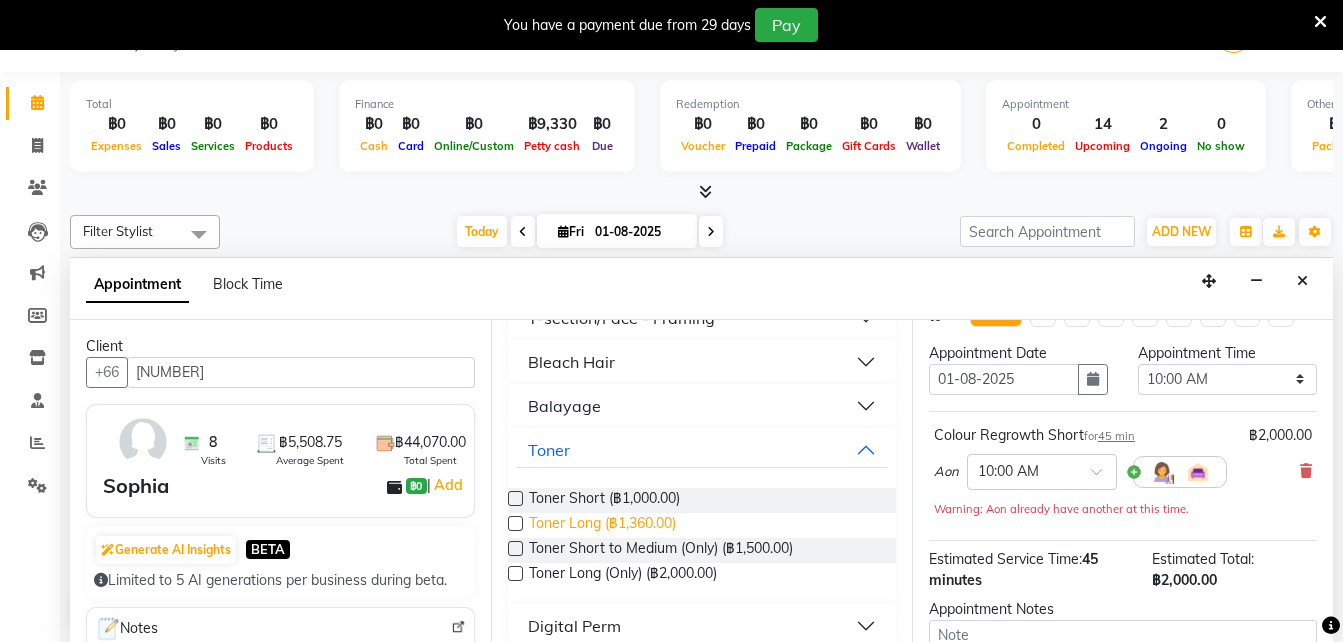 click on "Toner Long (฿1,360.00)" at bounding box center (602, 525) 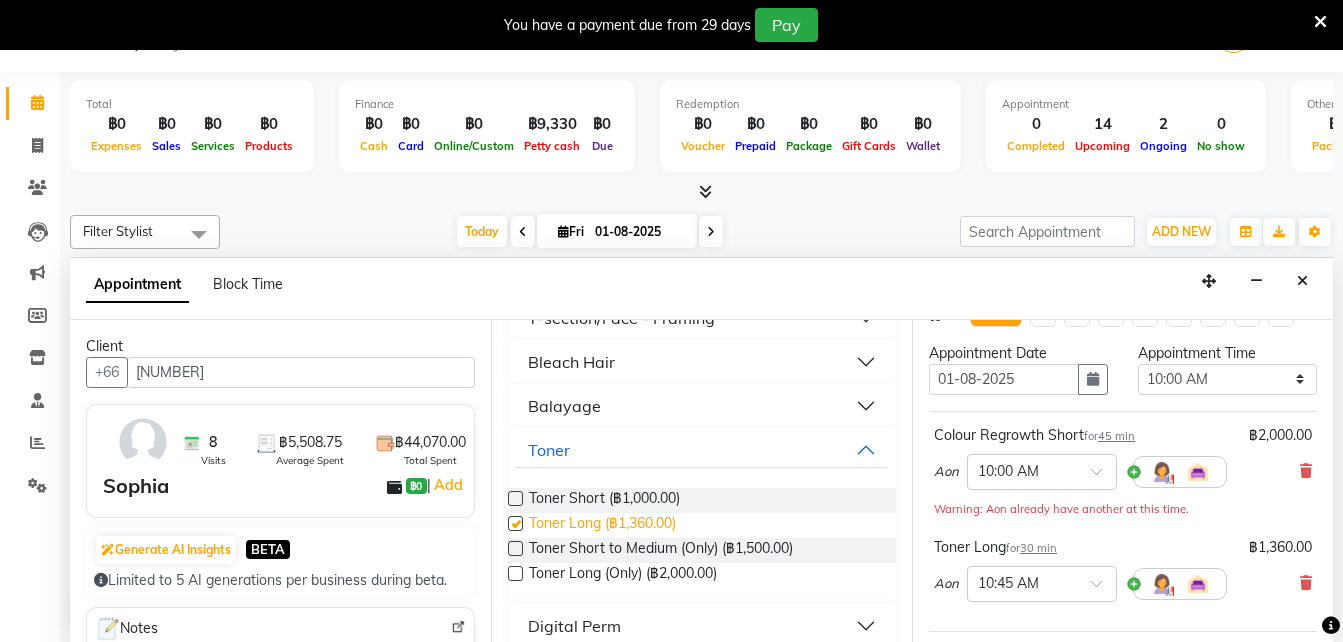 checkbox on "false" 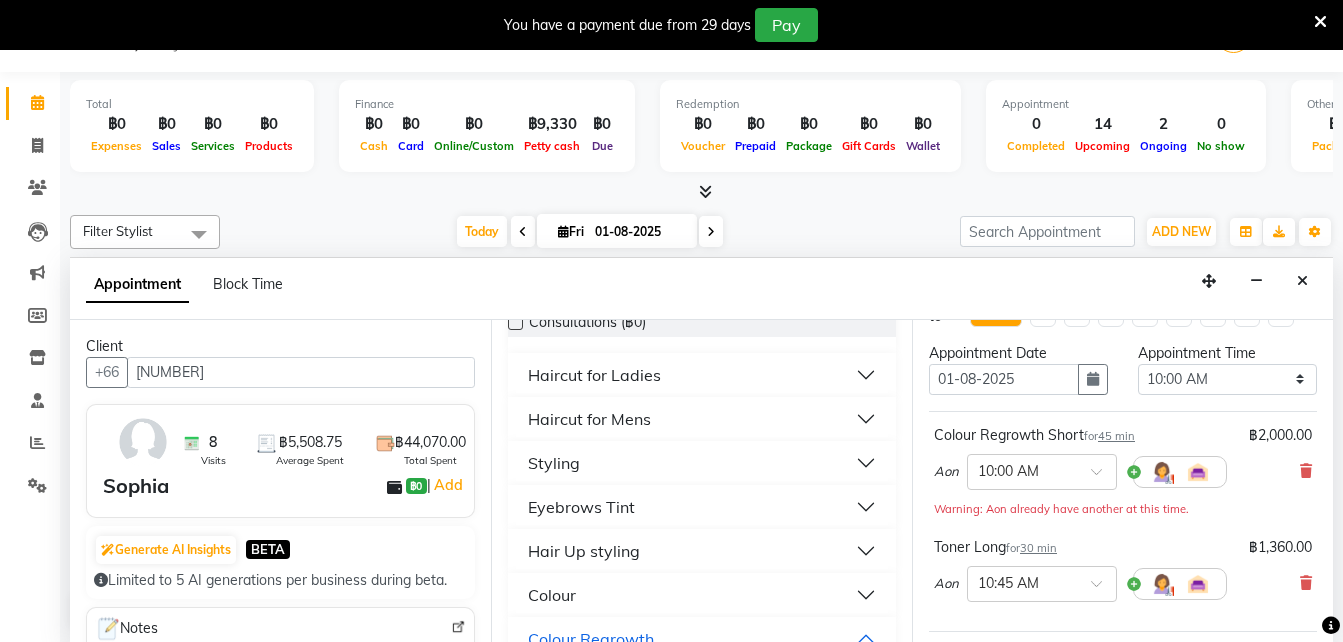 scroll, scrollTop: 190, scrollLeft: 0, axis: vertical 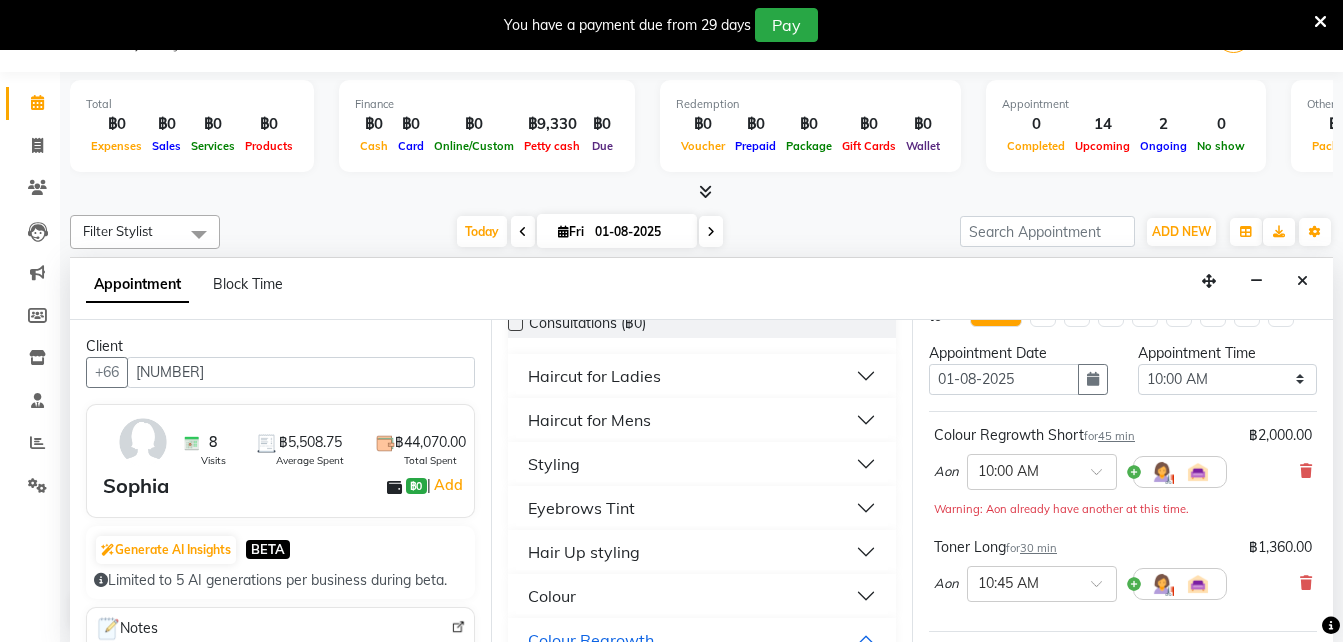 click on "Haircut for Ladies" at bounding box center [594, 376] 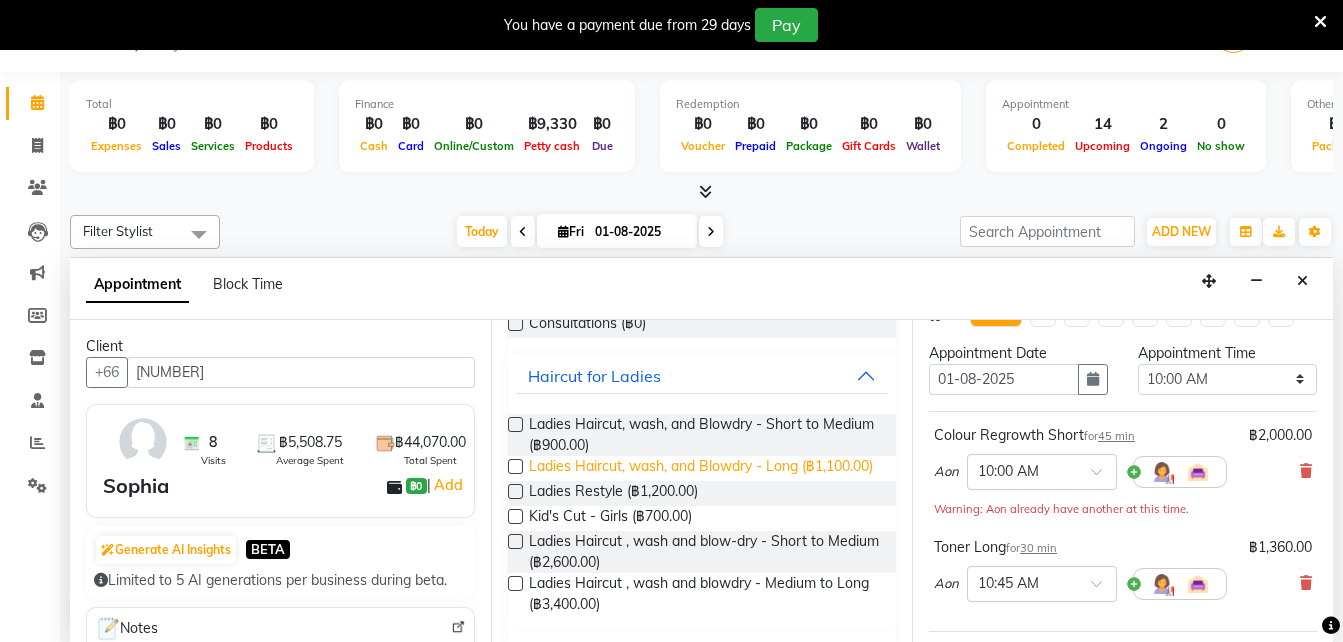 click on "Ladies Haircut, wash, and Blowdry - Long (฿1,100.00)" at bounding box center [701, 468] 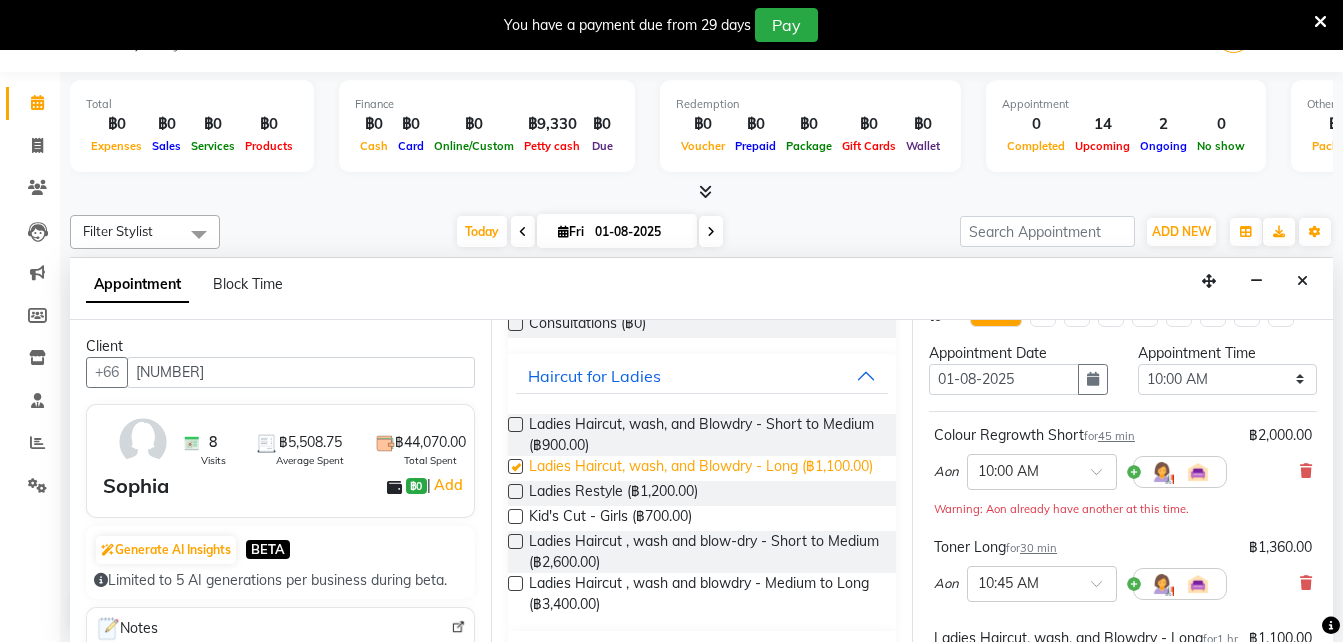 checkbox on "false" 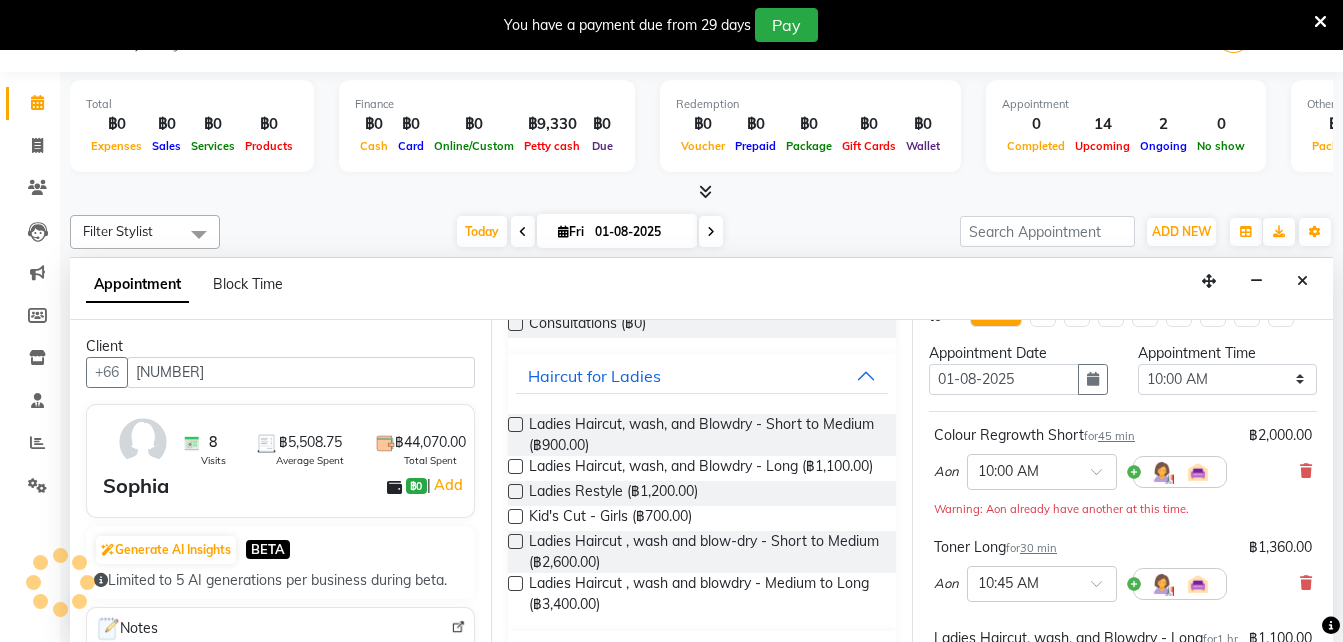 scroll, scrollTop: 0, scrollLeft: 0, axis: both 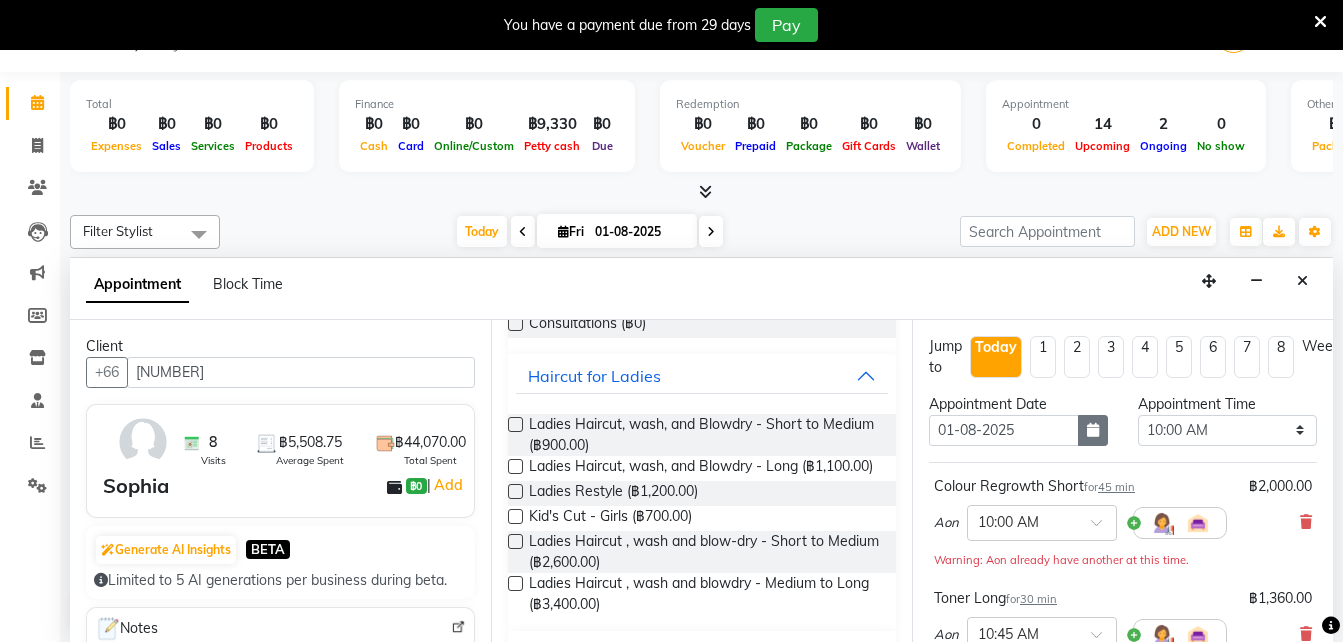 click at bounding box center (1093, 430) 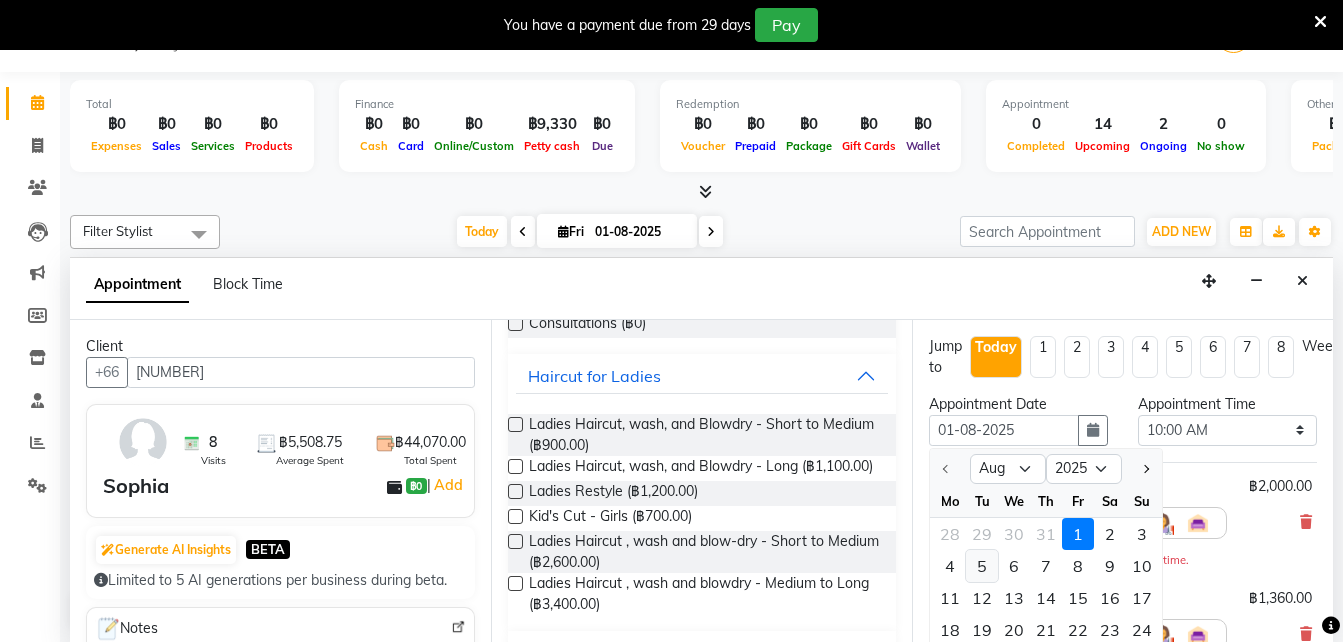 click on "5" at bounding box center (982, 566) 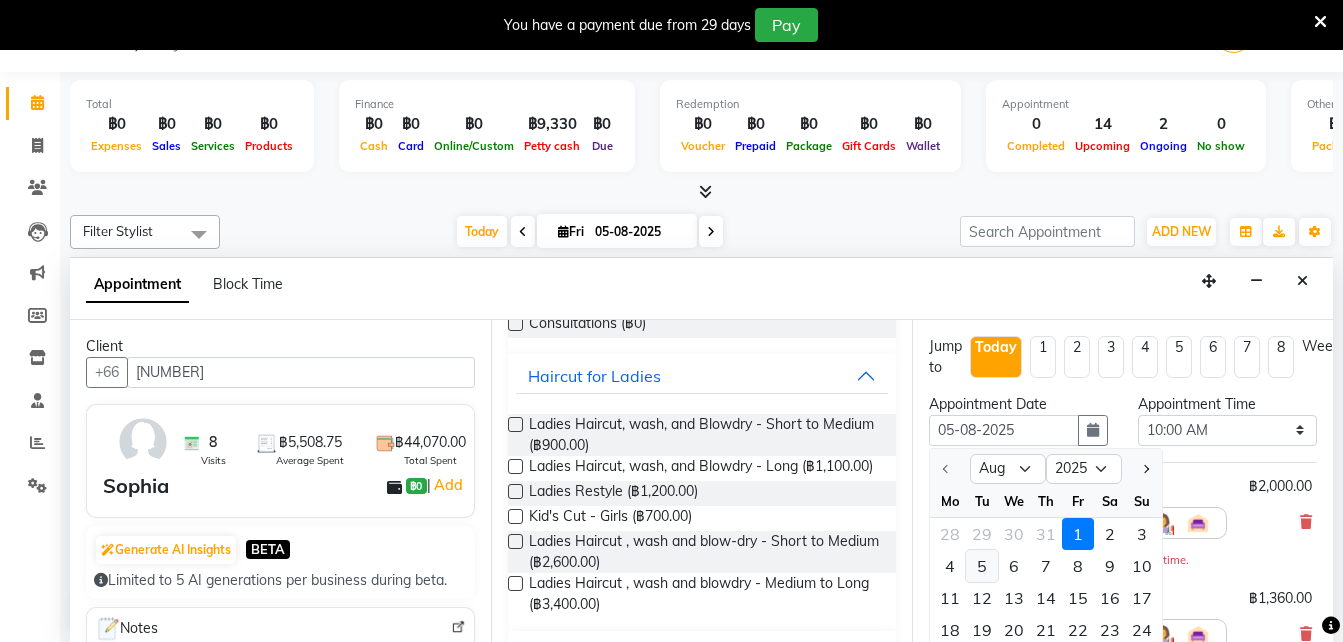 scroll, scrollTop: 0, scrollLeft: 0, axis: both 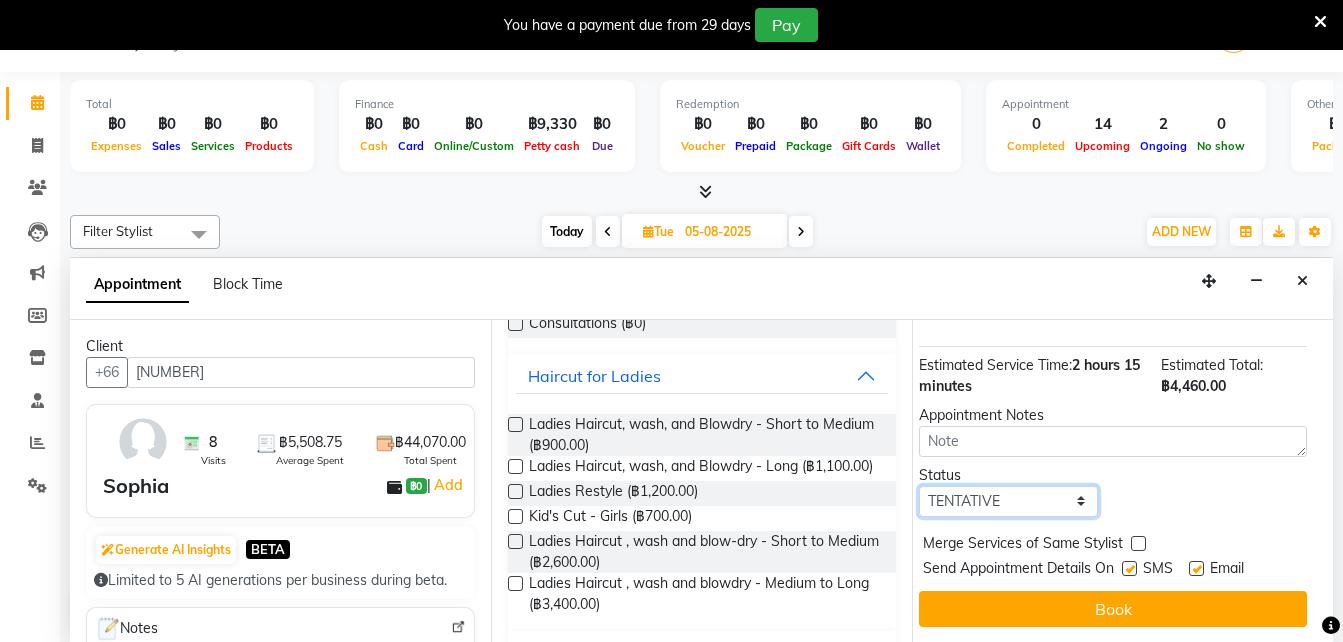 click on "Select TENTATIVE CONFIRM UPCOMING" at bounding box center [1008, 501] 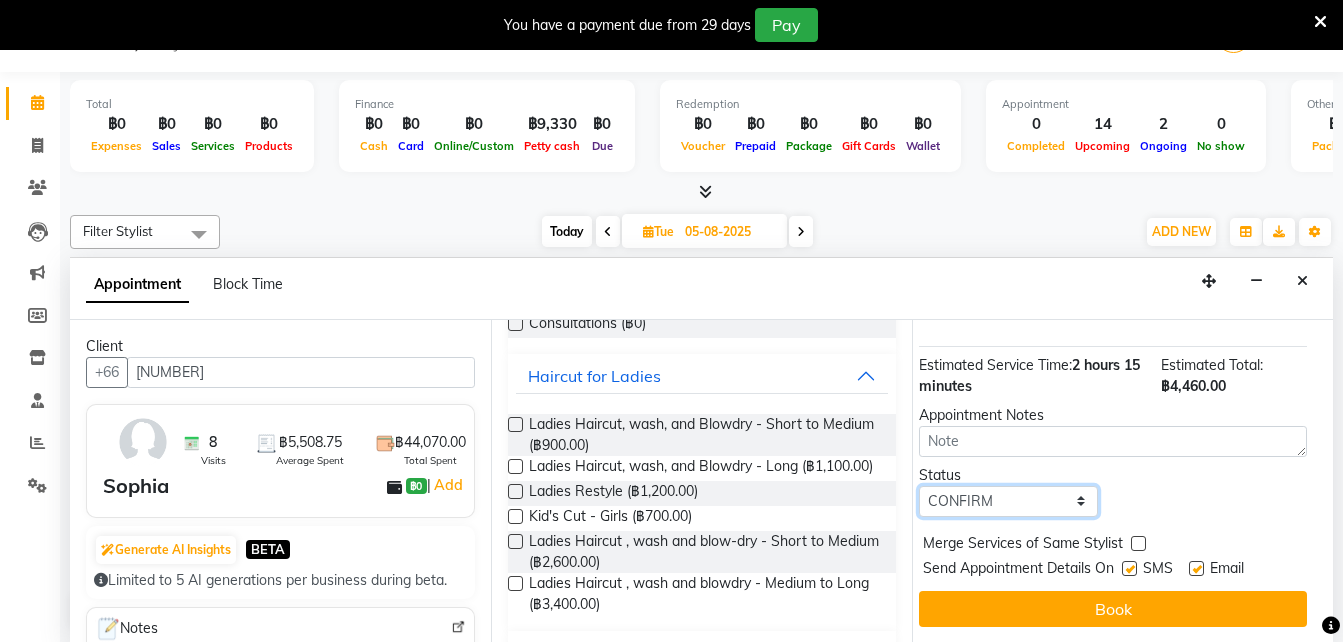 click on "Select TENTATIVE CONFIRM UPCOMING" at bounding box center (1008, 501) 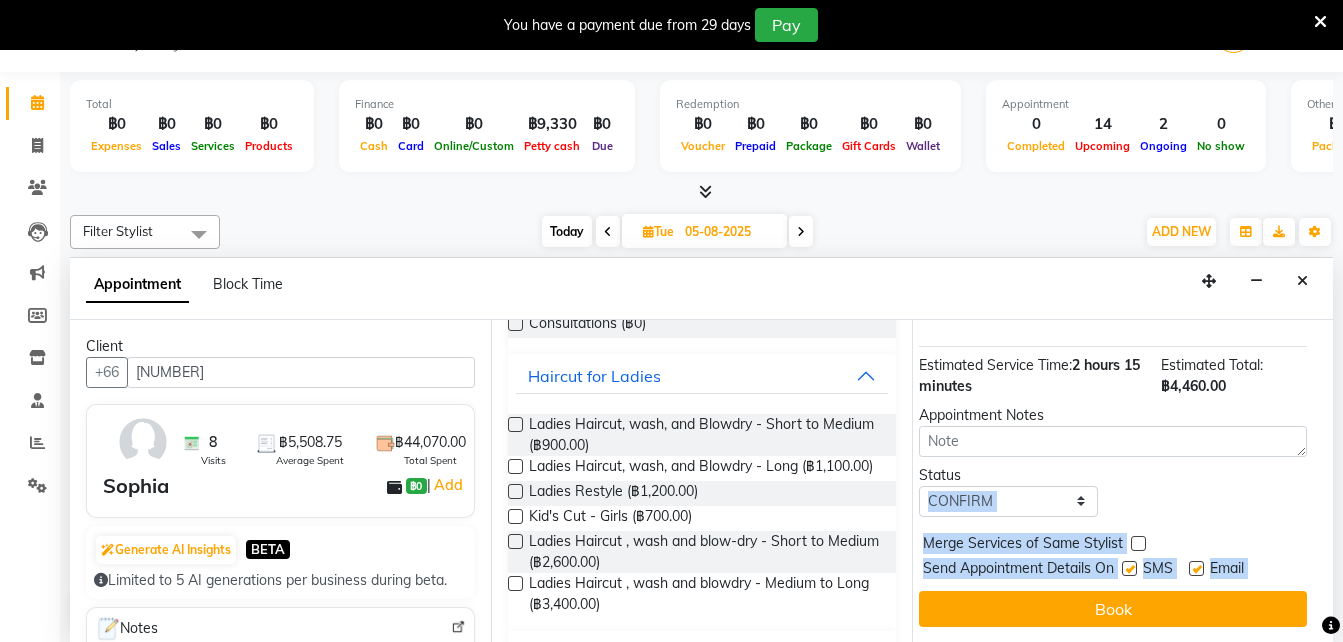 scroll, scrollTop: 51, scrollLeft: 0, axis: vertical 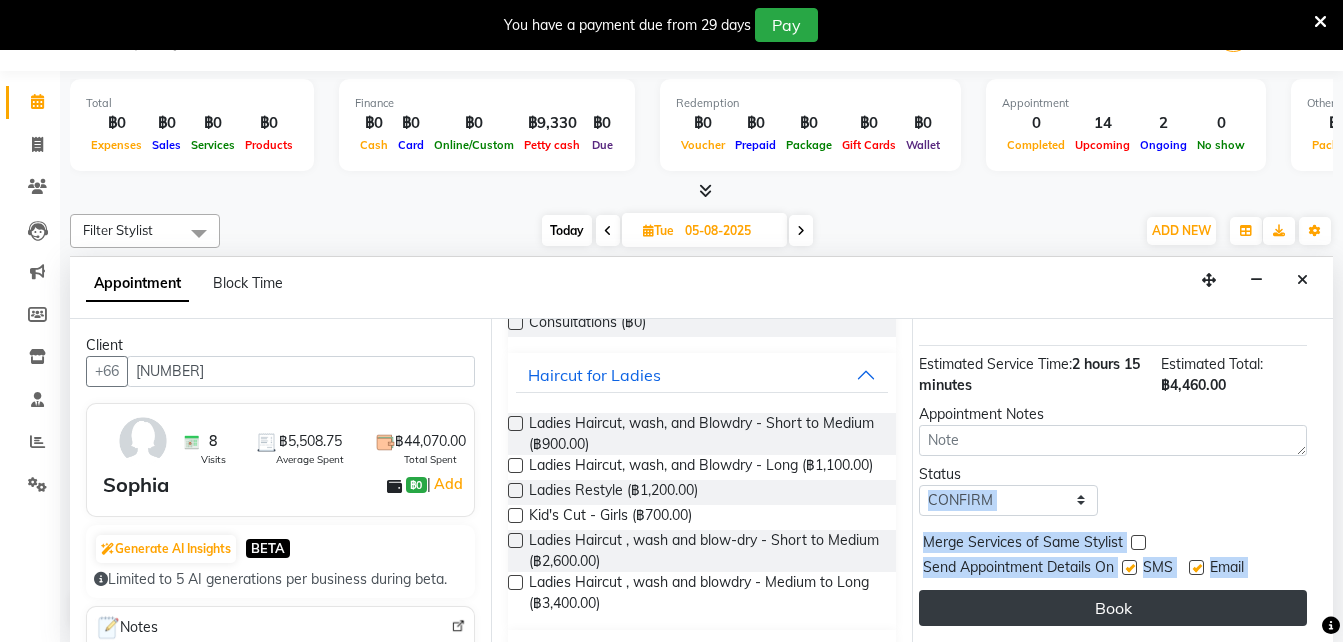 drag, startPoint x: 1129, startPoint y: 472, endPoint x: 1096, endPoint y: 597, distance: 129.28264 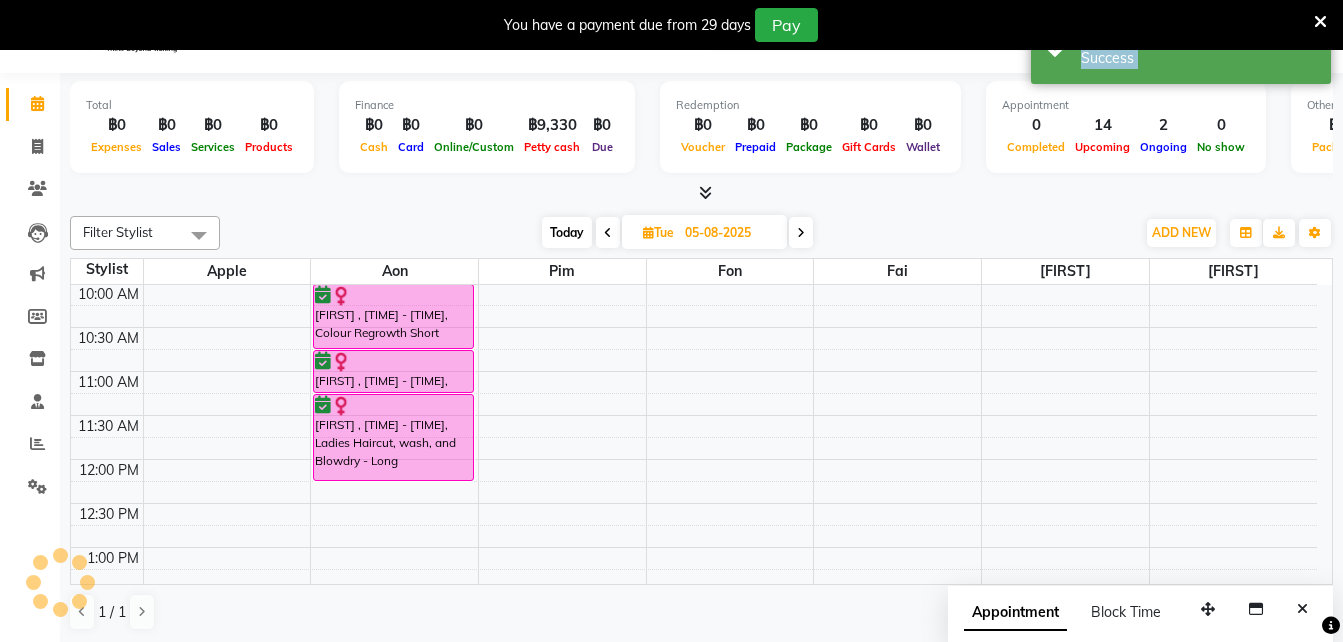 scroll, scrollTop: 0, scrollLeft: 0, axis: both 